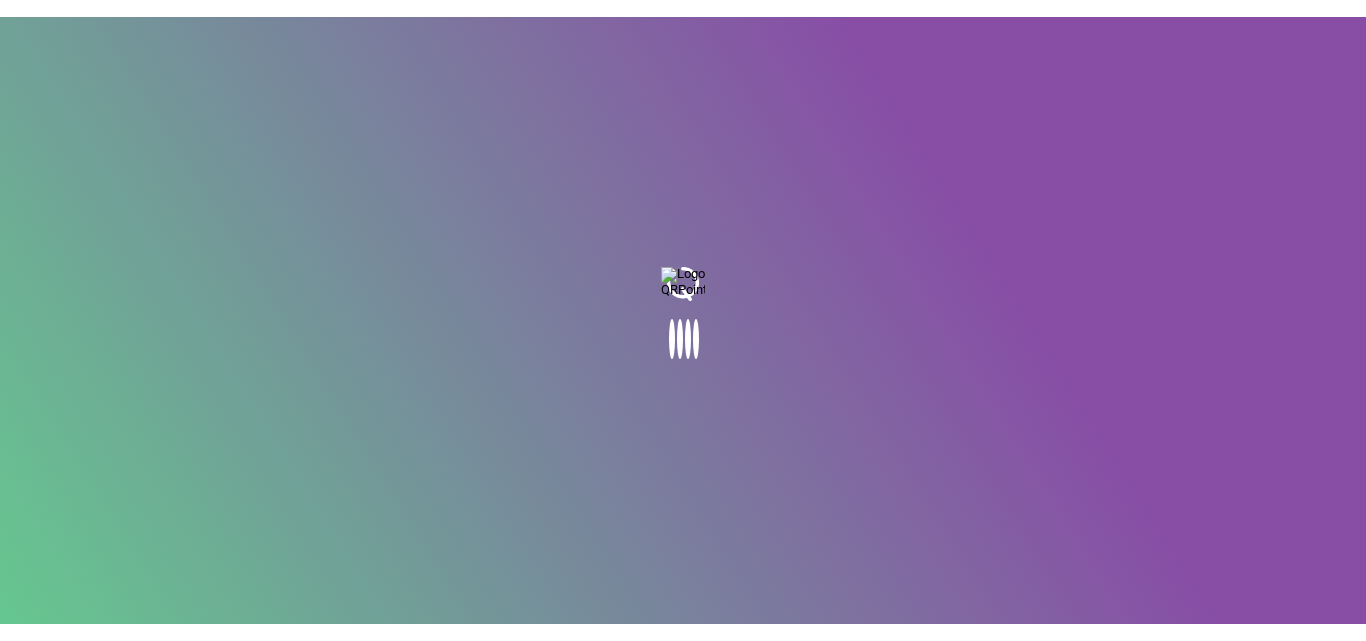 scroll, scrollTop: 0, scrollLeft: 0, axis: both 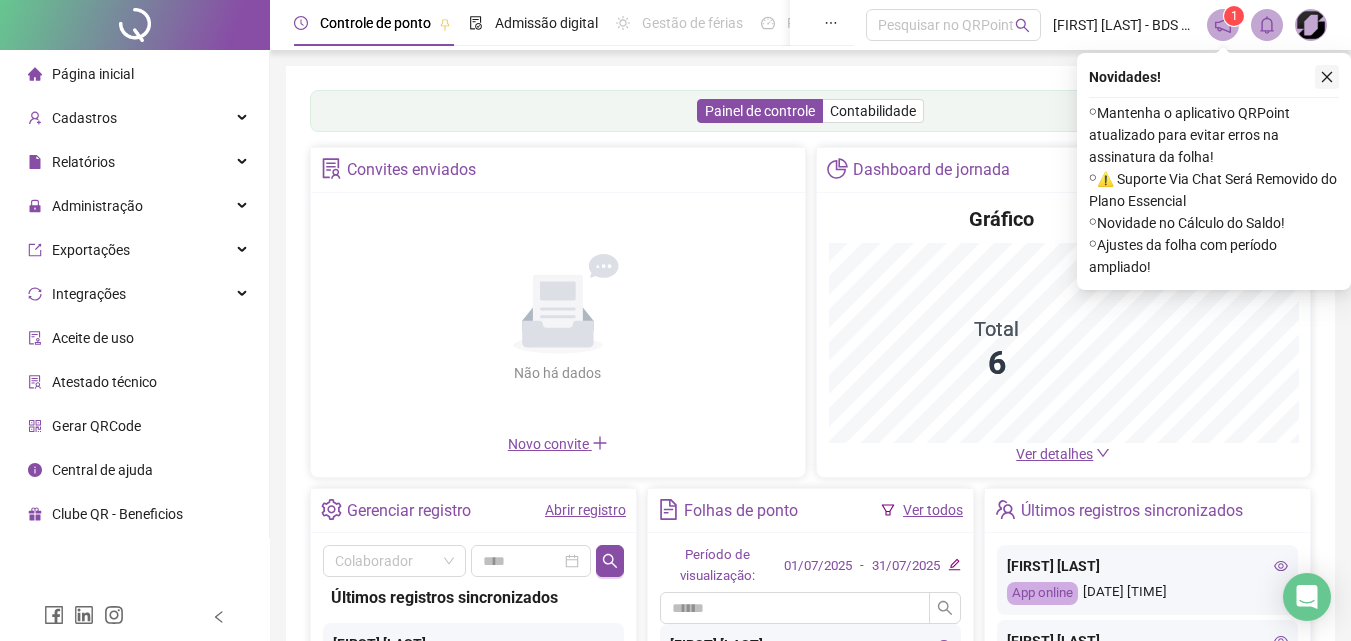 click 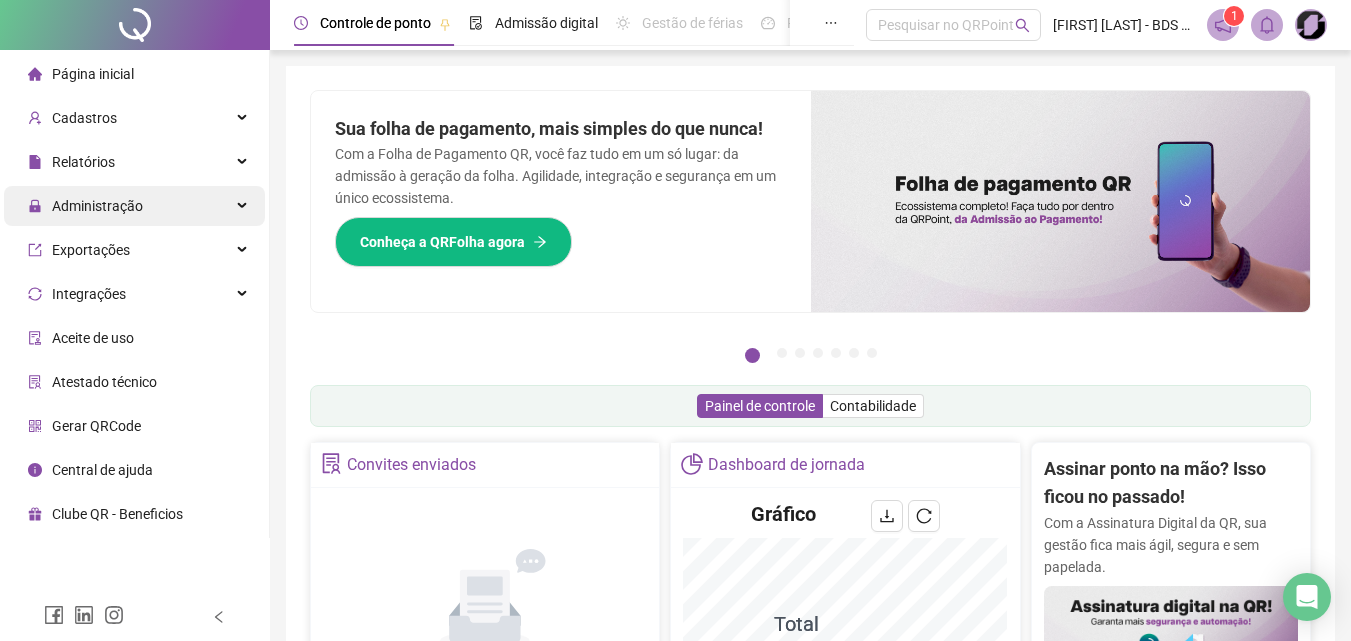 click on "Administração" at bounding box center [97, 206] 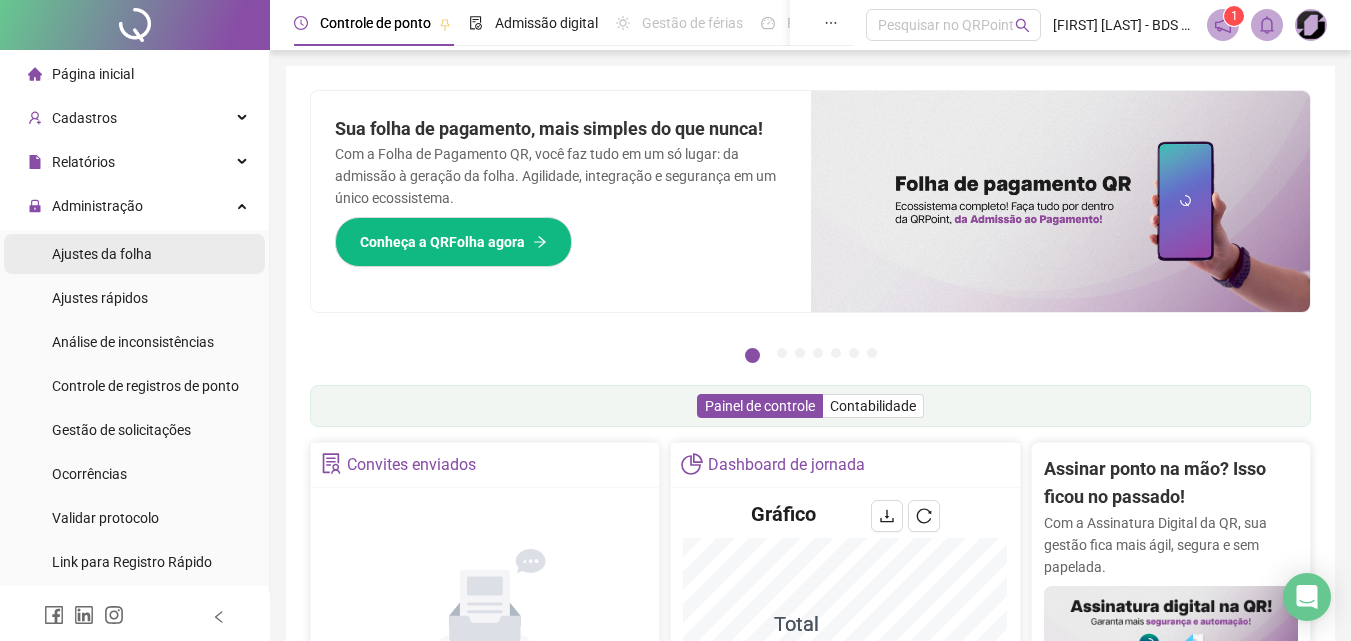 click on "Ajustes da folha" at bounding box center (102, 254) 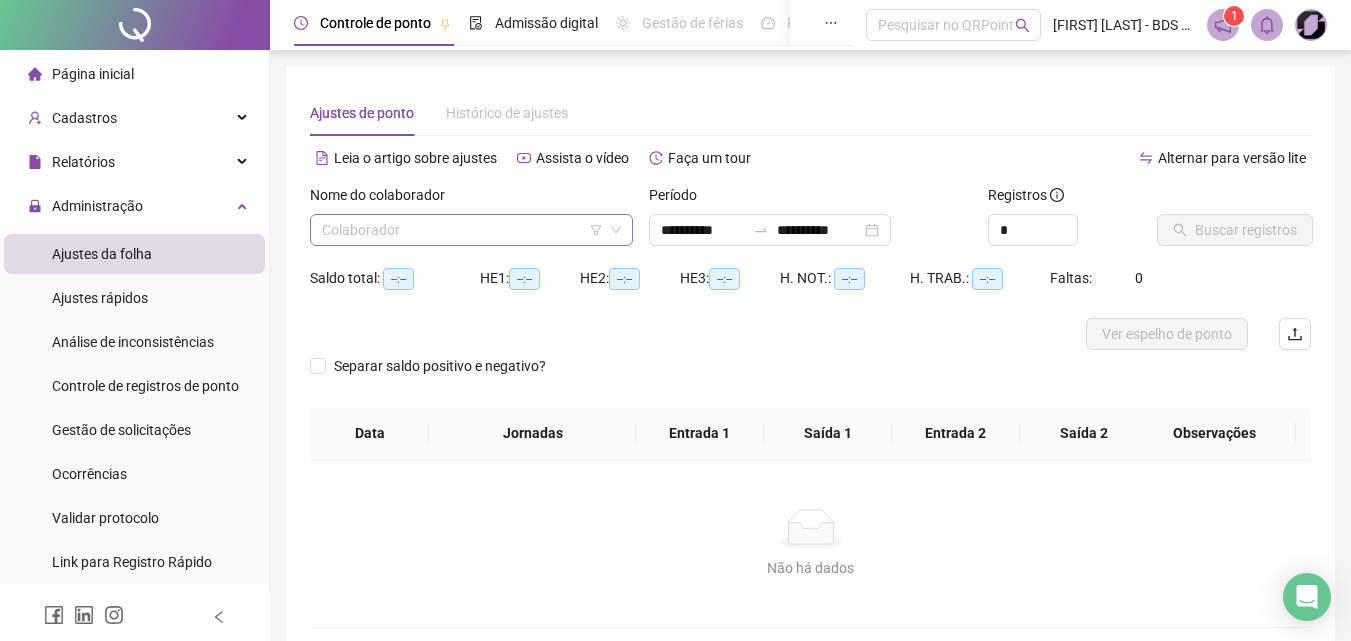 click at bounding box center [462, 230] 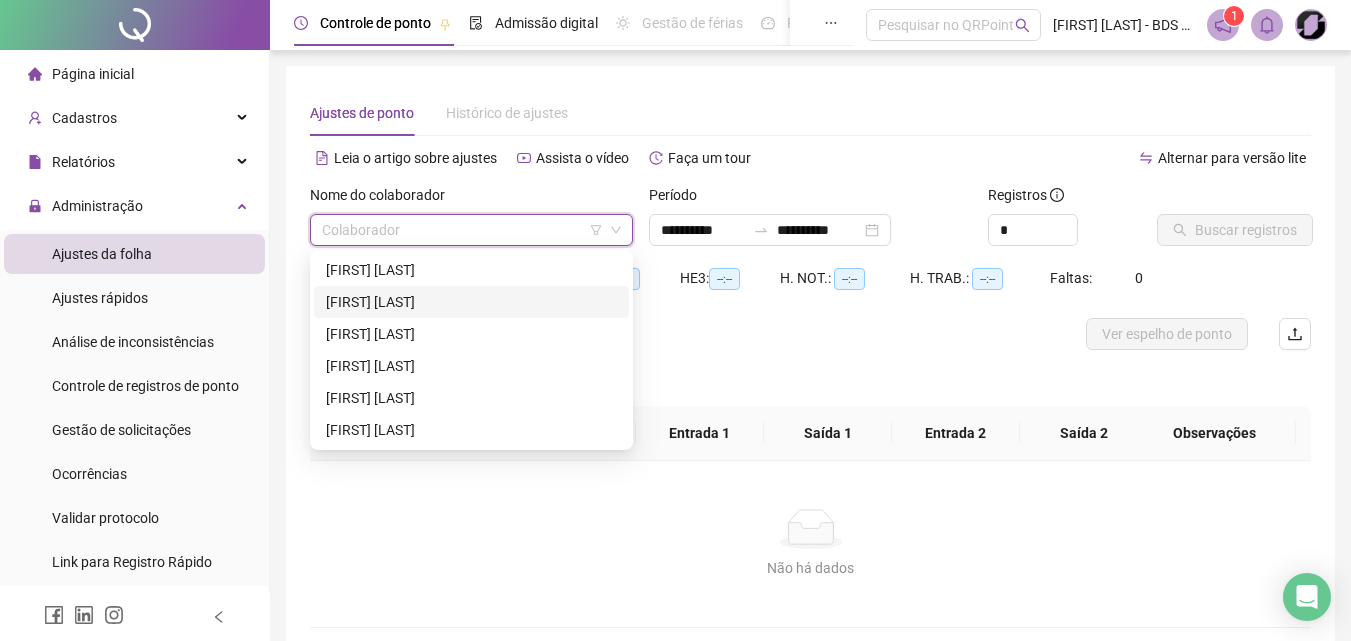 click on "[FIRST] [LAST]" at bounding box center [471, 302] 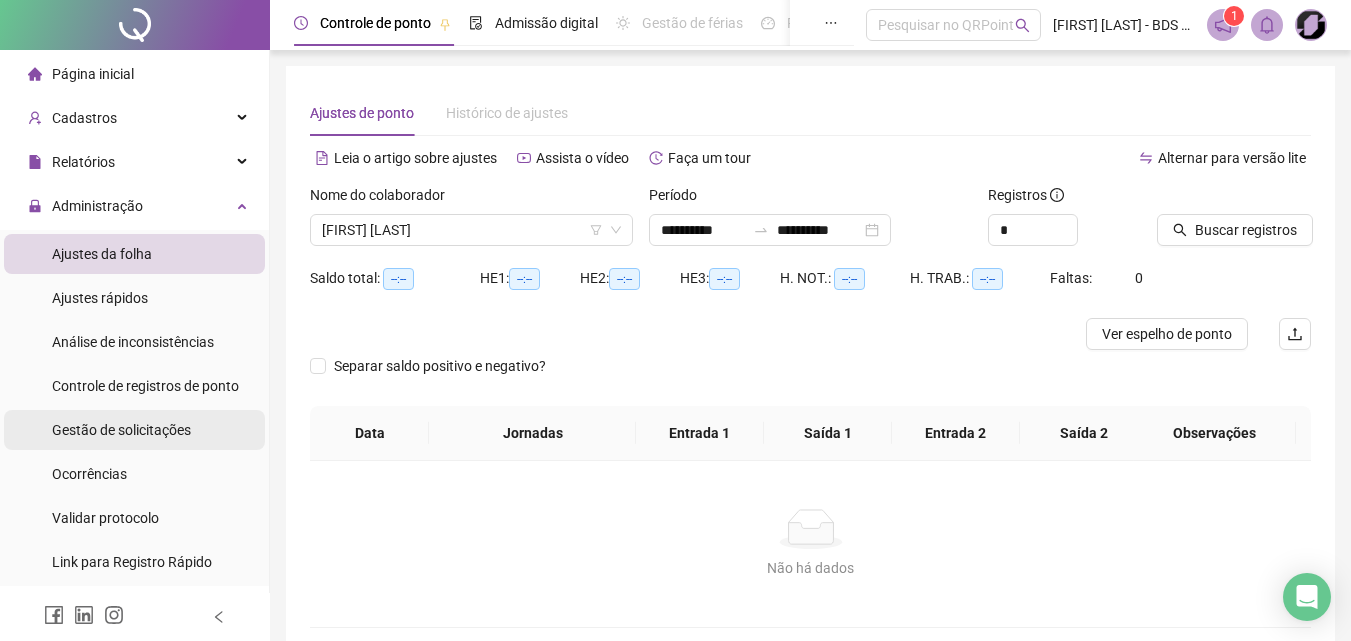 click on "Gestão de solicitações" at bounding box center (121, 430) 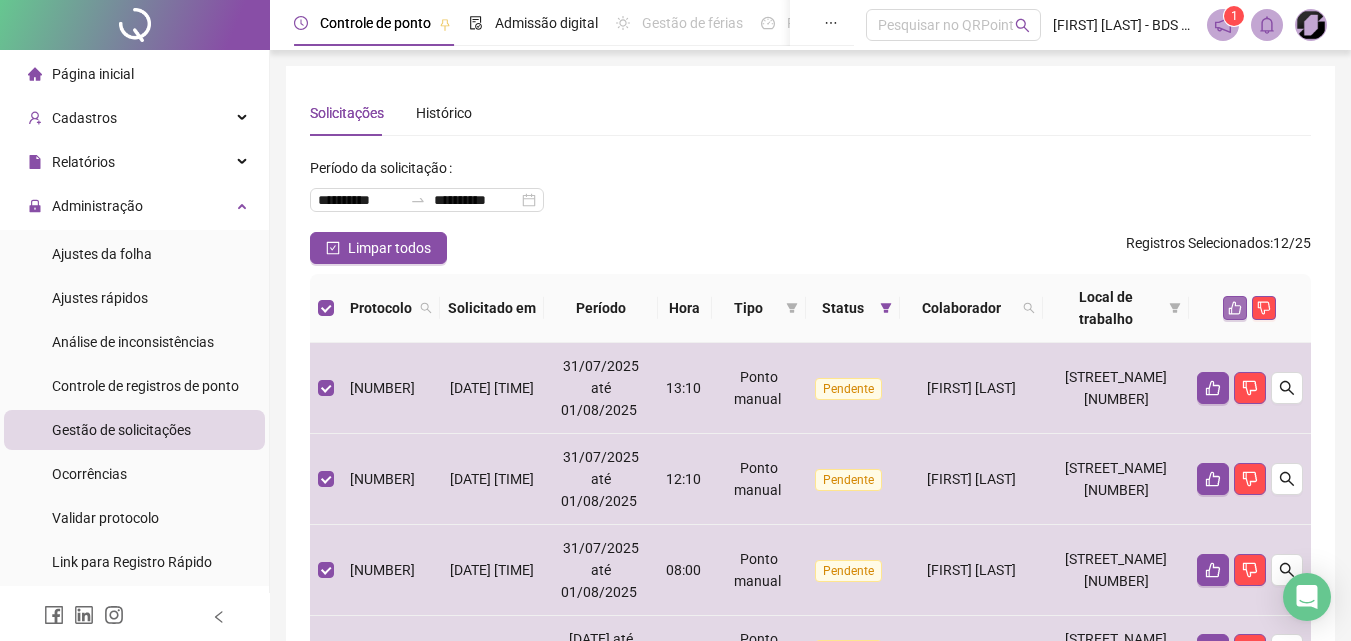 click 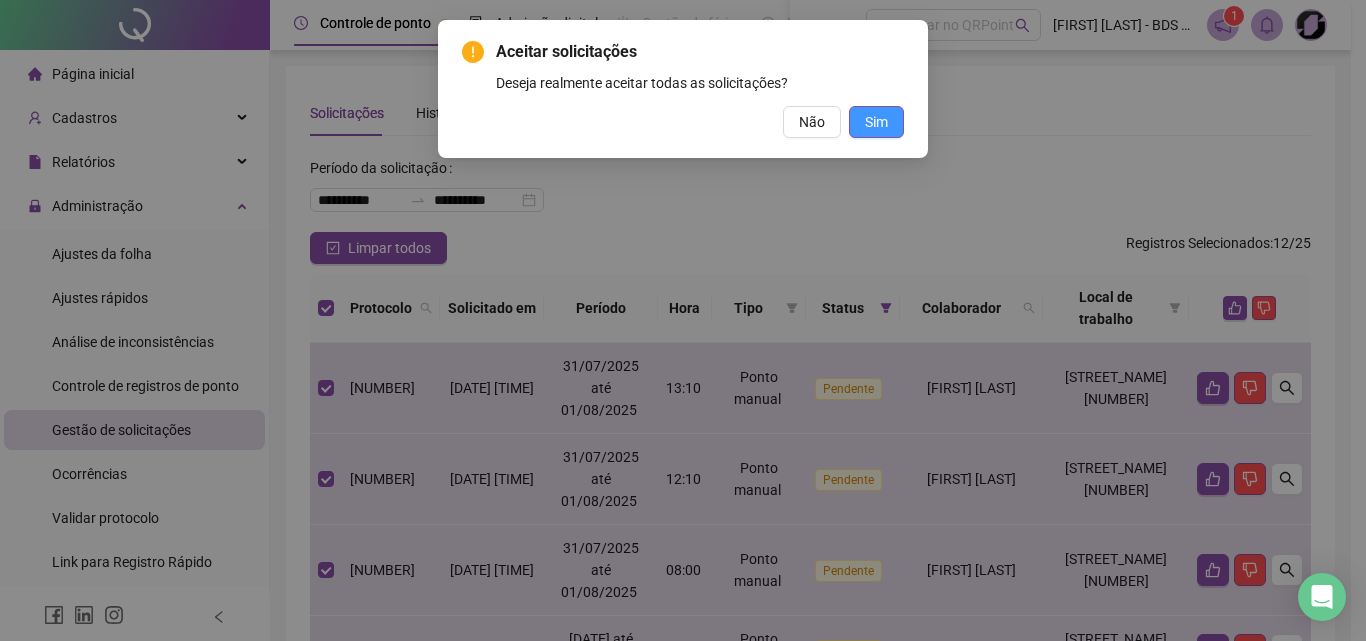 click on "Sim" at bounding box center (876, 122) 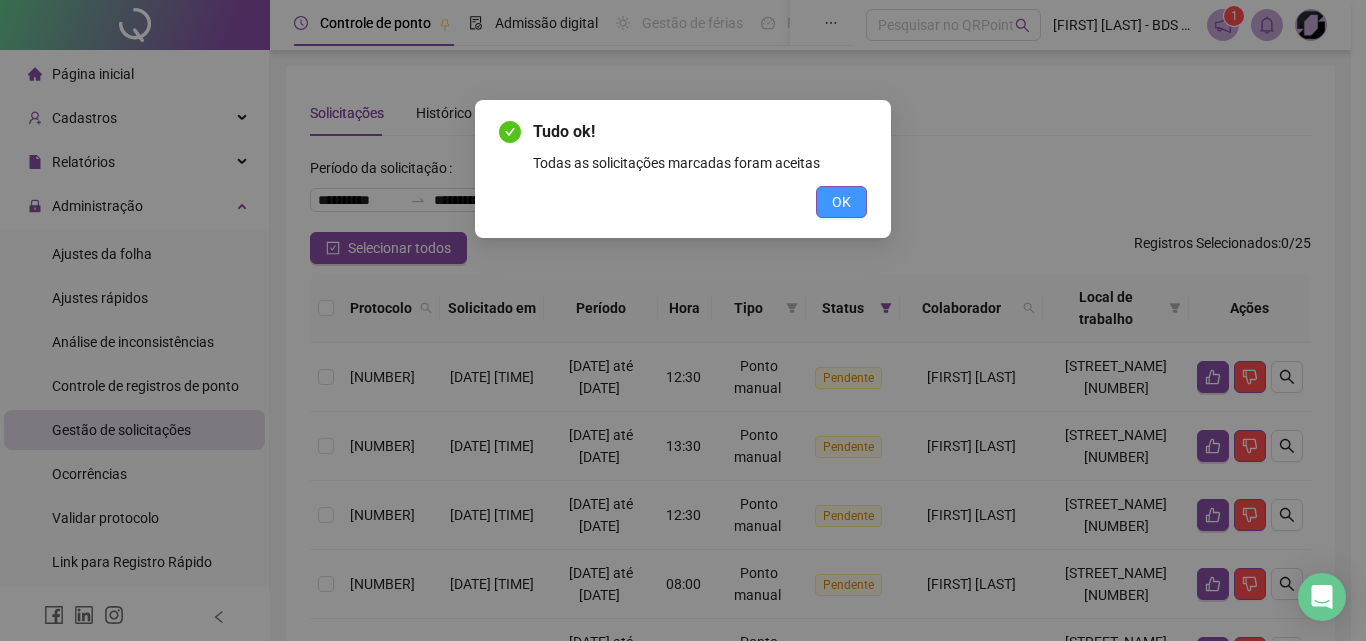click on "OK" at bounding box center [841, 202] 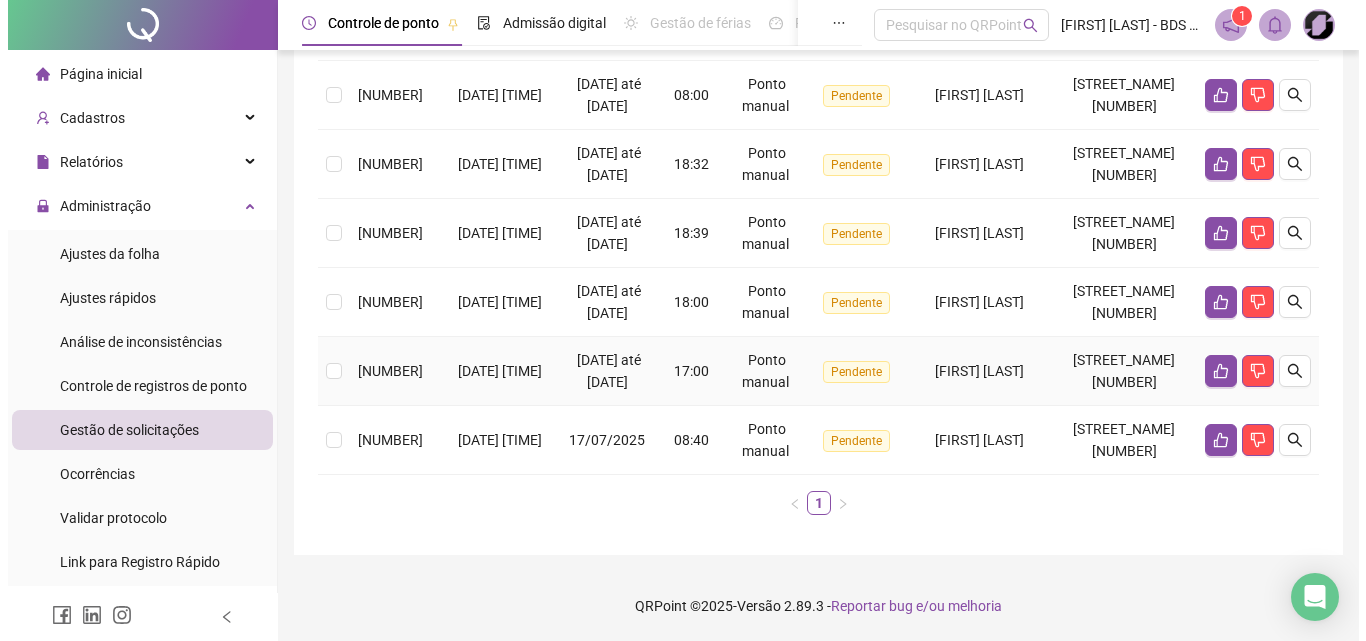 scroll, scrollTop: 100, scrollLeft: 0, axis: vertical 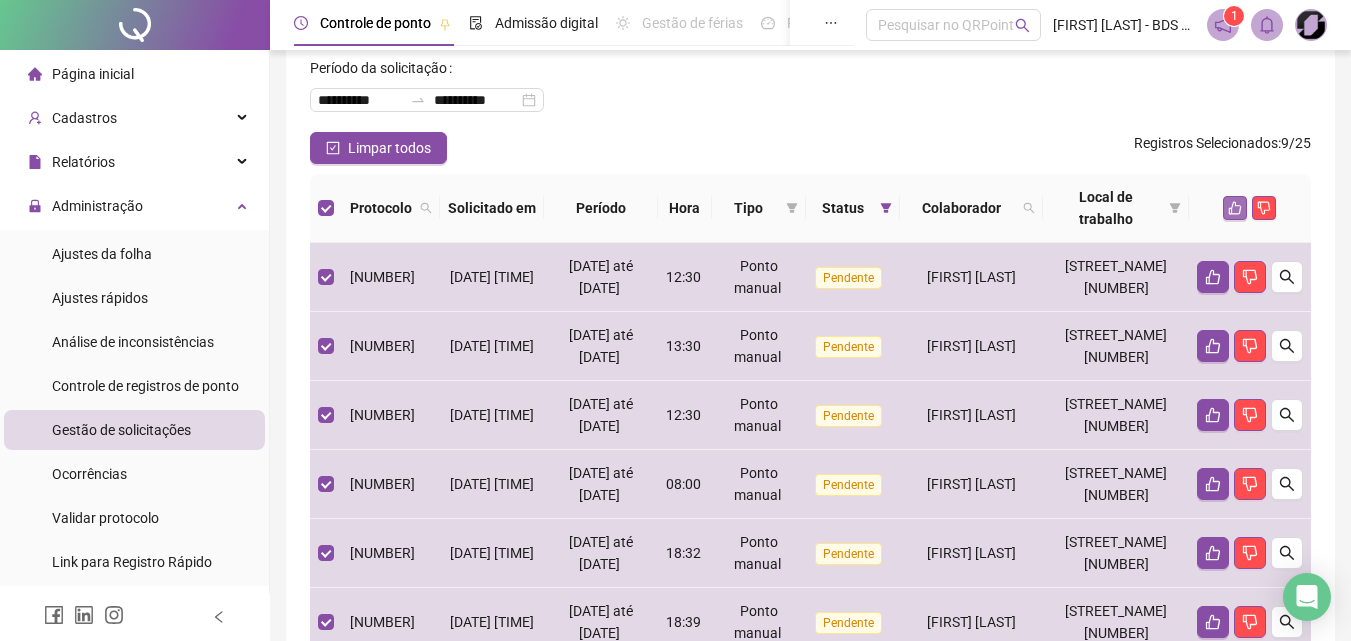 click 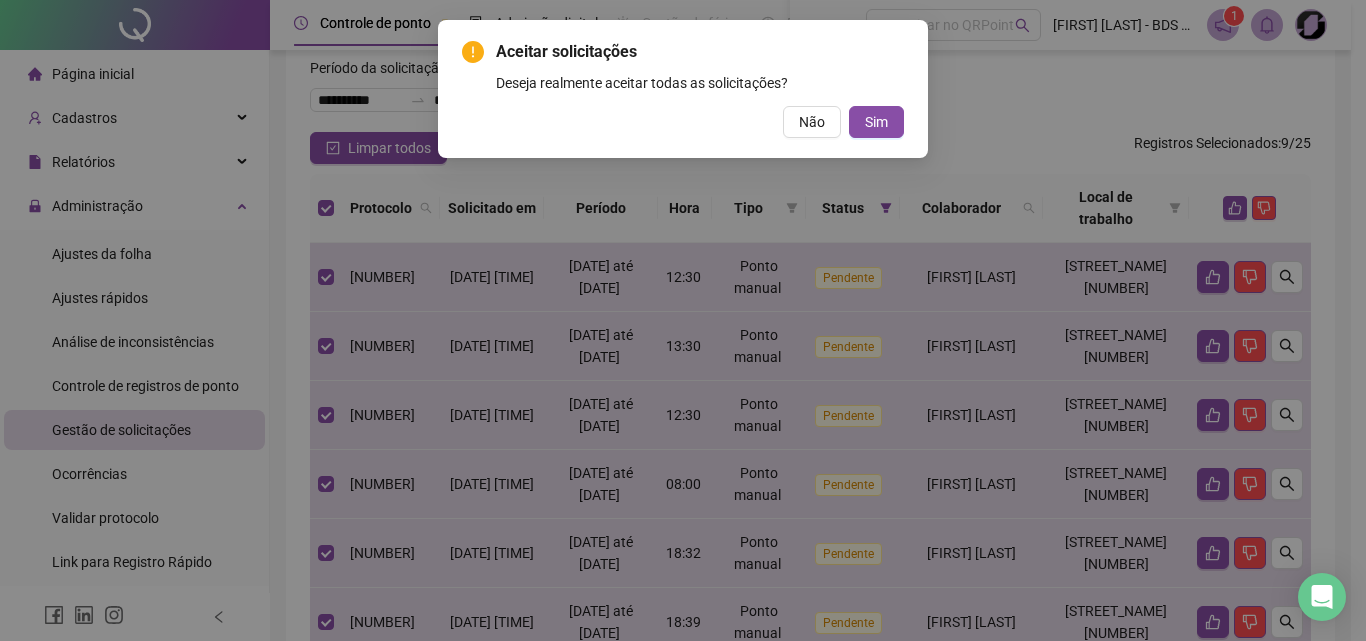 click on "Sim" at bounding box center [876, 122] 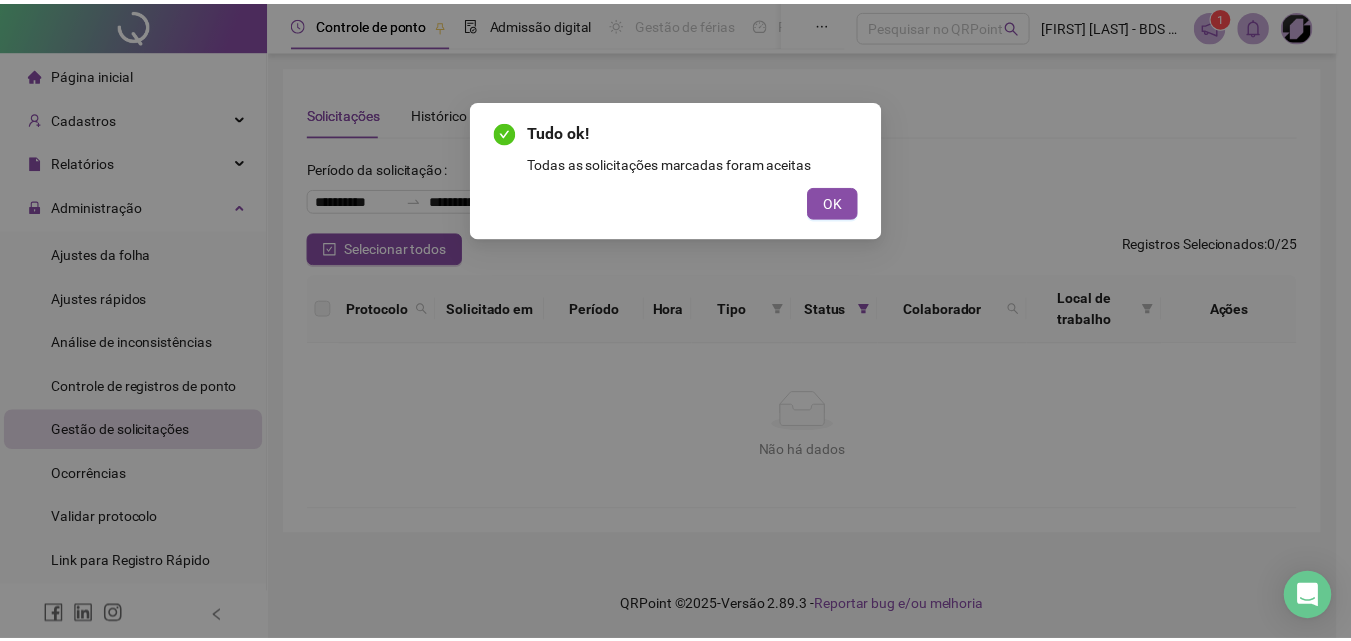 scroll, scrollTop: 0, scrollLeft: 0, axis: both 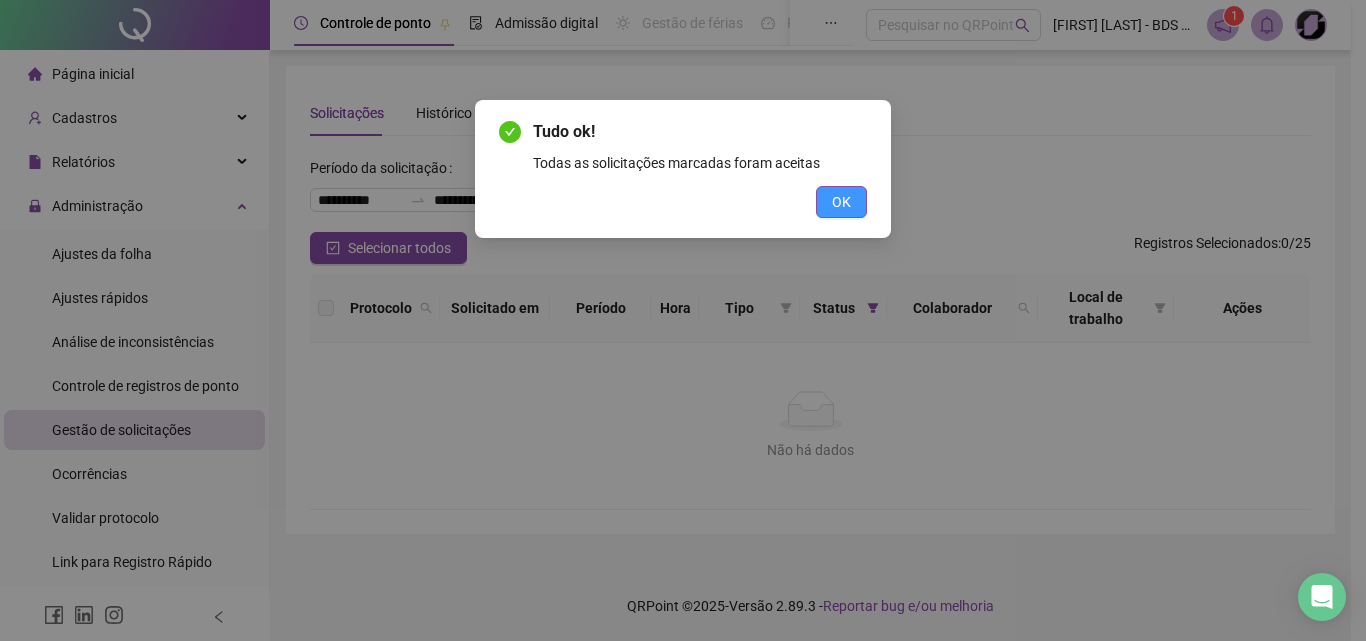 click on "OK" at bounding box center (841, 202) 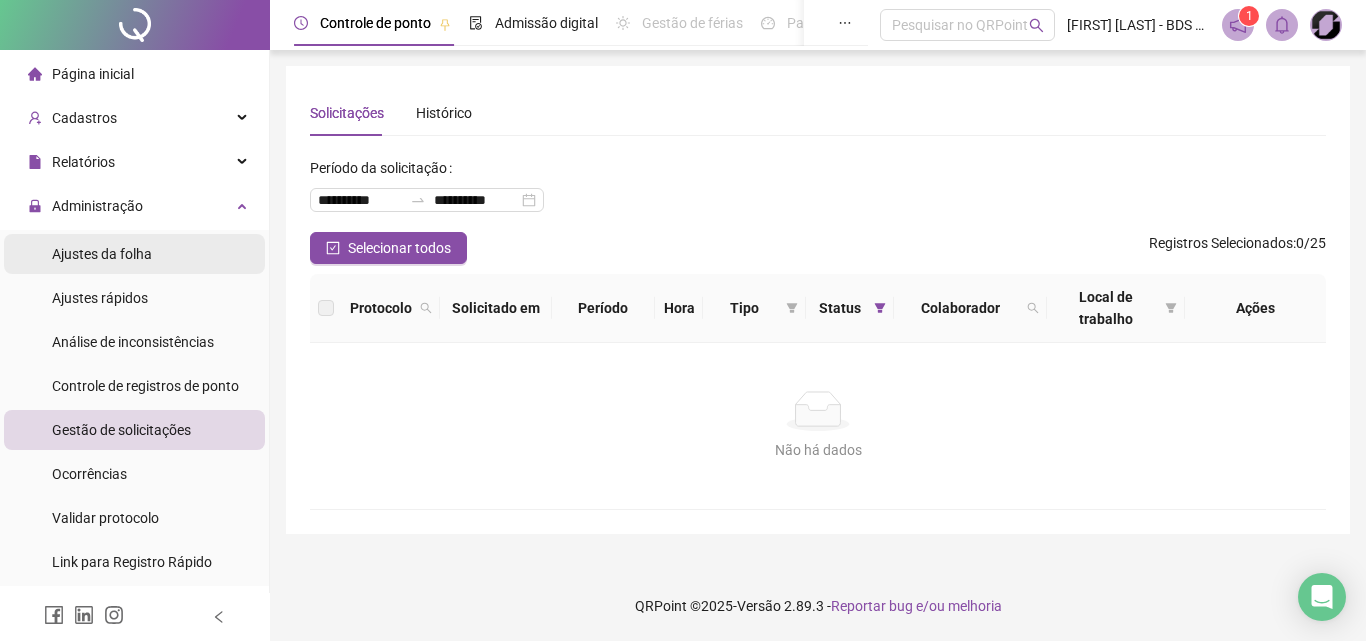 click on "Ajustes da folha" at bounding box center [102, 254] 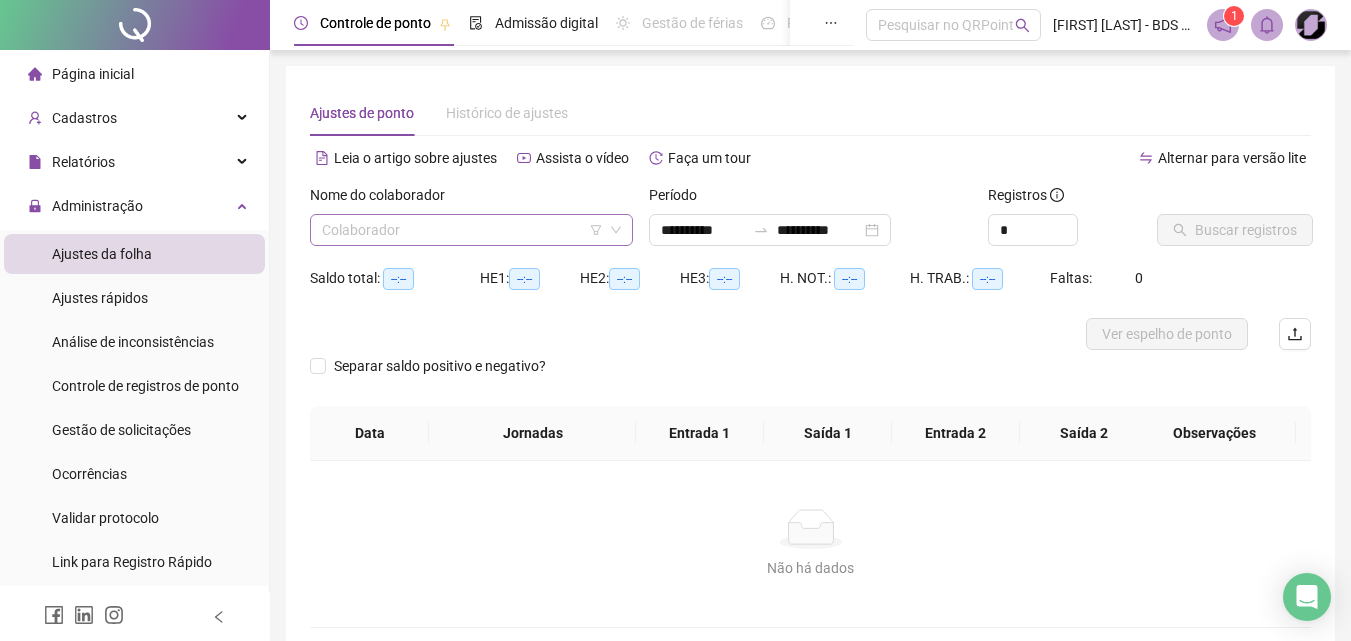 click at bounding box center (462, 230) 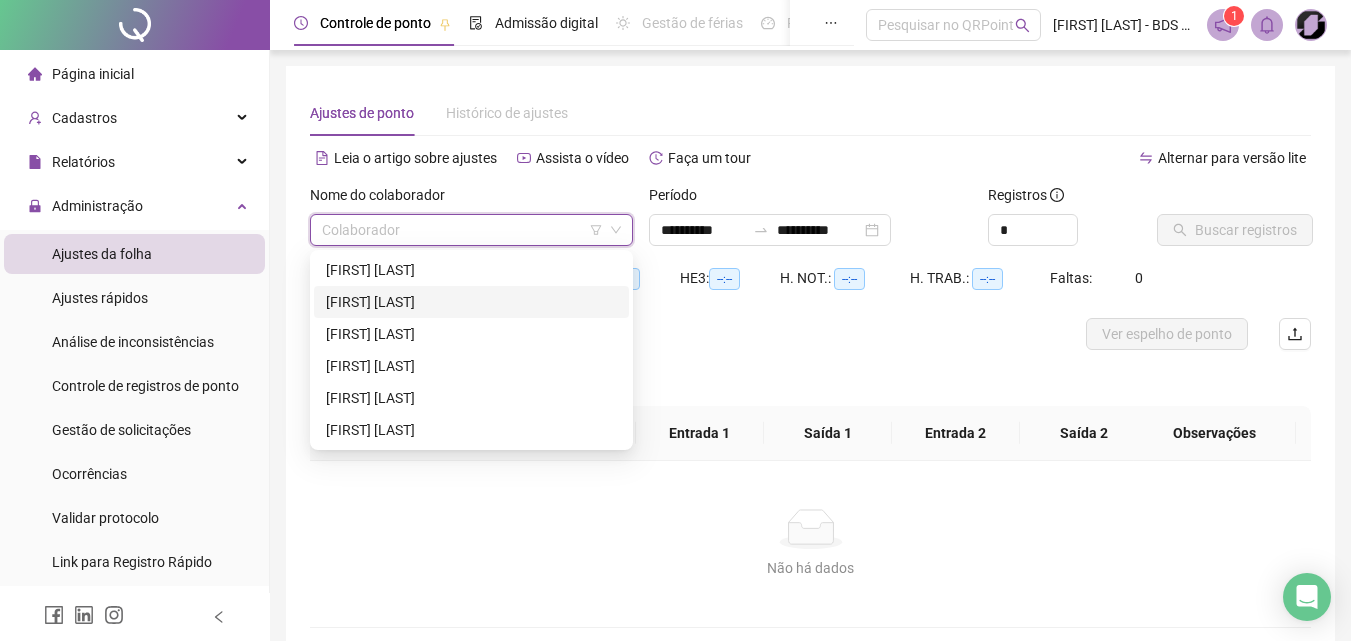 click on "[FIRST] [LAST]" at bounding box center (471, 302) 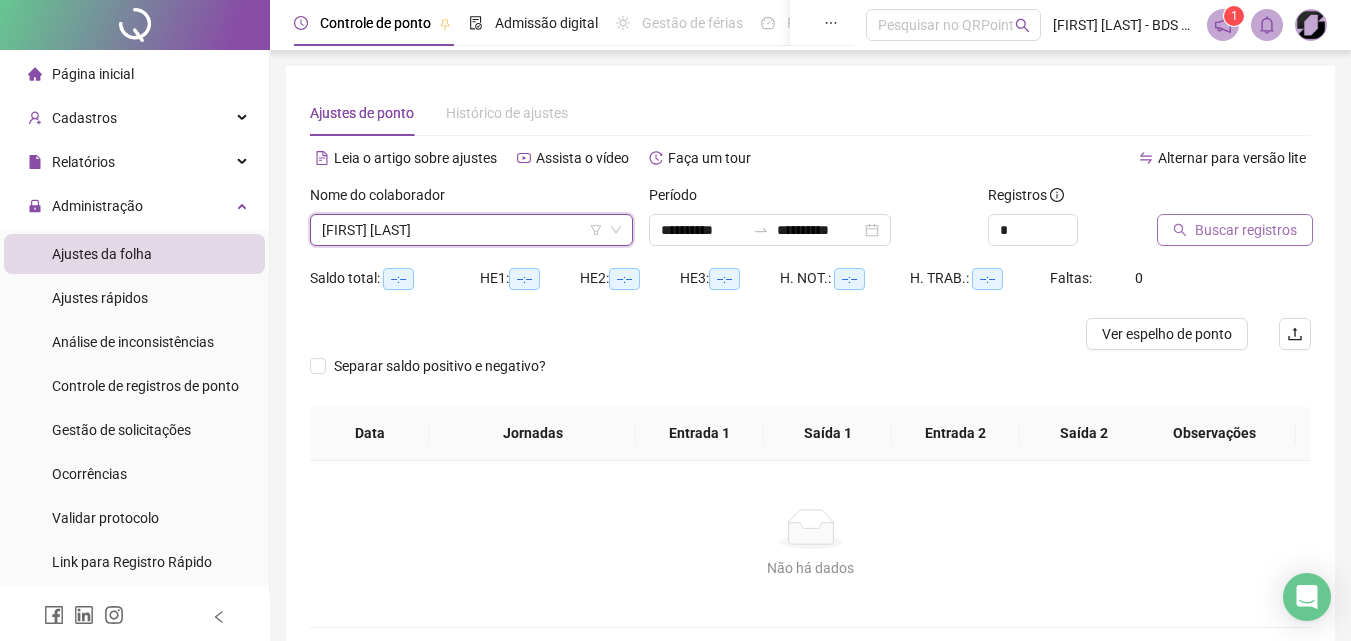 click on "Buscar registros" at bounding box center [1246, 230] 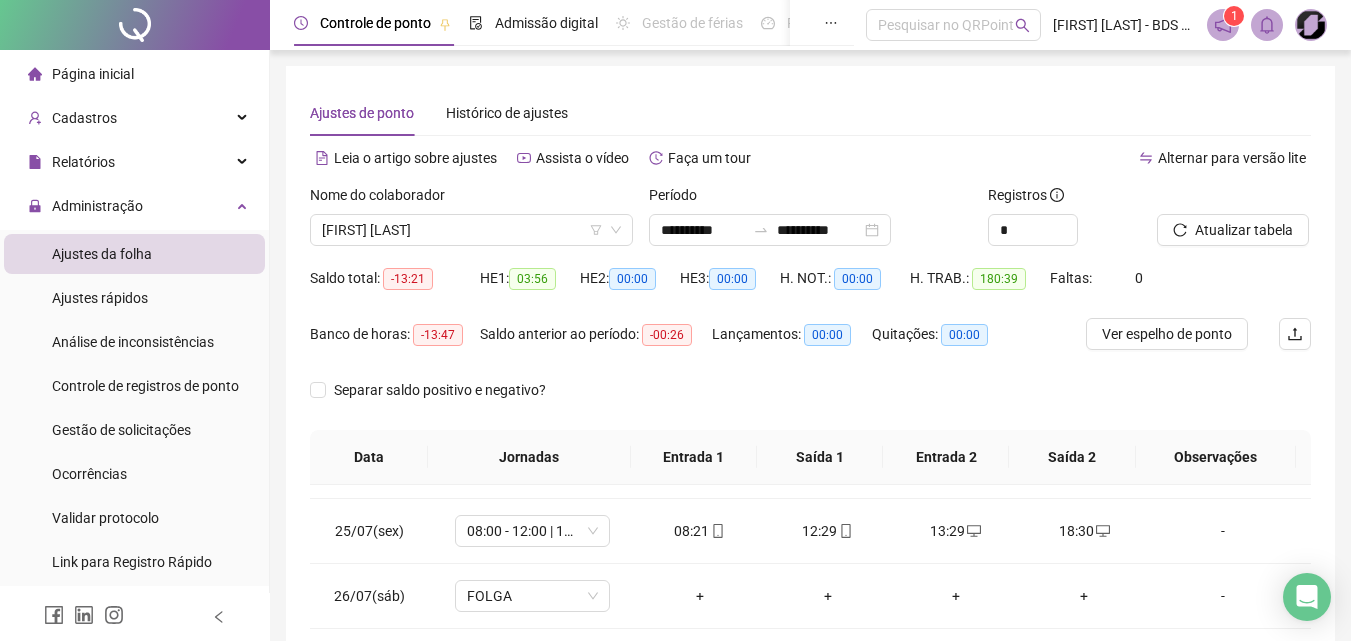scroll, scrollTop: 1588, scrollLeft: 0, axis: vertical 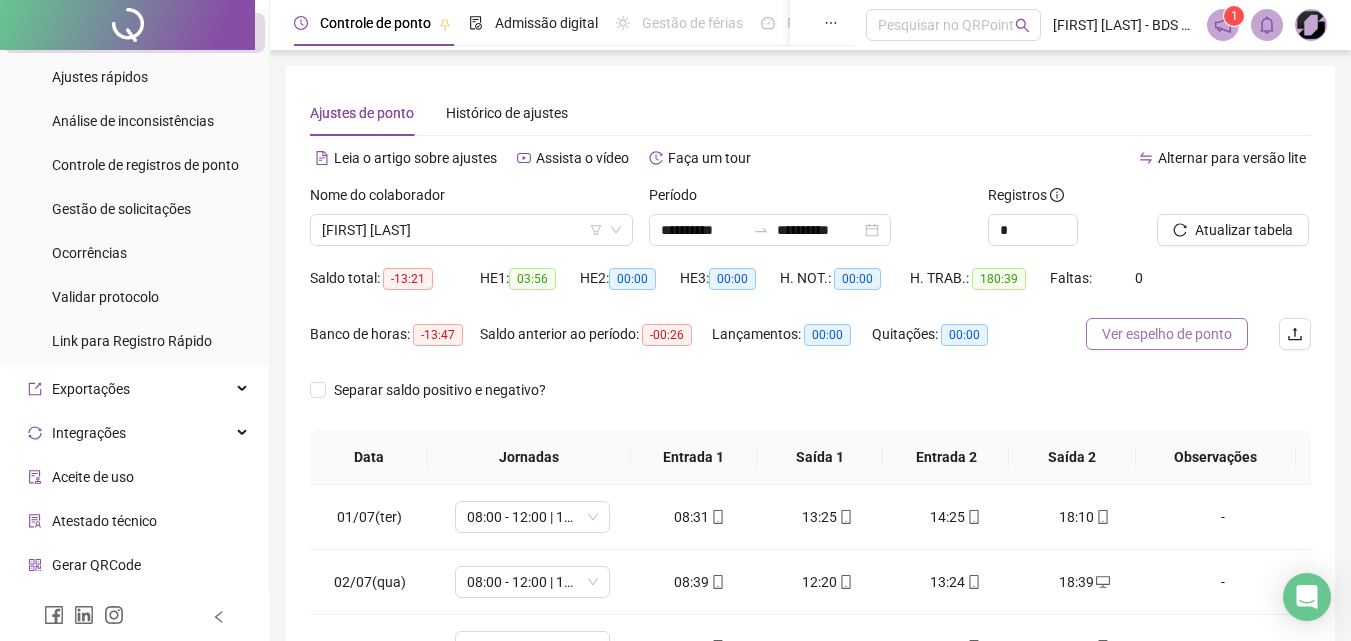 click on "Ver espelho de ponto" at bounding box center [1167, 334] 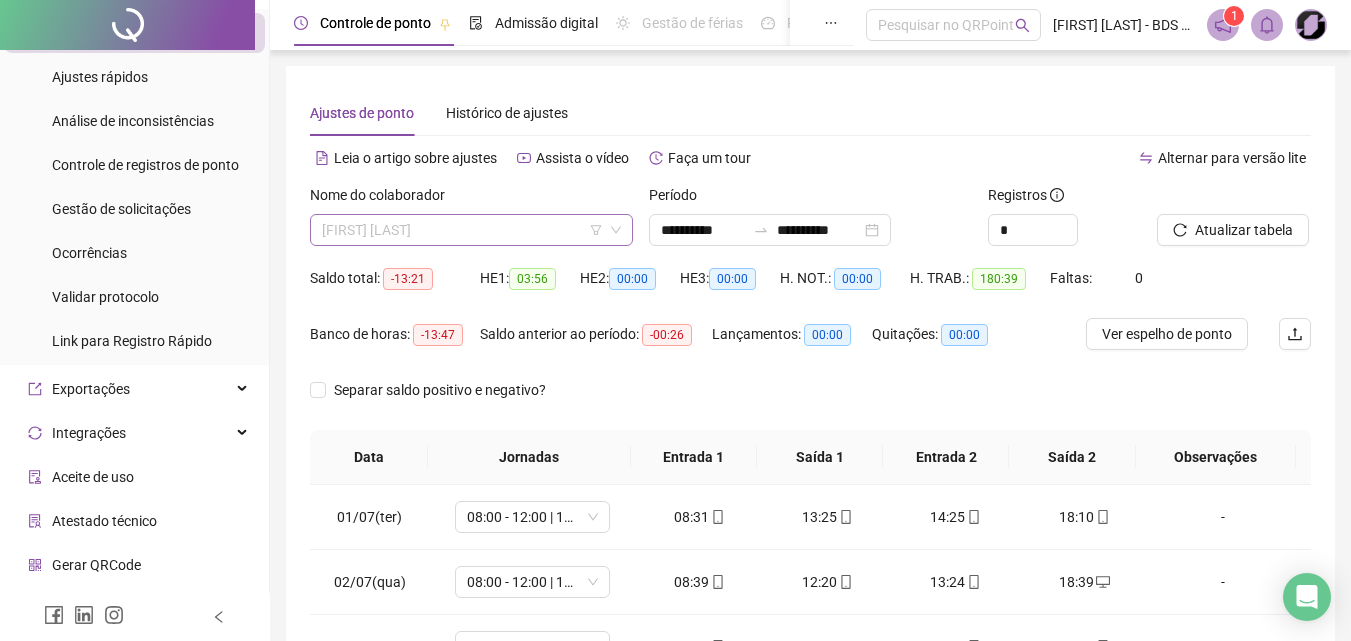 click on "[FIRST] [LAST]" at bounding box center [471, 230] 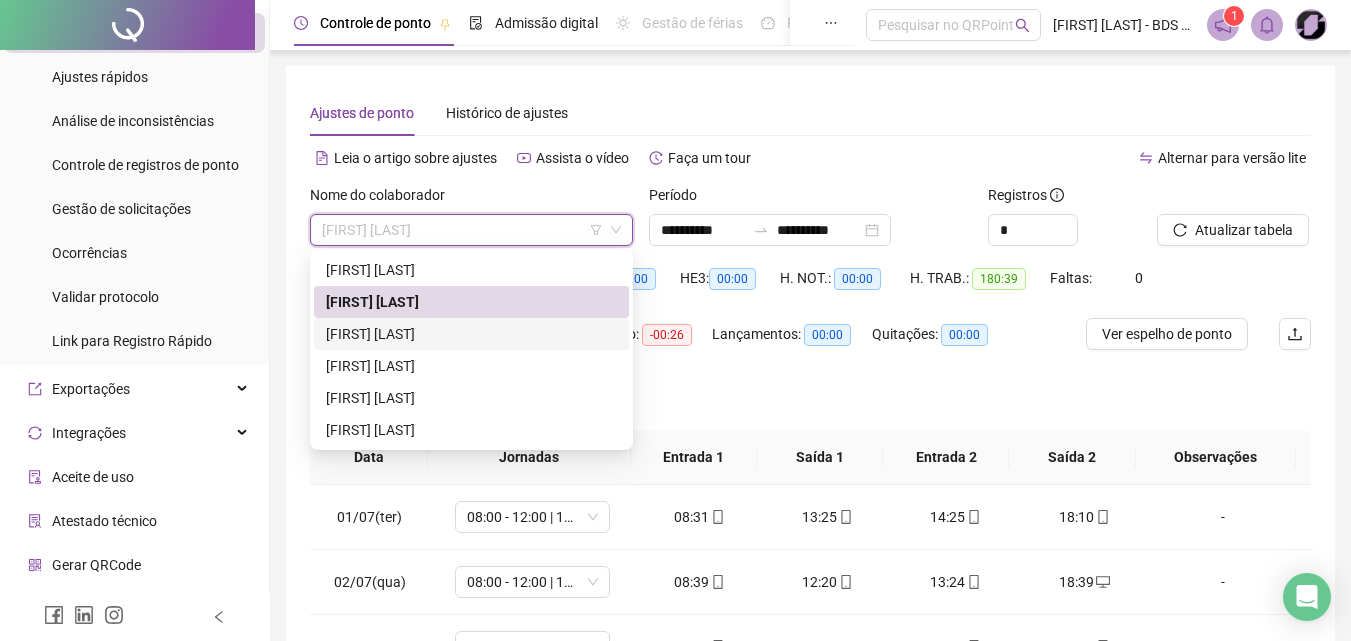 click on "[FIRST] [LAST]" at bounding box center [471, 334] 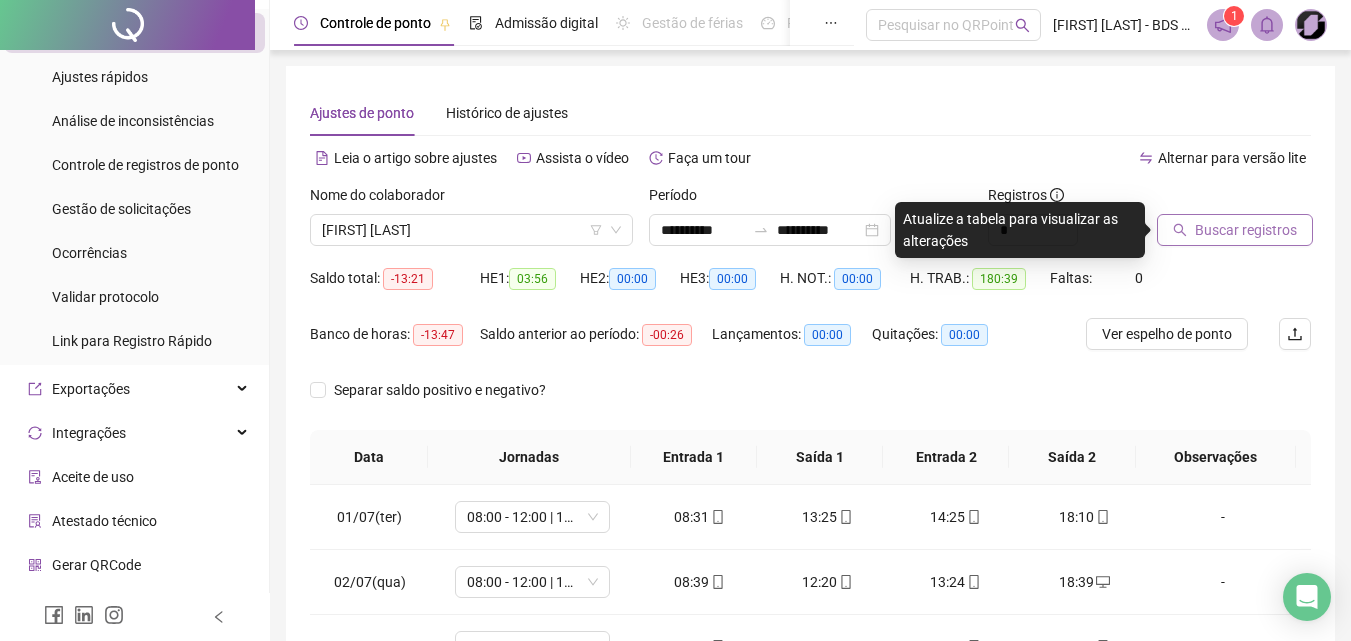 click on "Buscar registros" at bounding box center [1246, 230] 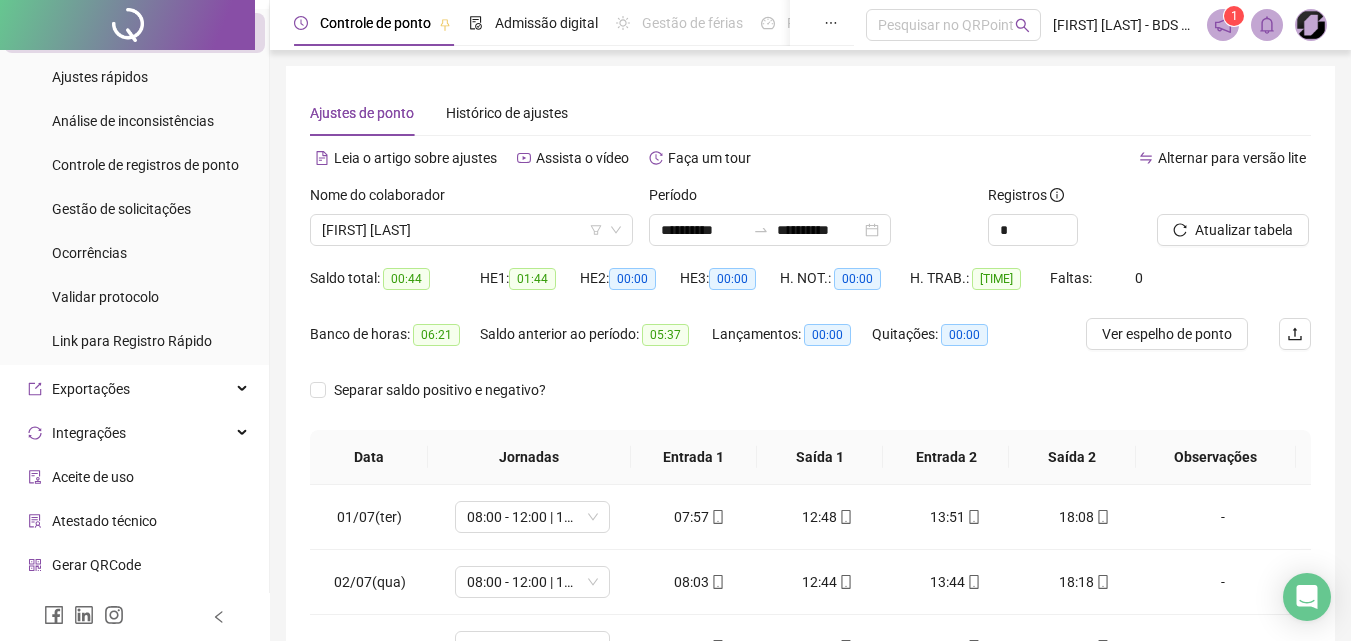 scroll, scrollTop: 200, scrollLeft: 0, axis: vertical 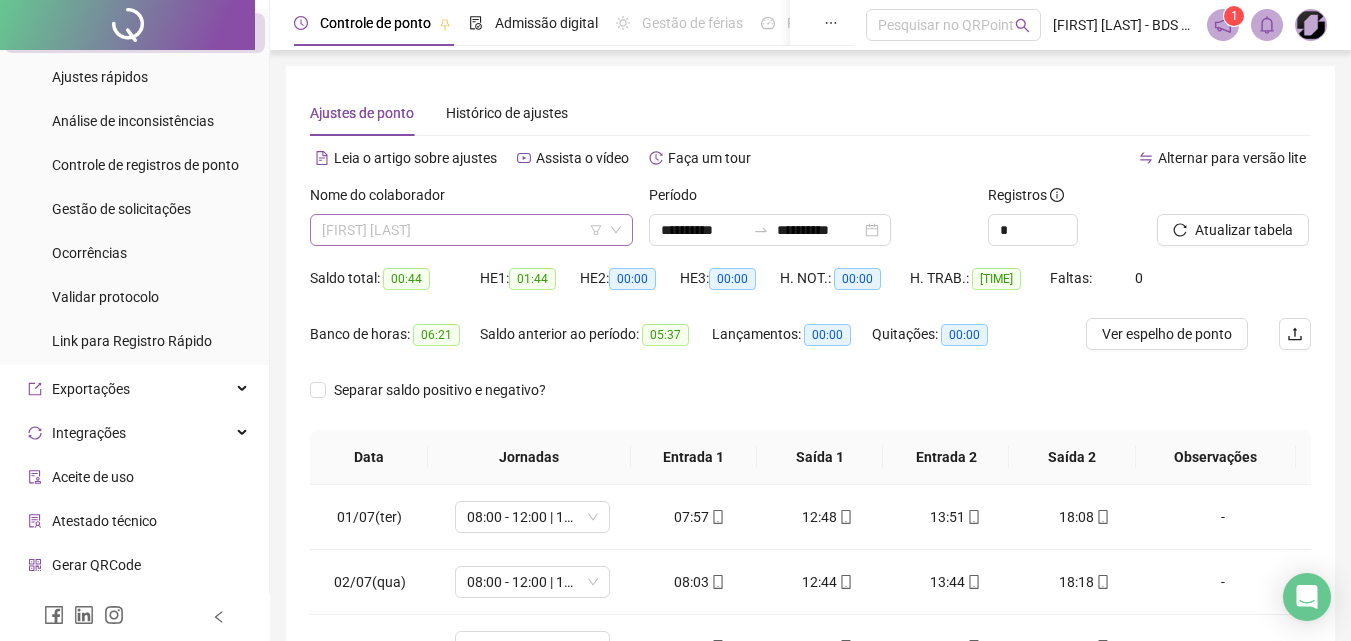 click on "[FIRST] [LAST]" at bounding box center (471, 230) 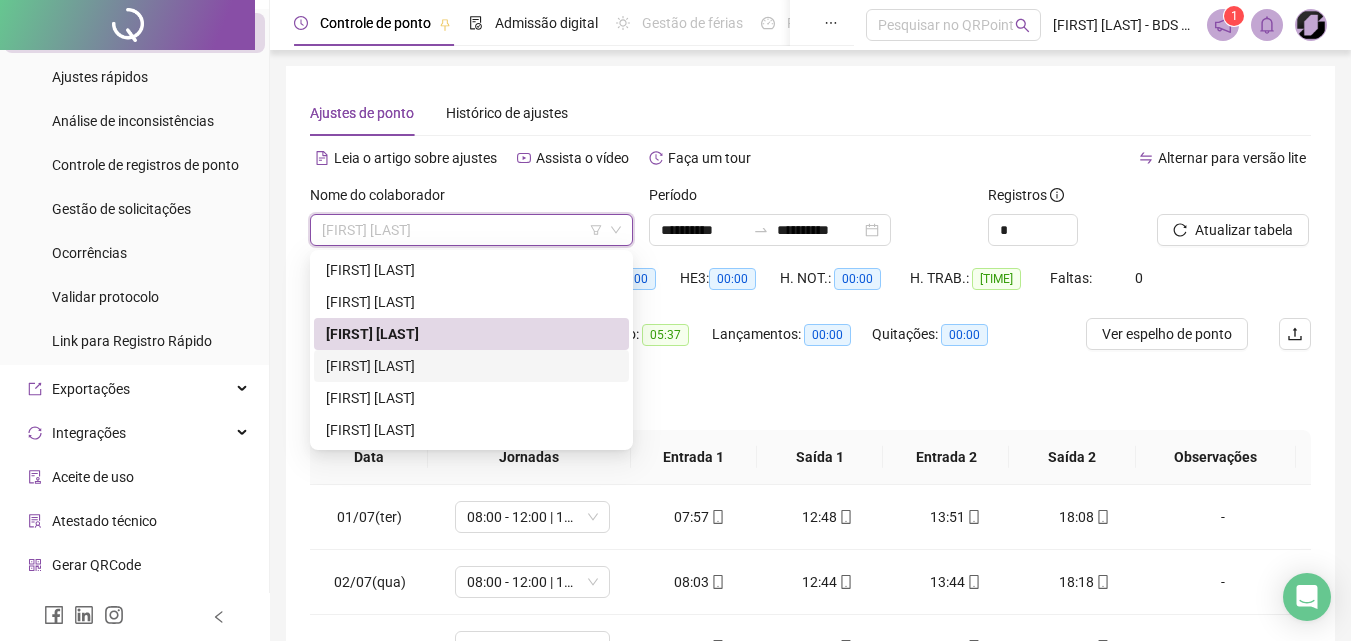 click on "[FIRST] [LAST]" at bounding box center (471, 366) 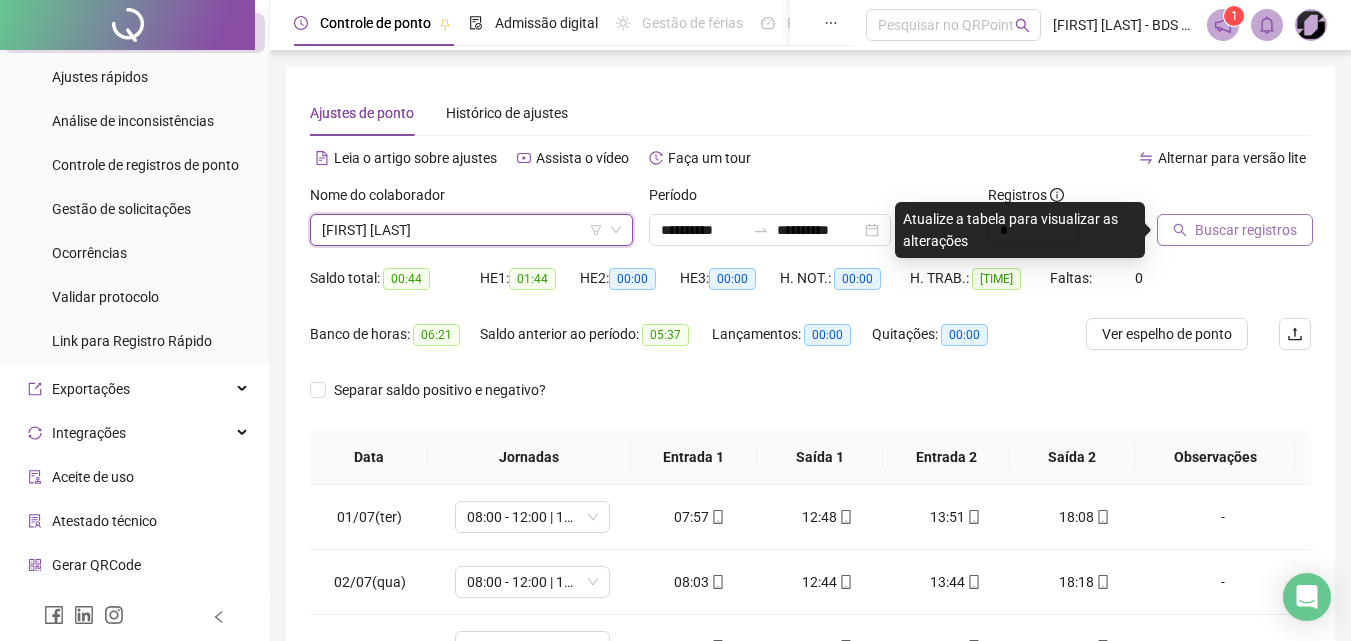 click on "Buscar registros" at bounding box center [1246, 230] 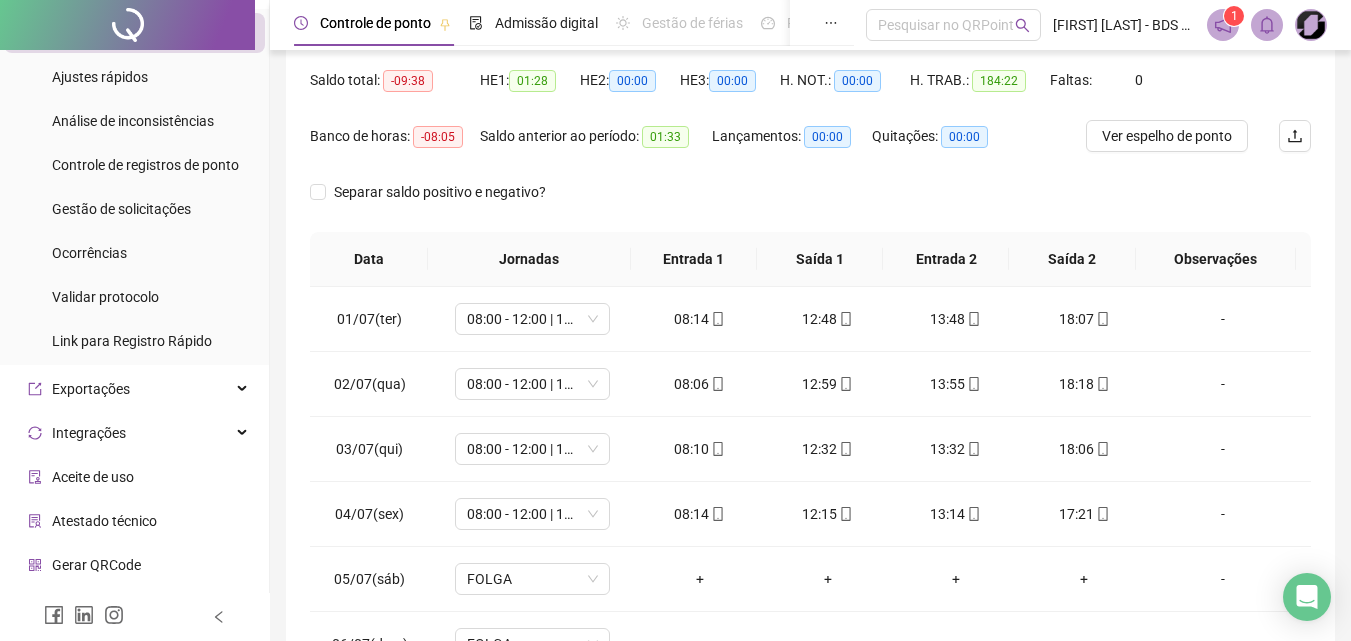 scroll, scrollTop: 200, scrollLeft: 0, axis: vertical 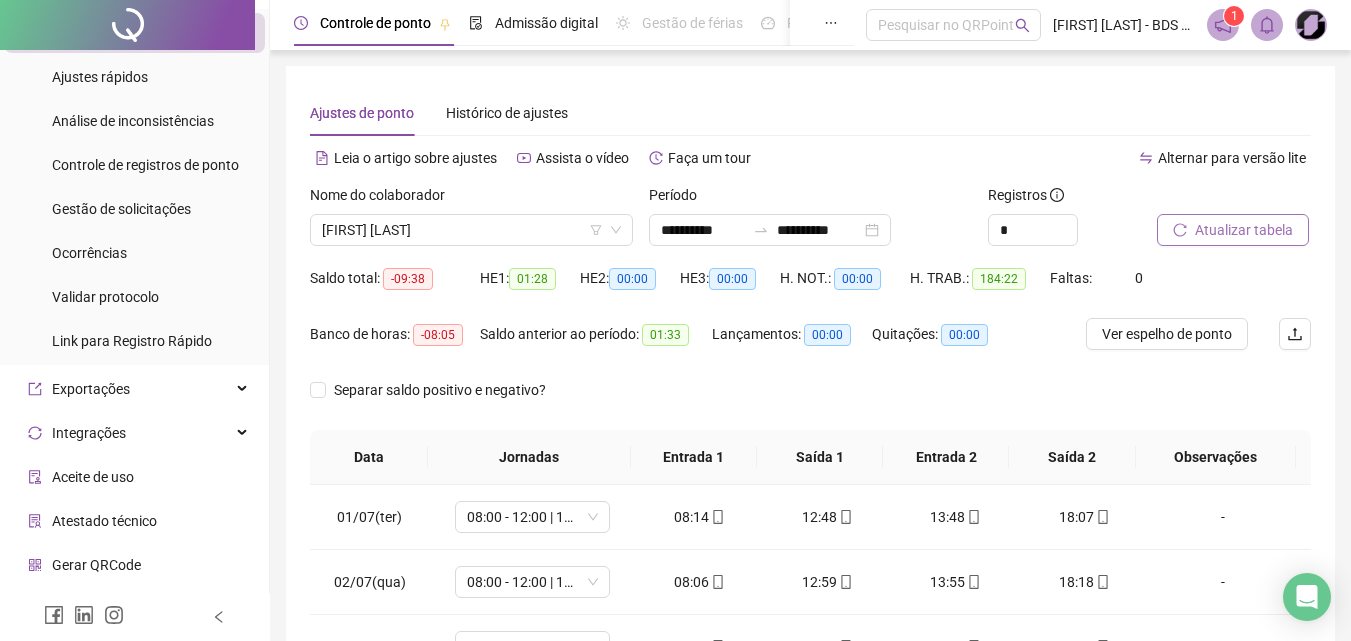 click on "Atualizar tabela" at bounding box center (1244, 230) 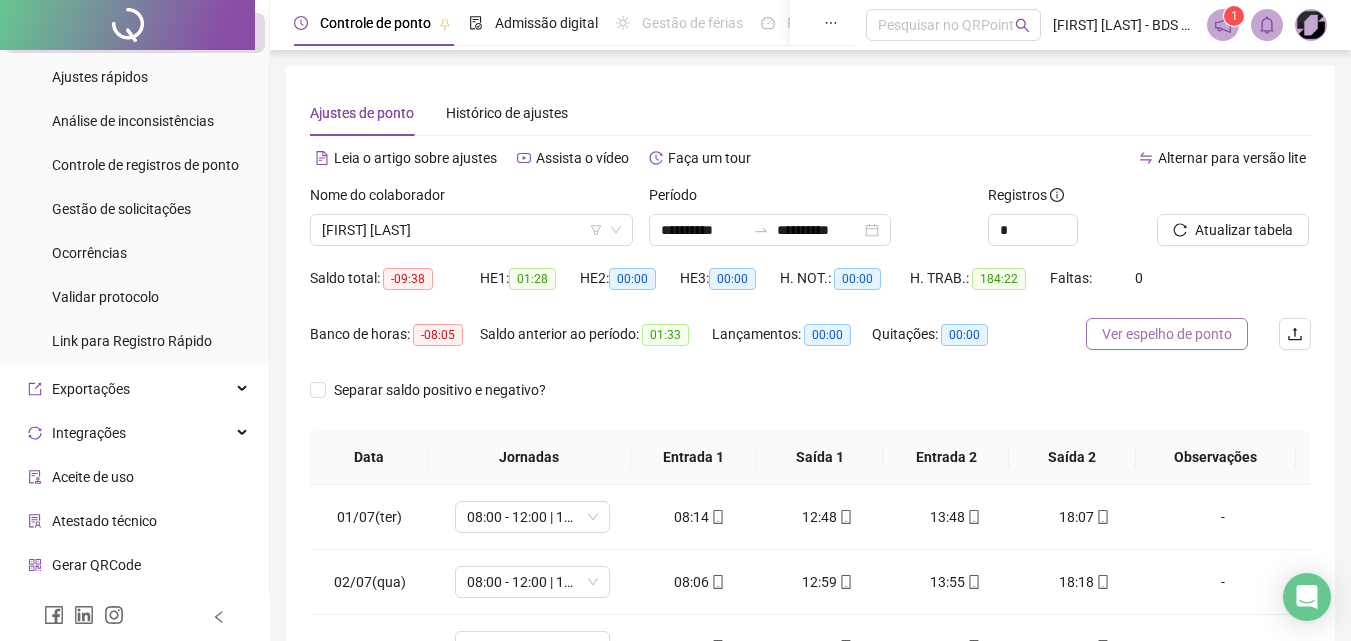 click on "Ver espelho de ponto" at bounding box center (1167, 334) 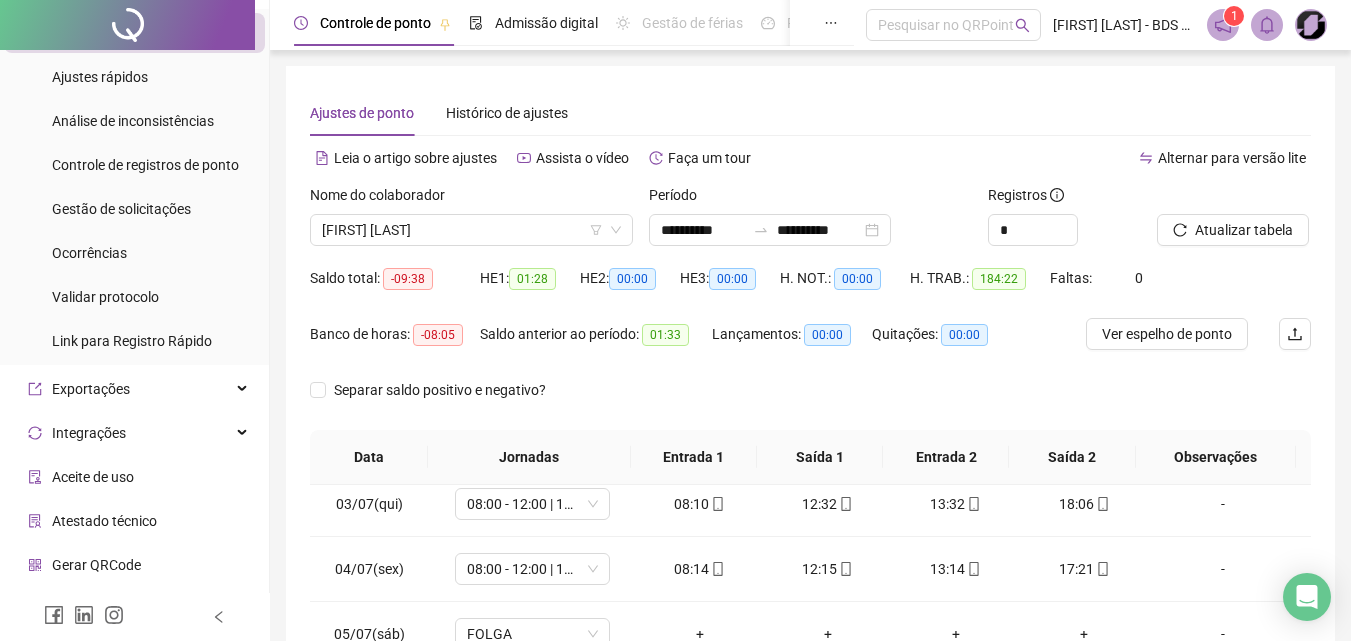 scroll, scrollTop: 0, scrollLeft: 0, axis: both 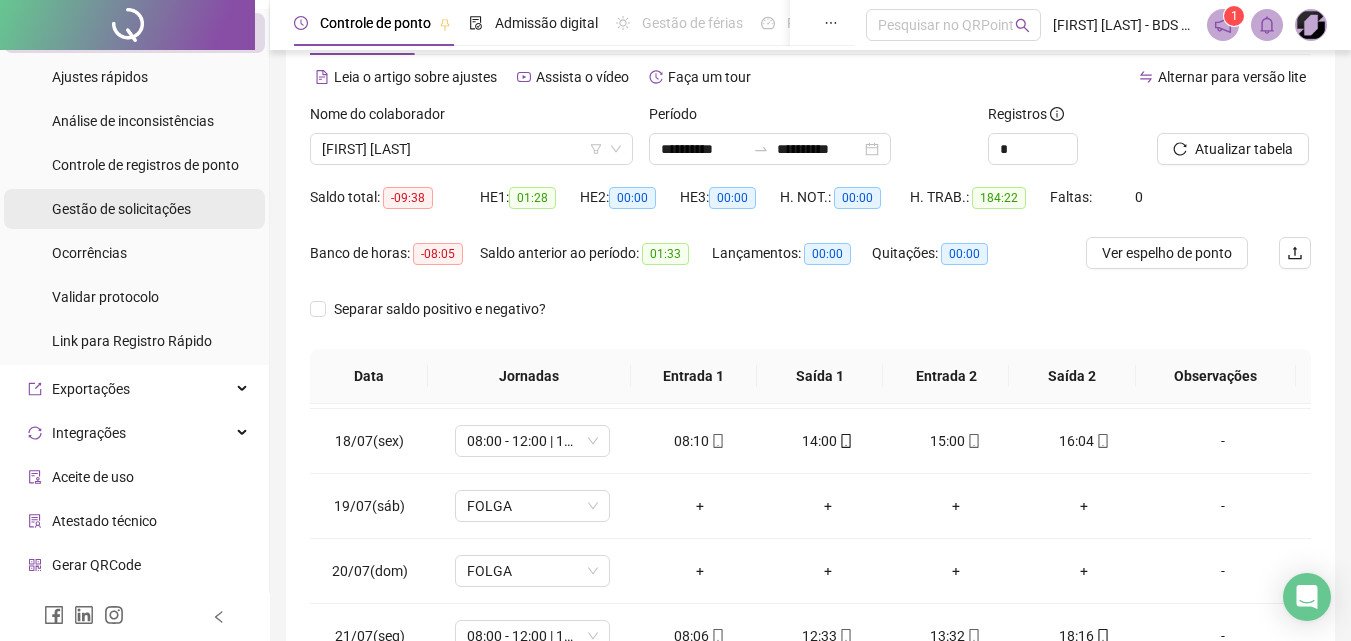 click on "Gestão de solicitações" at bounding box center [121, 209] 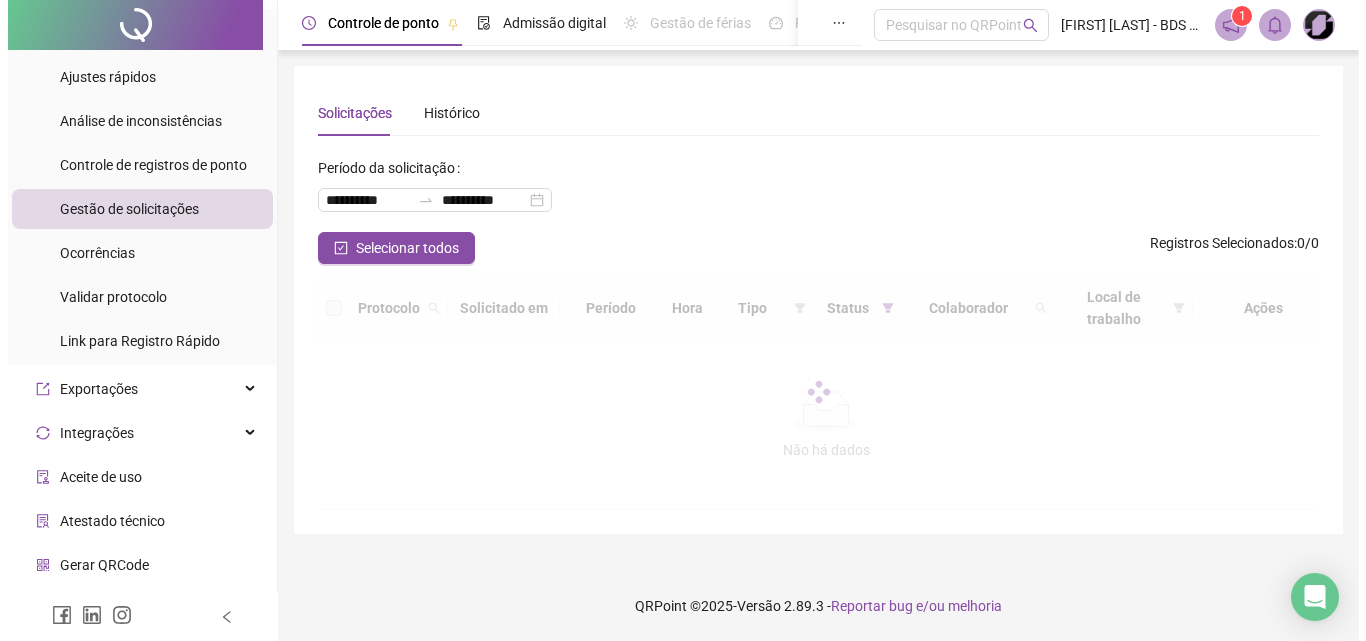 scroll, scrollTop: 0, scrollLeft: 0, axis: both 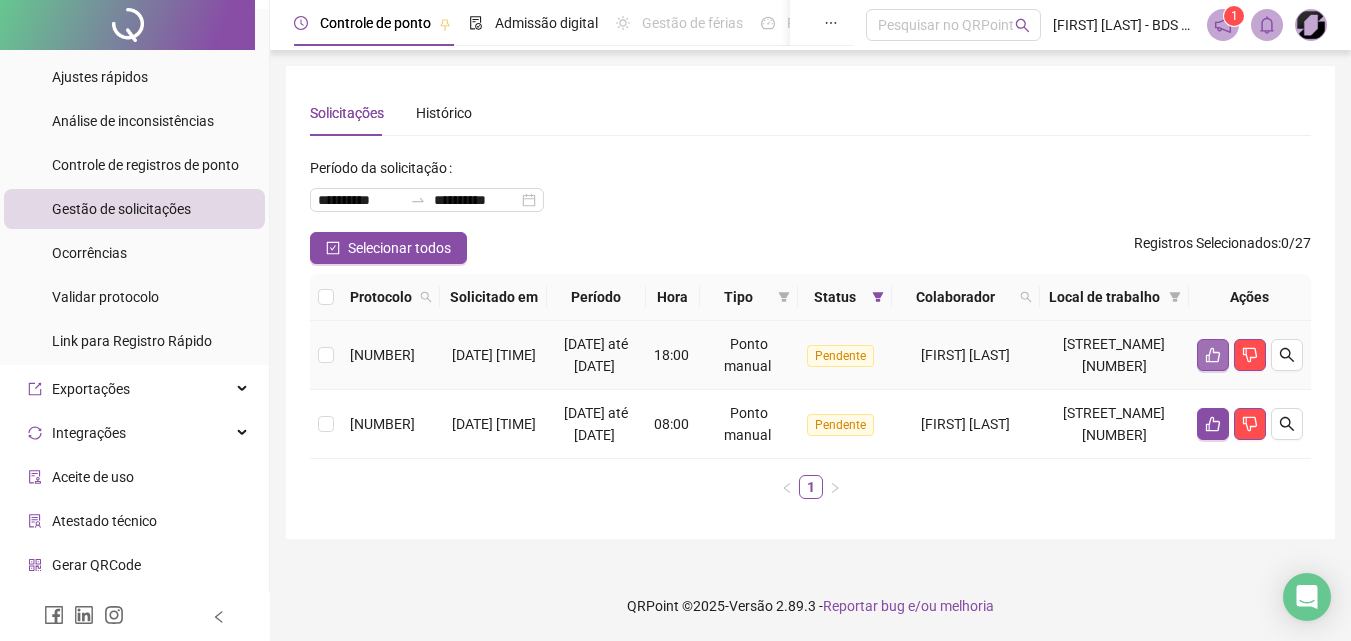 click 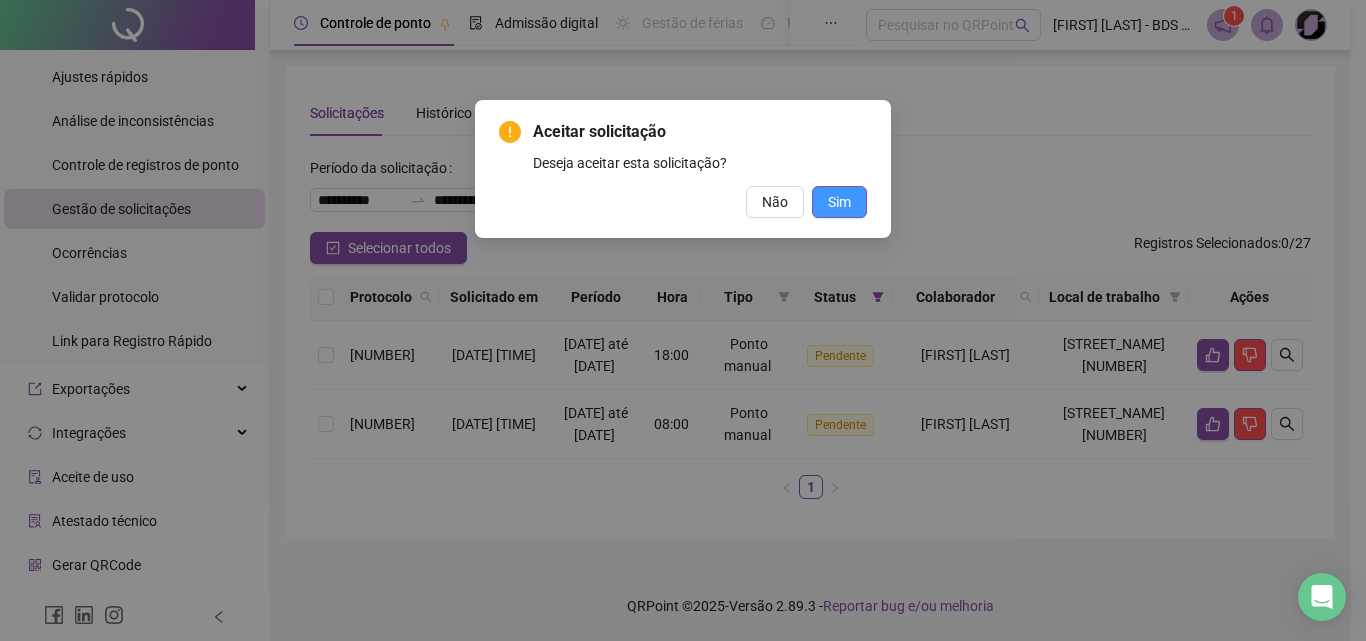 click on "Sim" at bounding box center (839, 202) 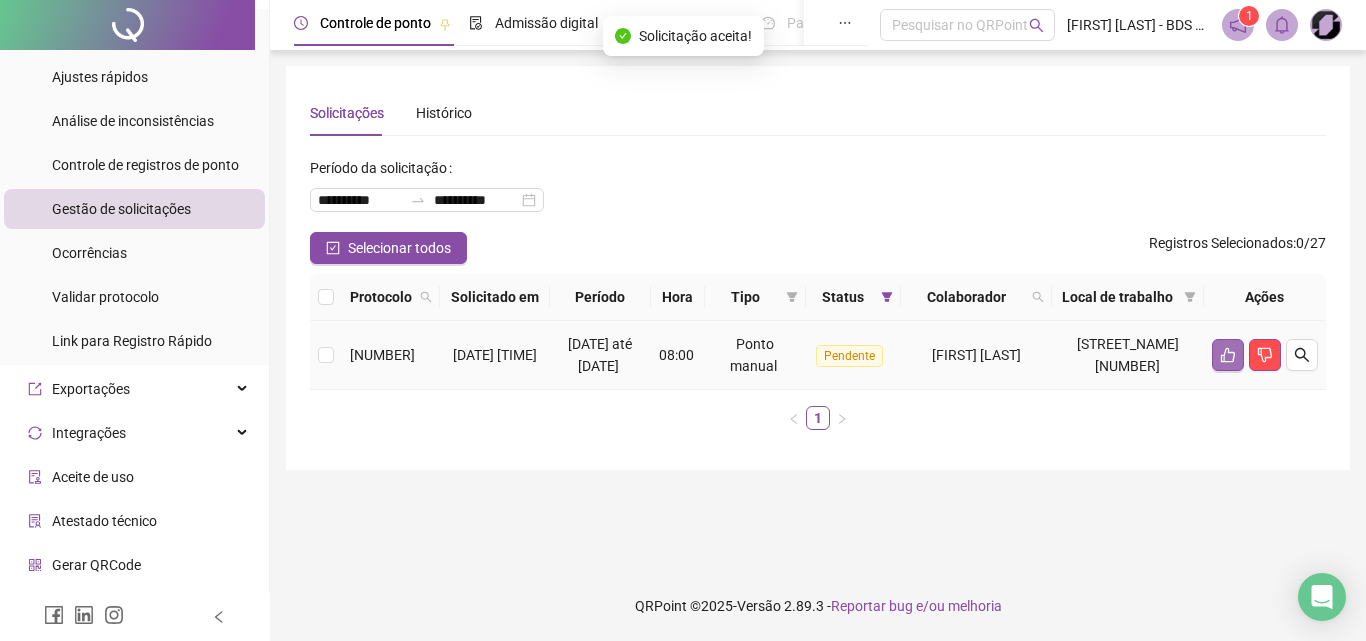 click at bounding box center (1228, 355) 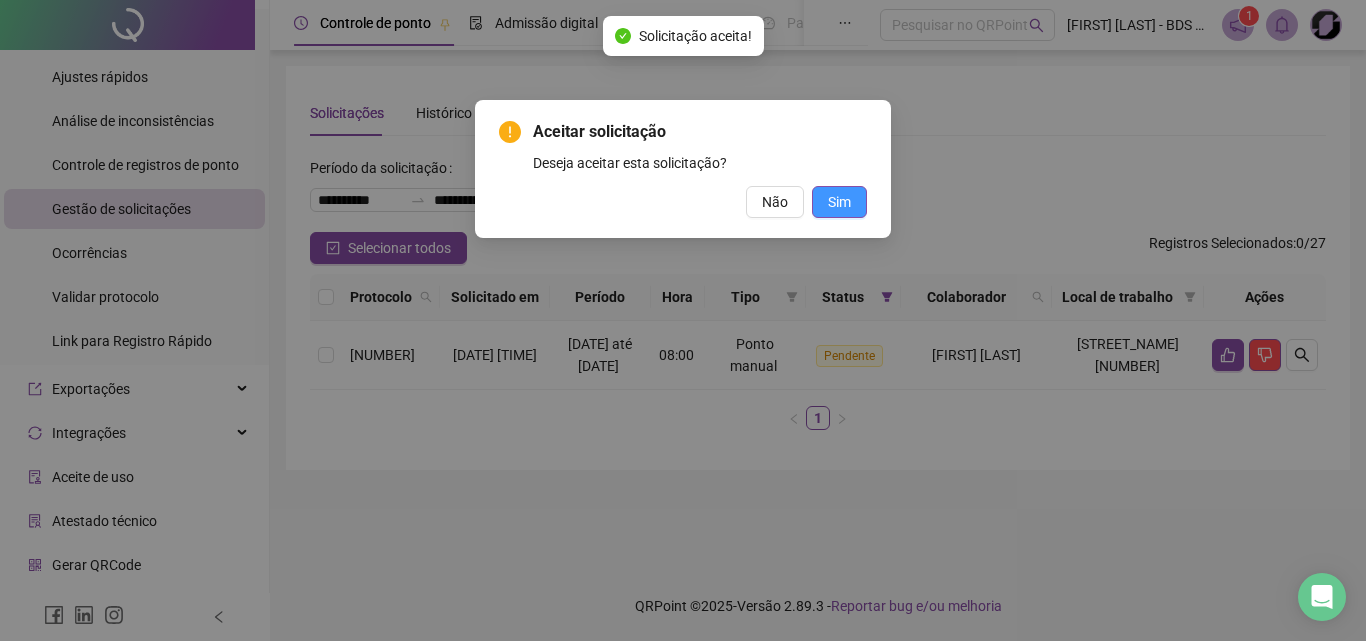 click on "Sim" at bounding box center (839, 202) 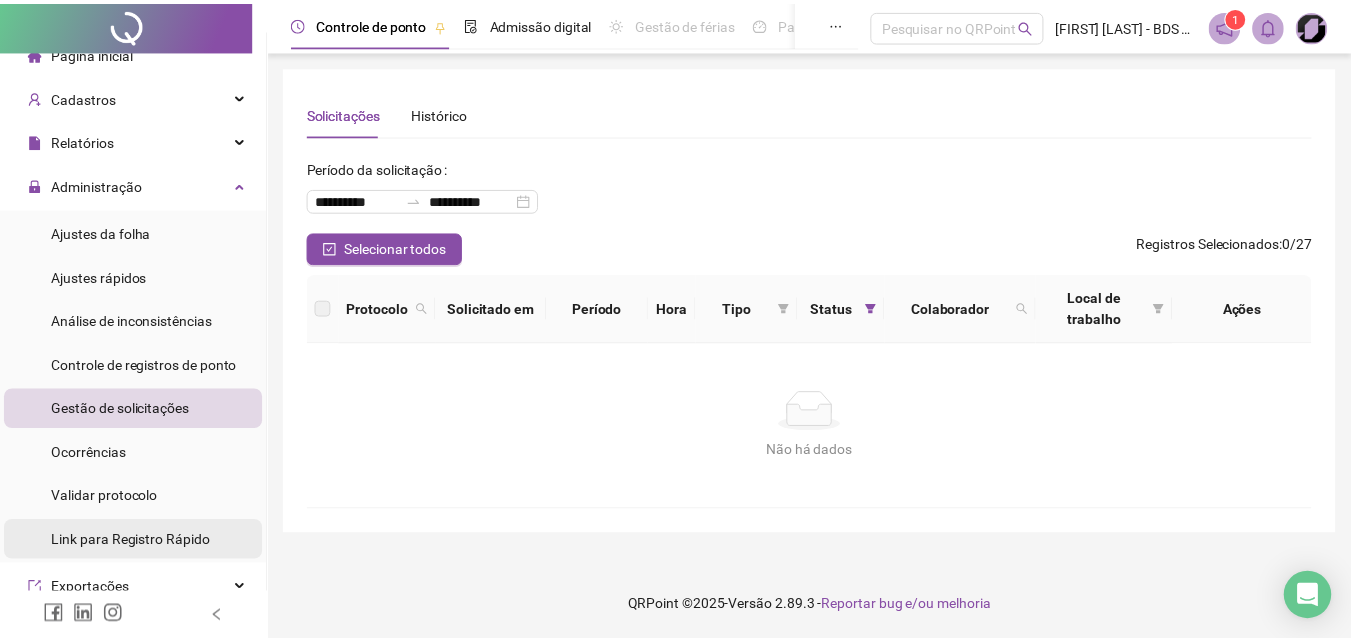scroll, scrollTop: 0, scrollLeft: 0, axis: both 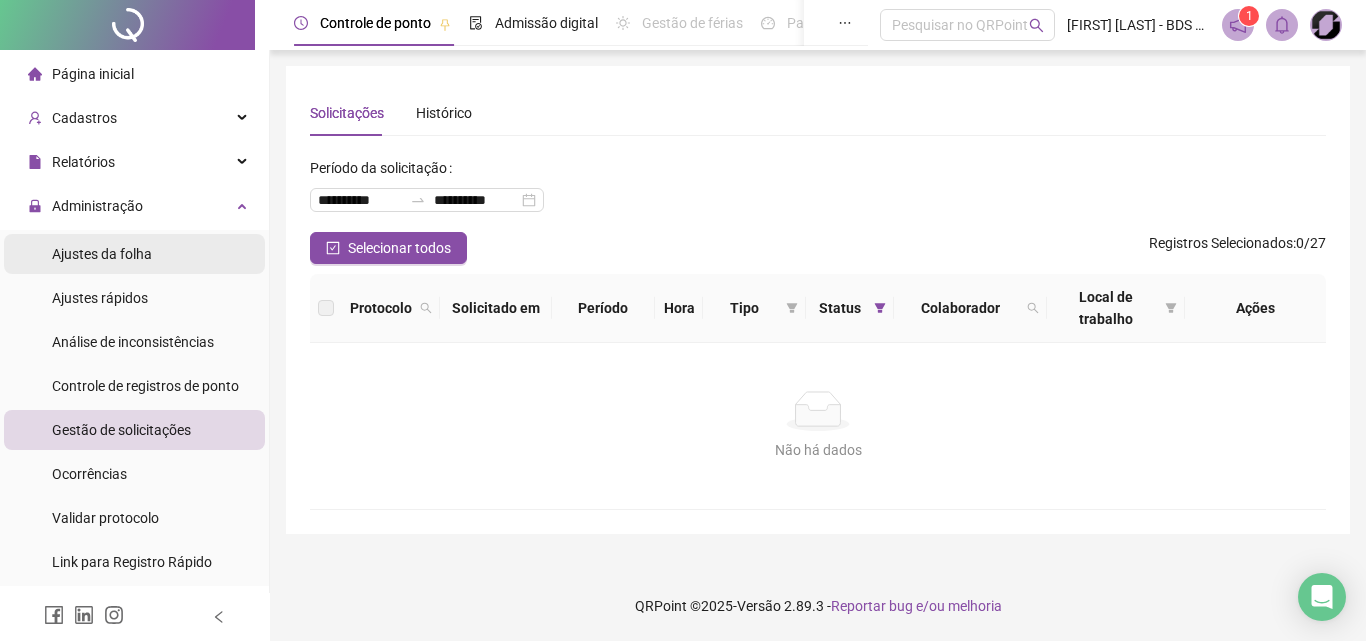 click on "Ajustes da folha" at bounding box center (102, 254) 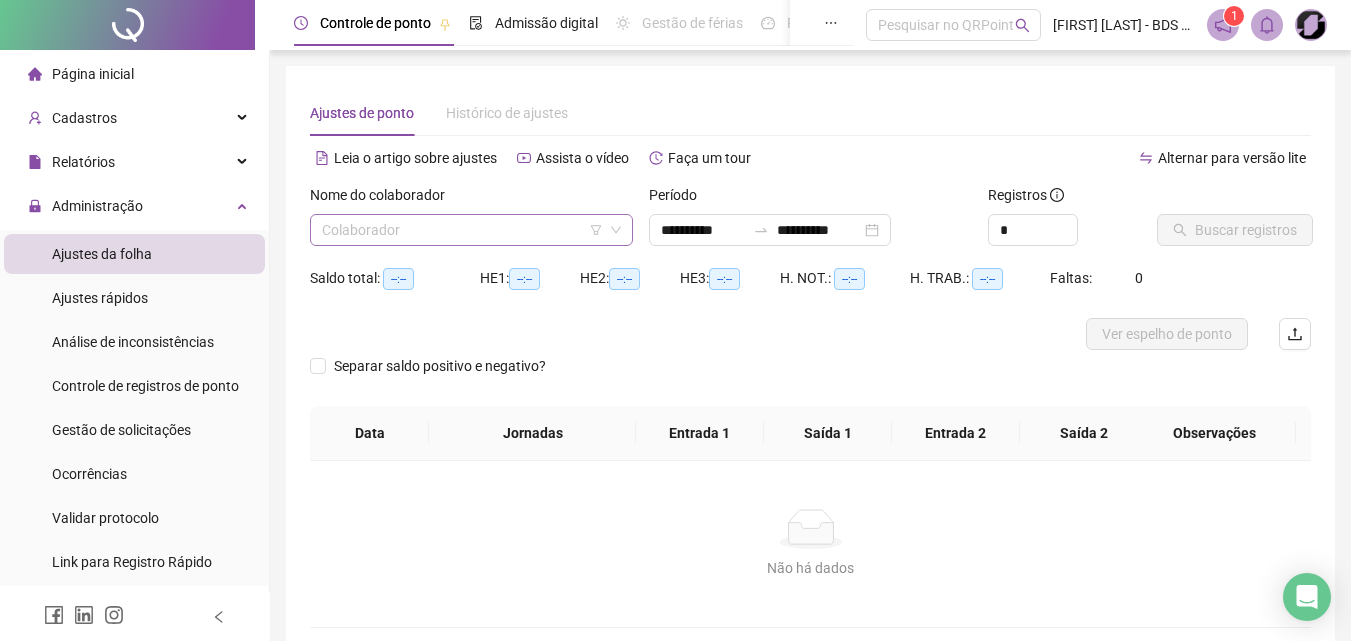 click at bounding box center [462, 230] 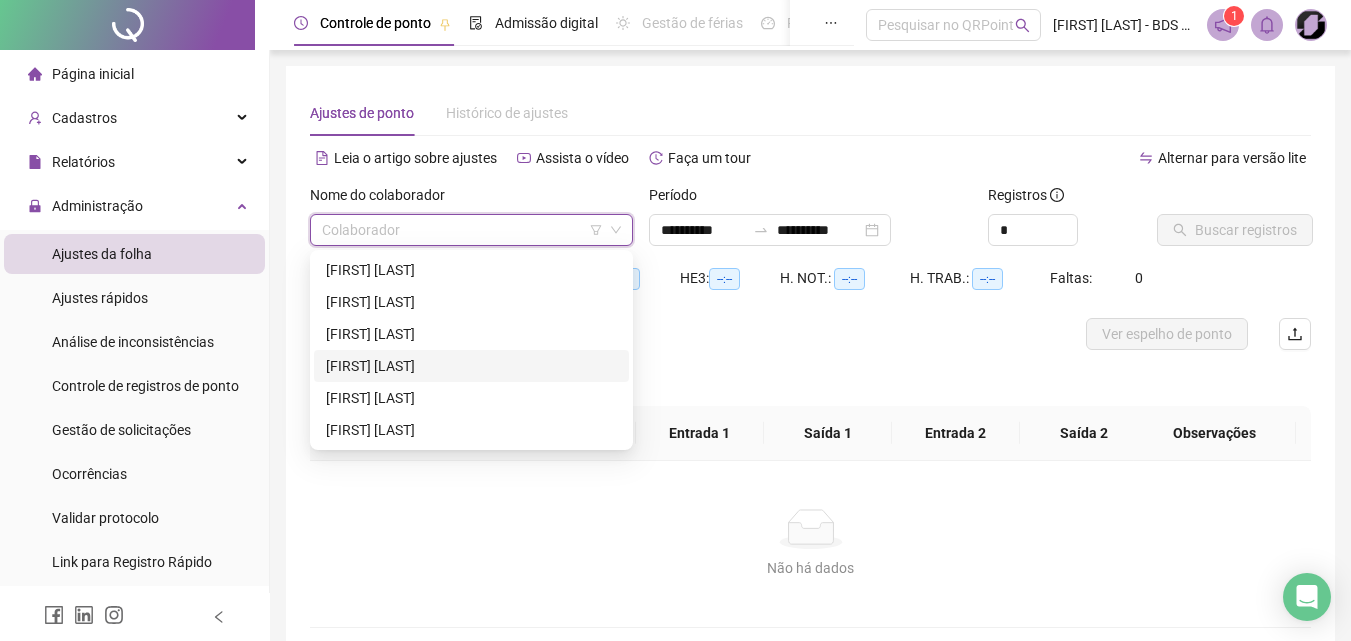 click on "[FIRST] [LAST]" at bounding box center [471, 366] 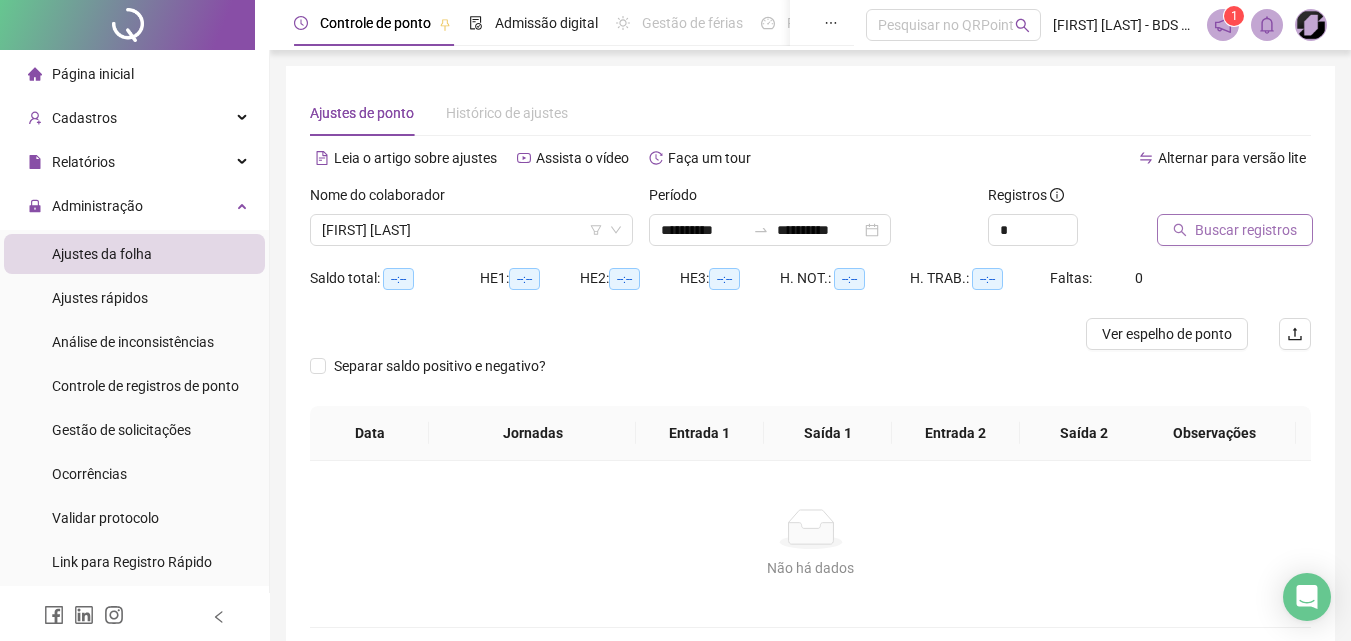 click on "Buscar registros" at bounding box center (1246, 230) 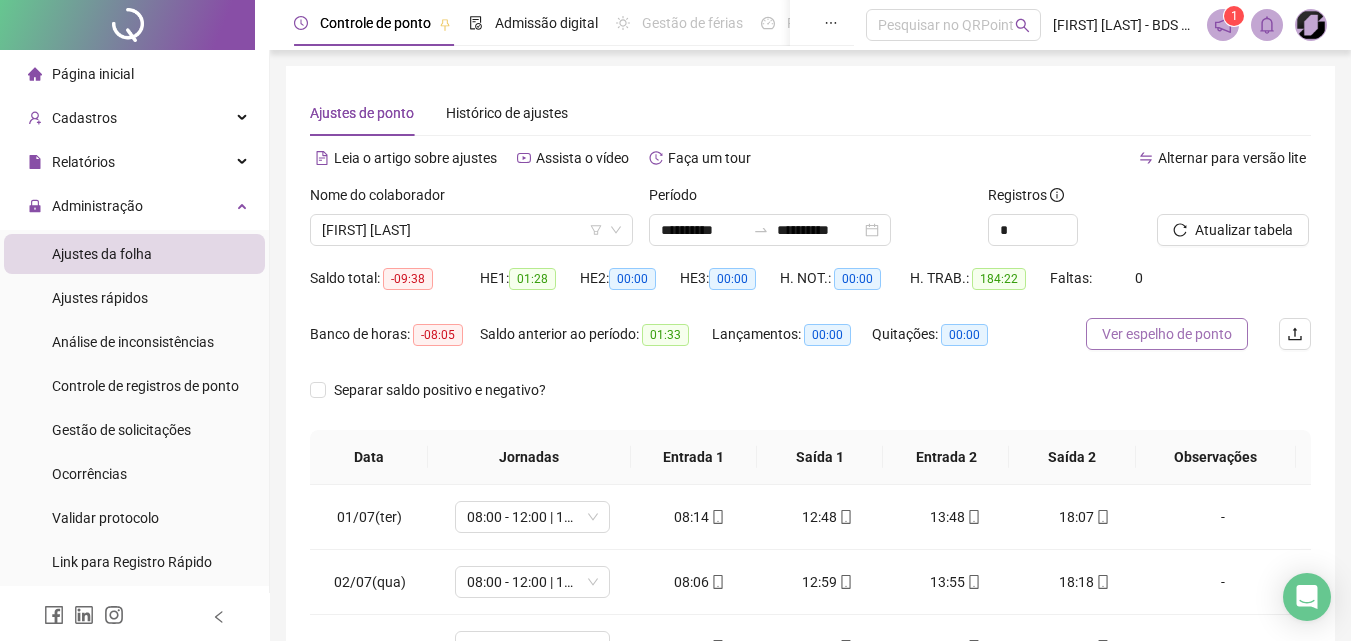 click on "Ver espelho de ponto" at bounding box center [1167, 334] 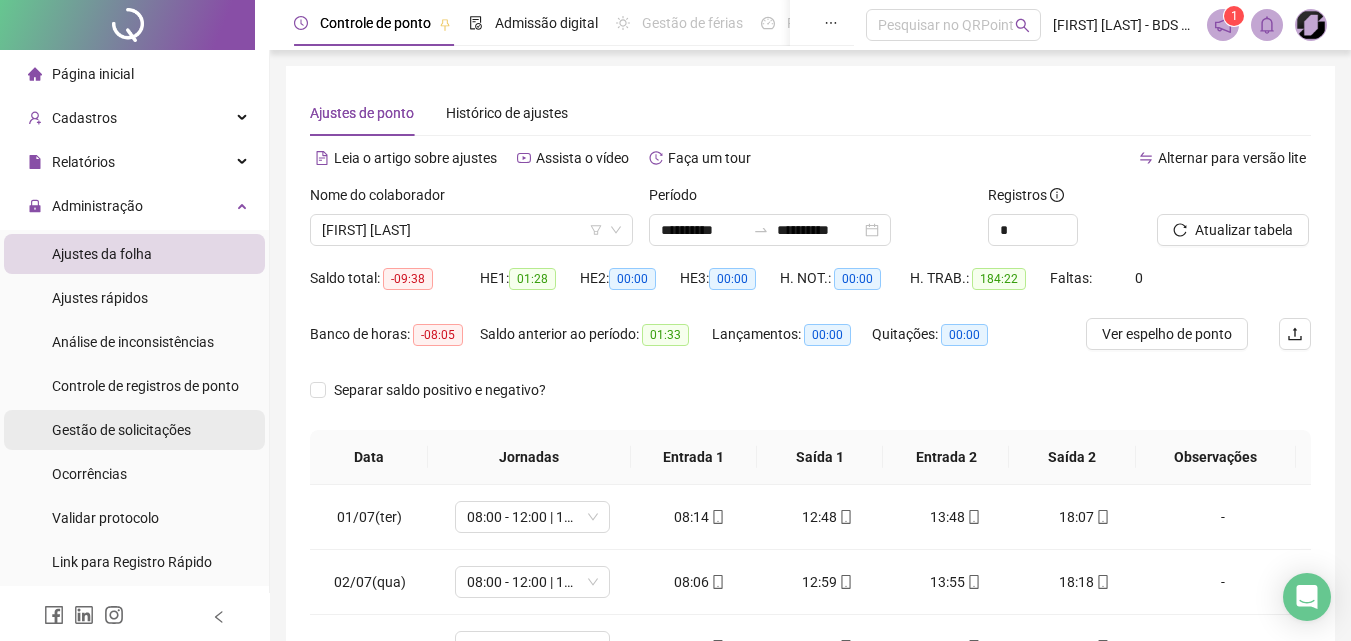 click on "Gestão de solicitações" at bounding box center (121, 430) 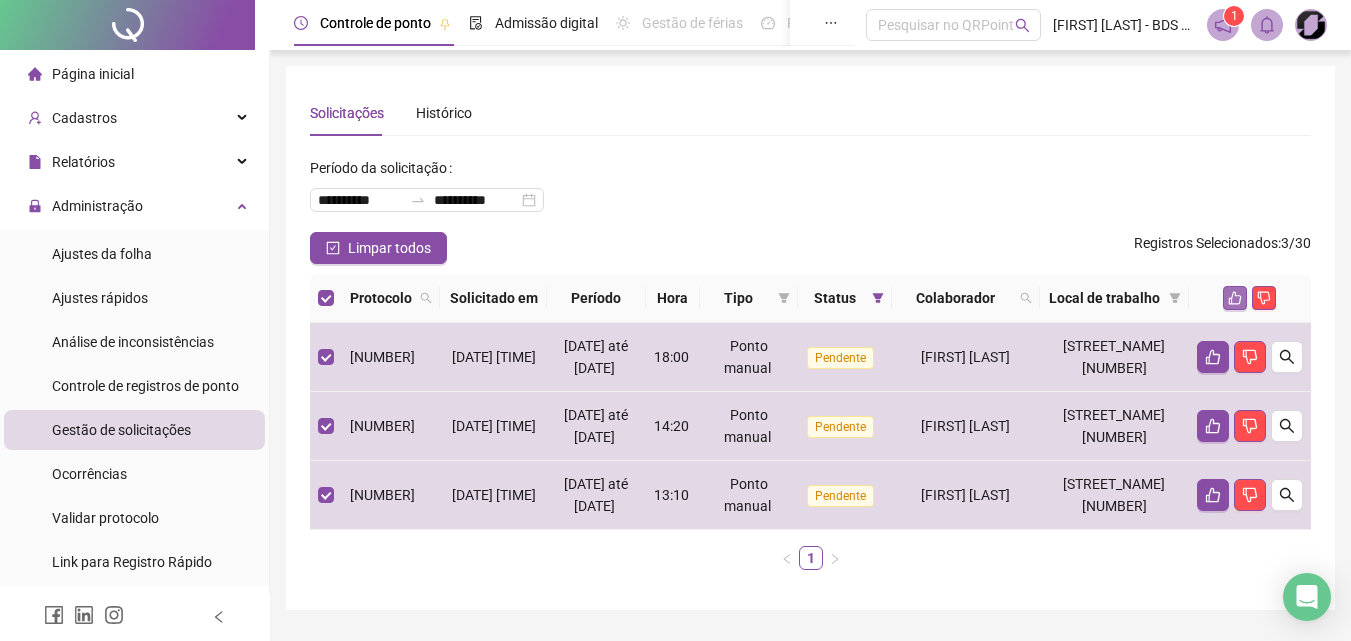 click 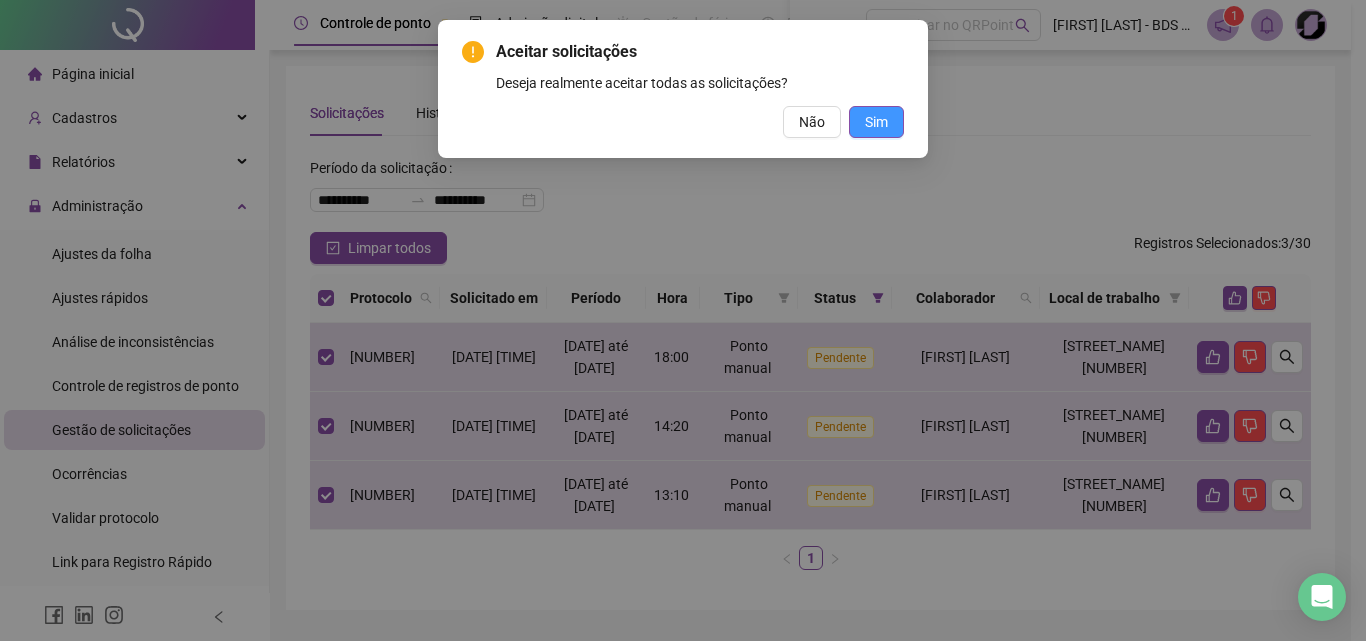 click on "Sim" at bounding box center [876, 122] 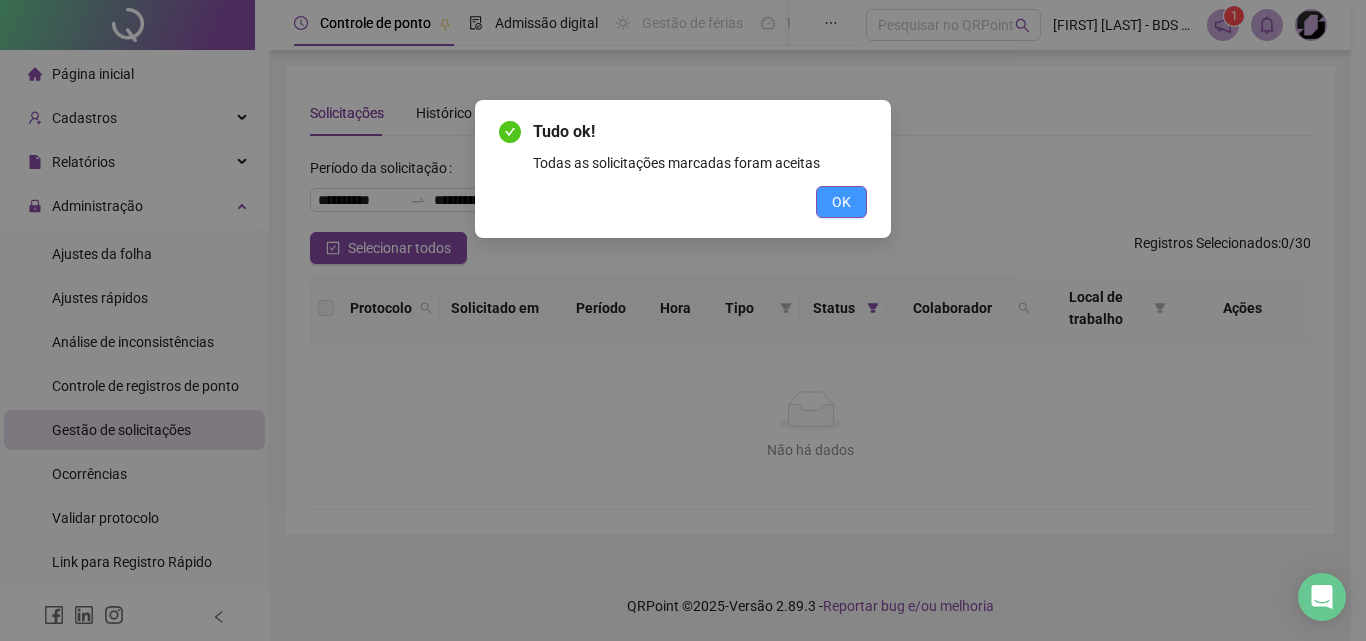 click on "OK" at bounding box center [841, 202] 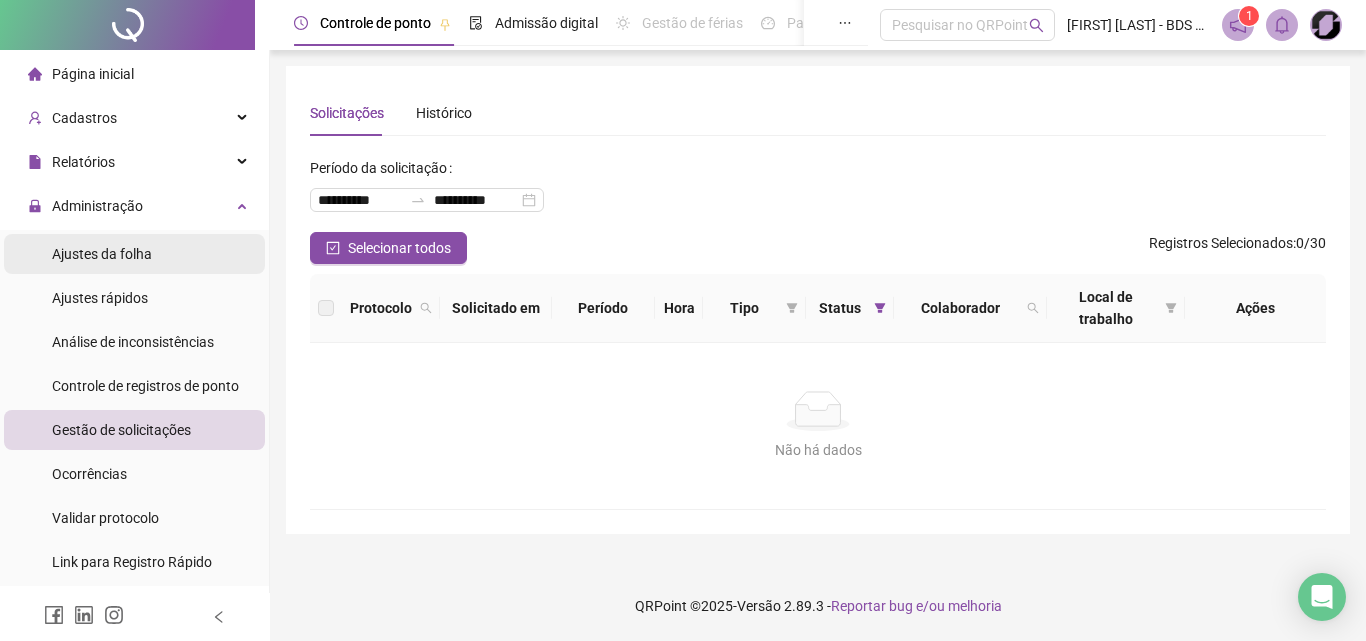 click on "Ajustes da folha" at bounding box center [134, 254] 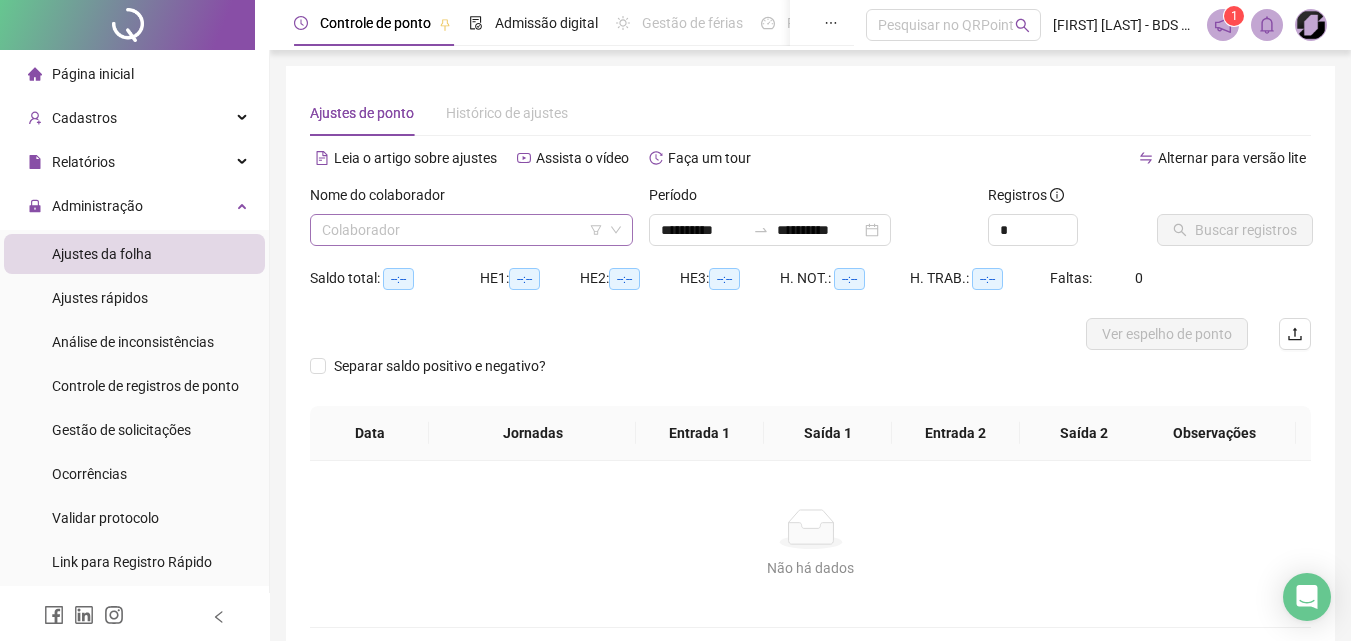 click at bounding box center [462, 230] 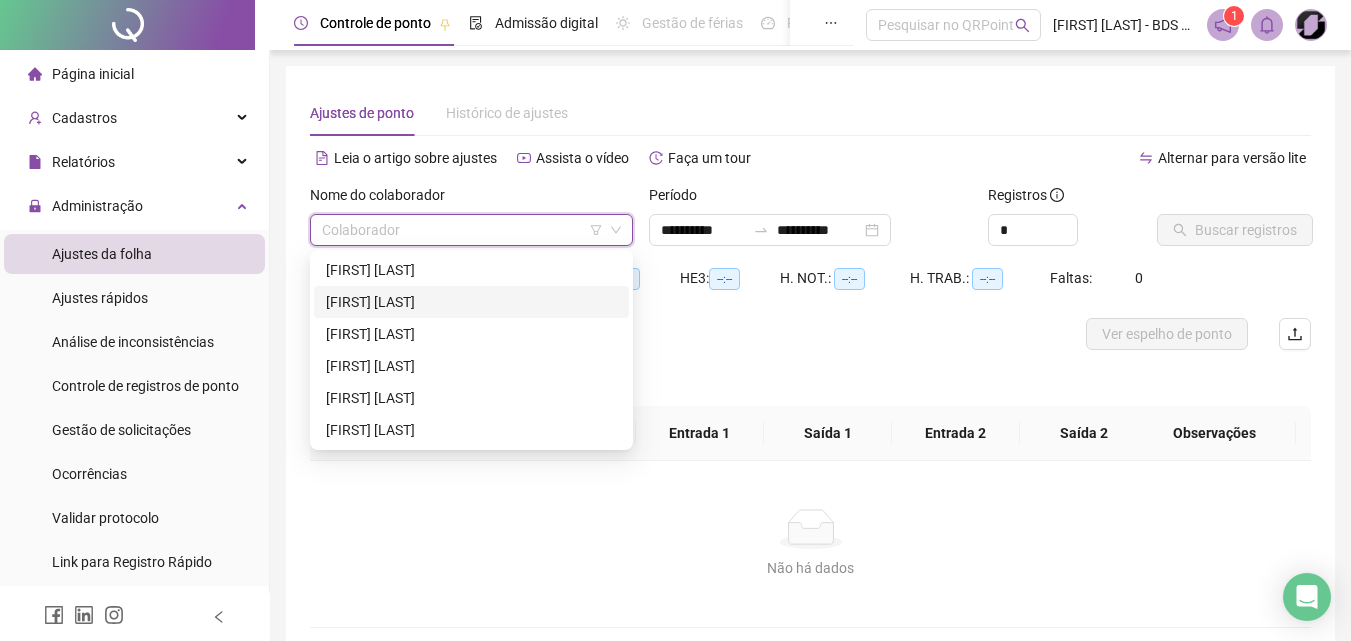 click on "[FIRST] [LAST]" at bounding box center (471, 302) 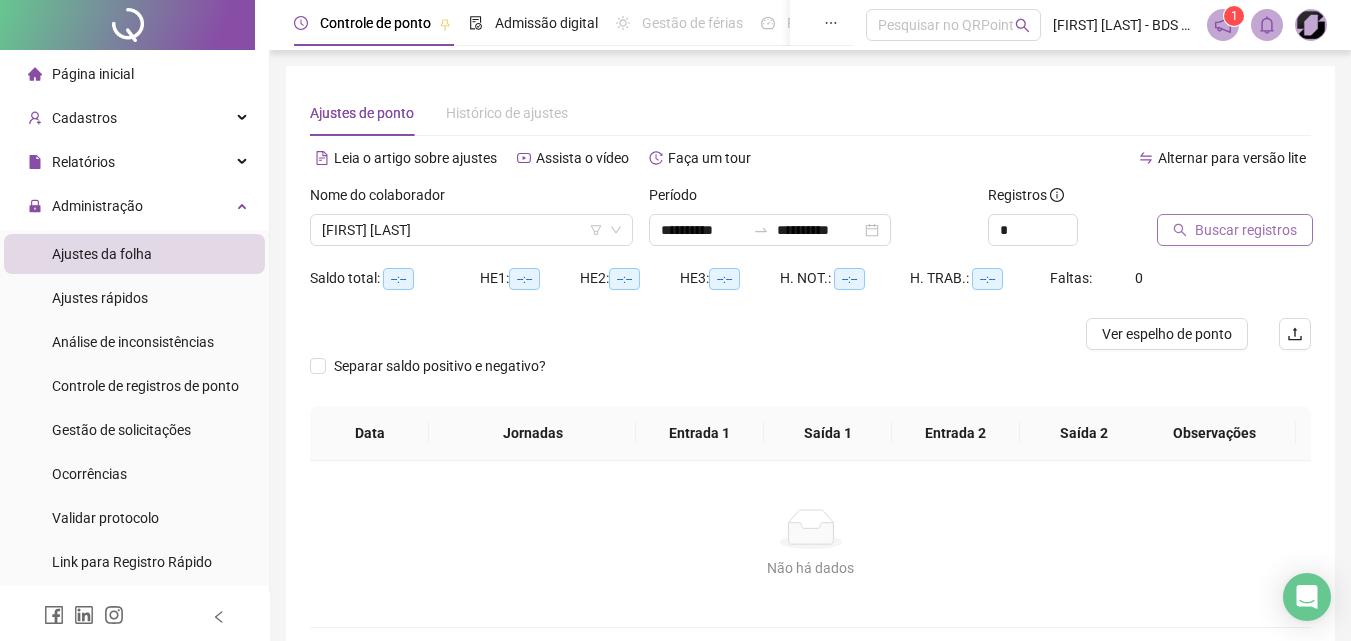 click on "Buscar registros" at bounding box center [1246, 230] 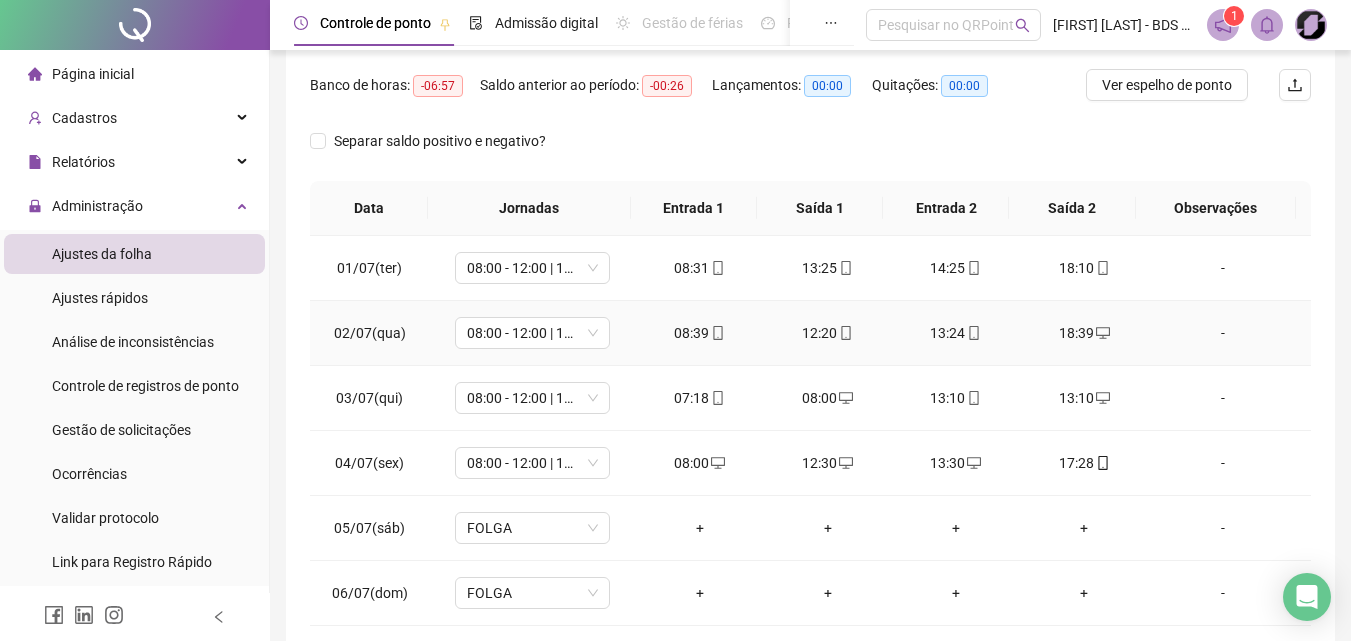 scroll, scrollTop: 0, scrollLeft: 0, axis: both 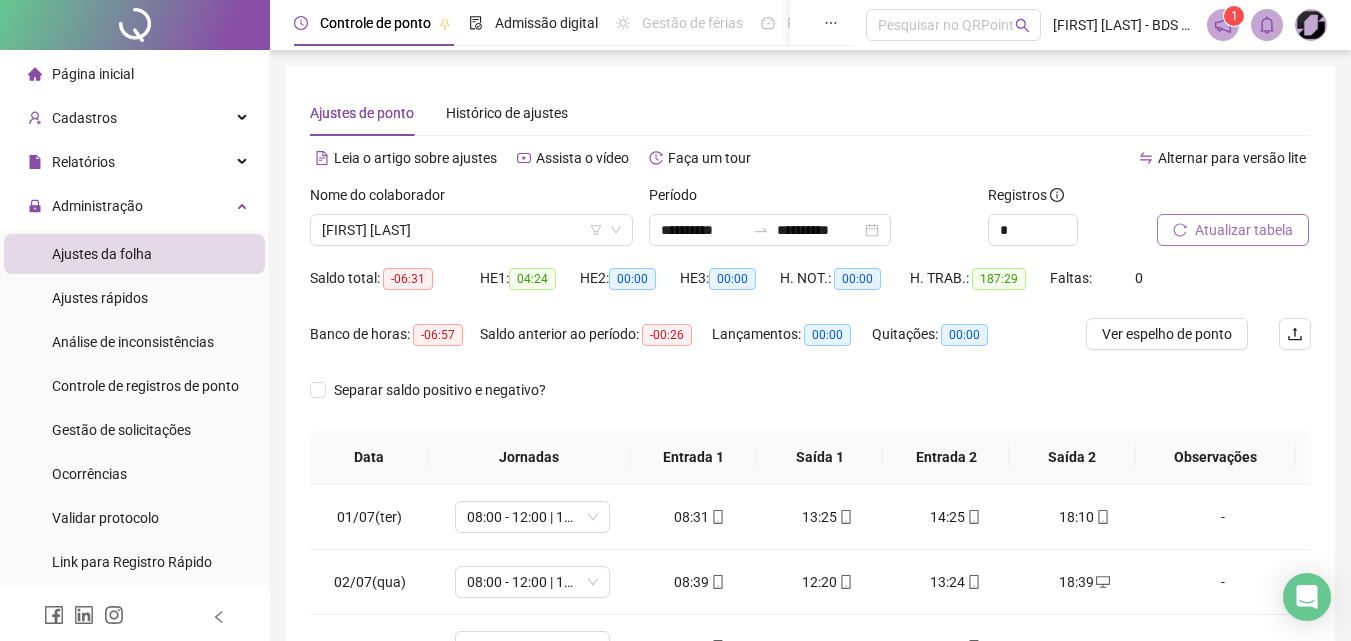 click on "Atualizar tabela" at bounding box center (1244, 230) 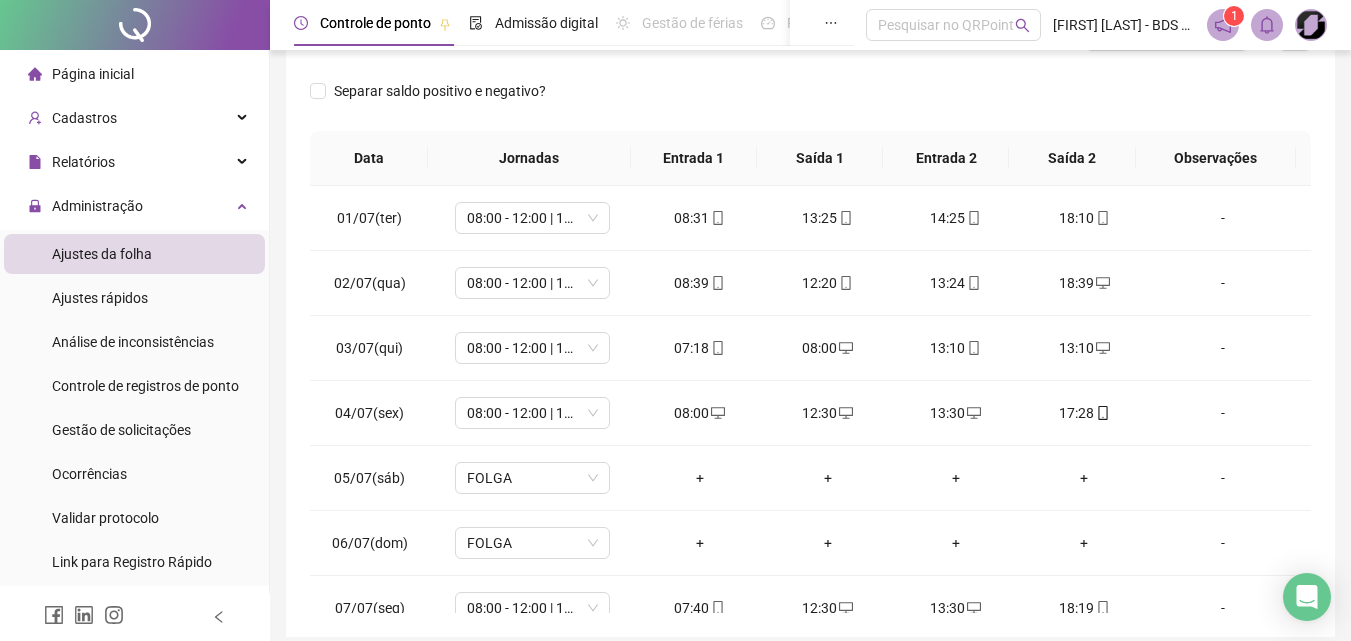 scroll, scrollTop: 300, scrollLeft: 0, axis: vertical 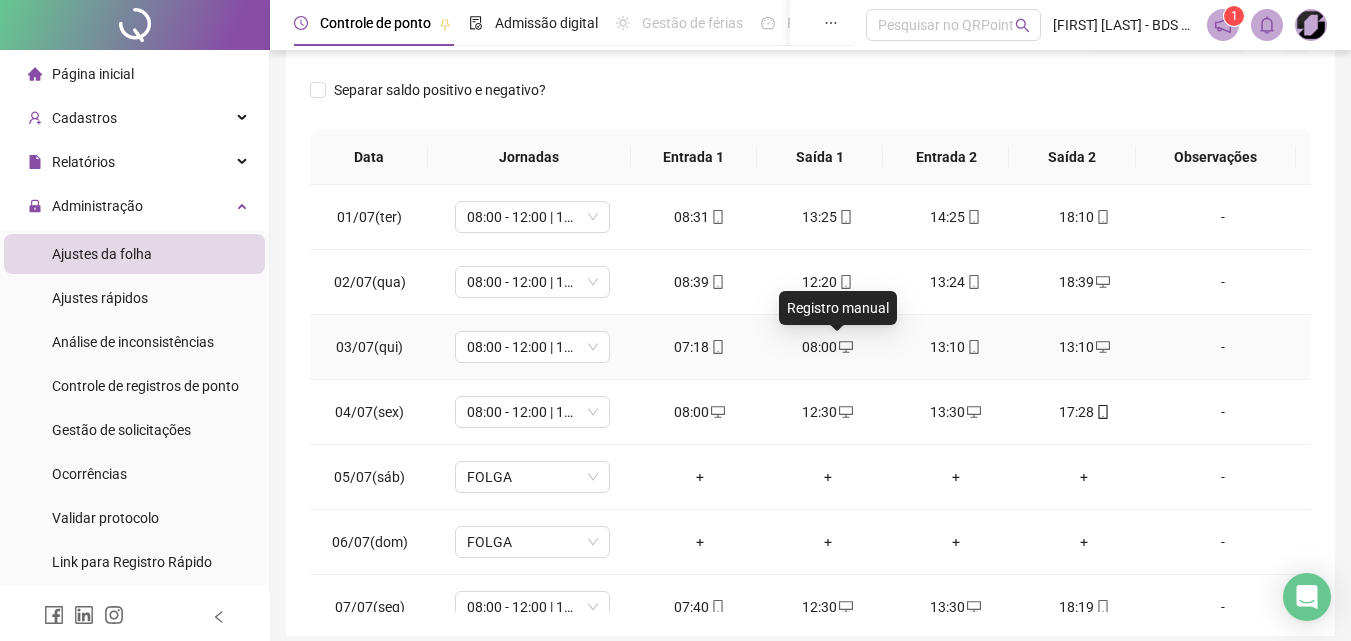 click 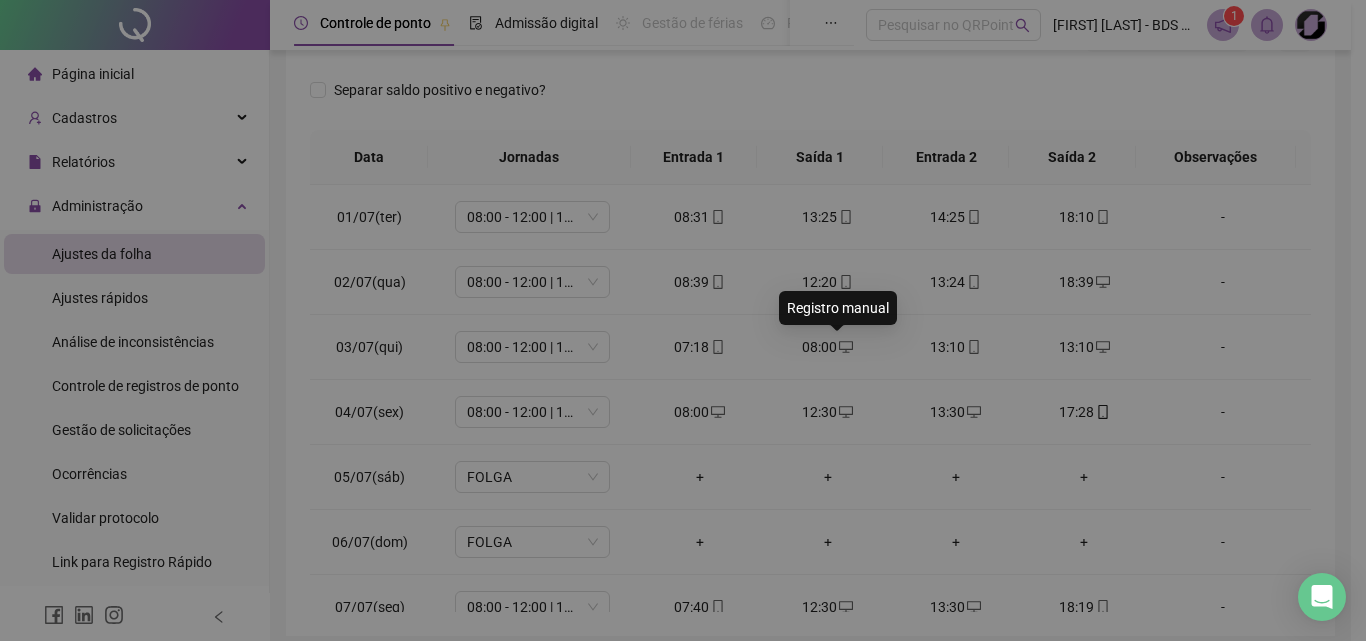 type on "**********" 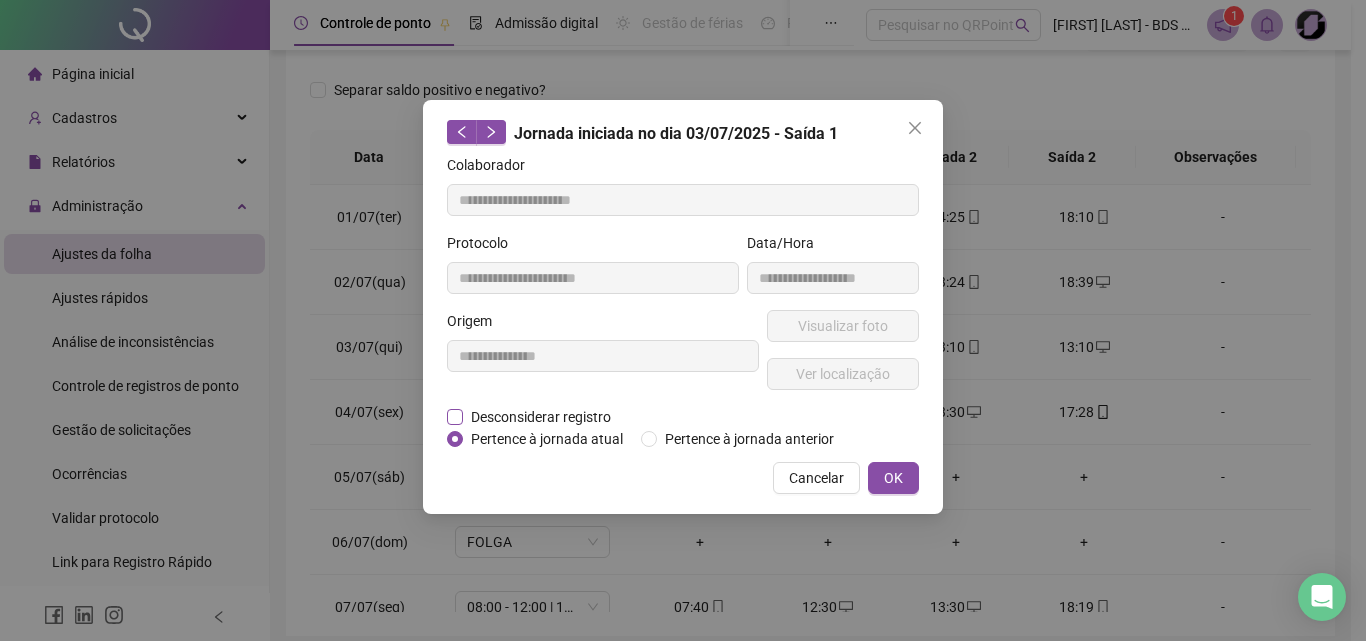 click on "Desconsiderar registro" at bounding box center (541, 417) 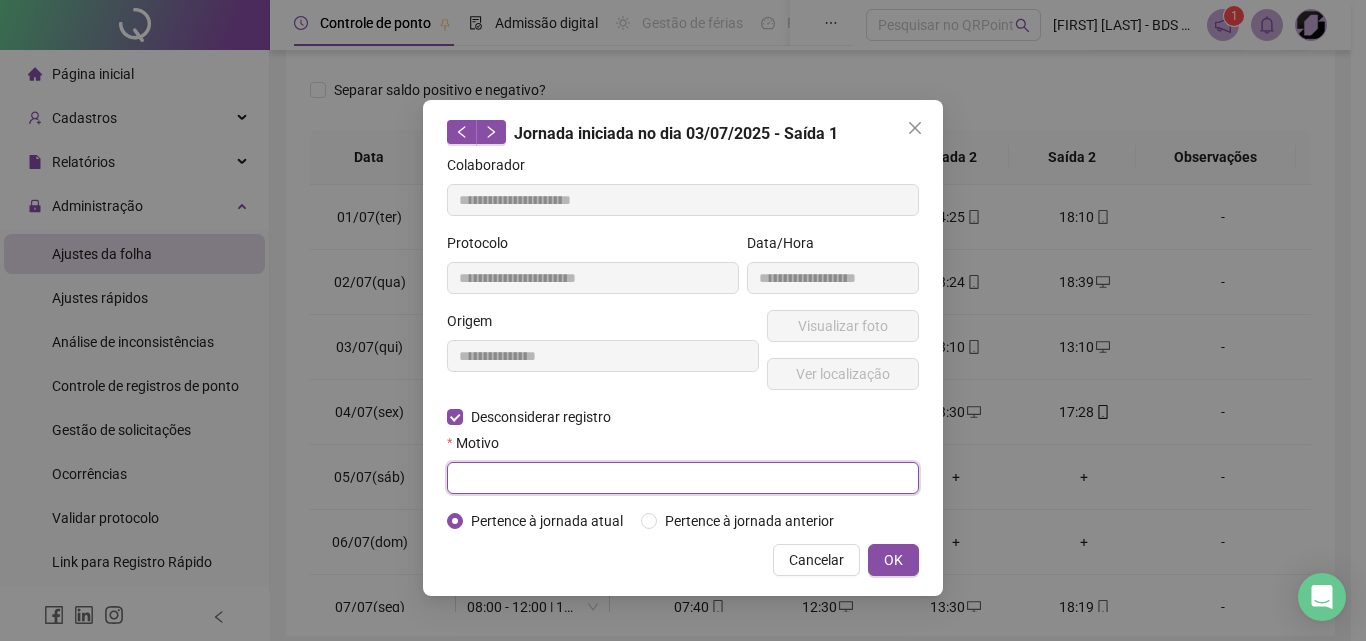 click at bounding box center (683, 478) 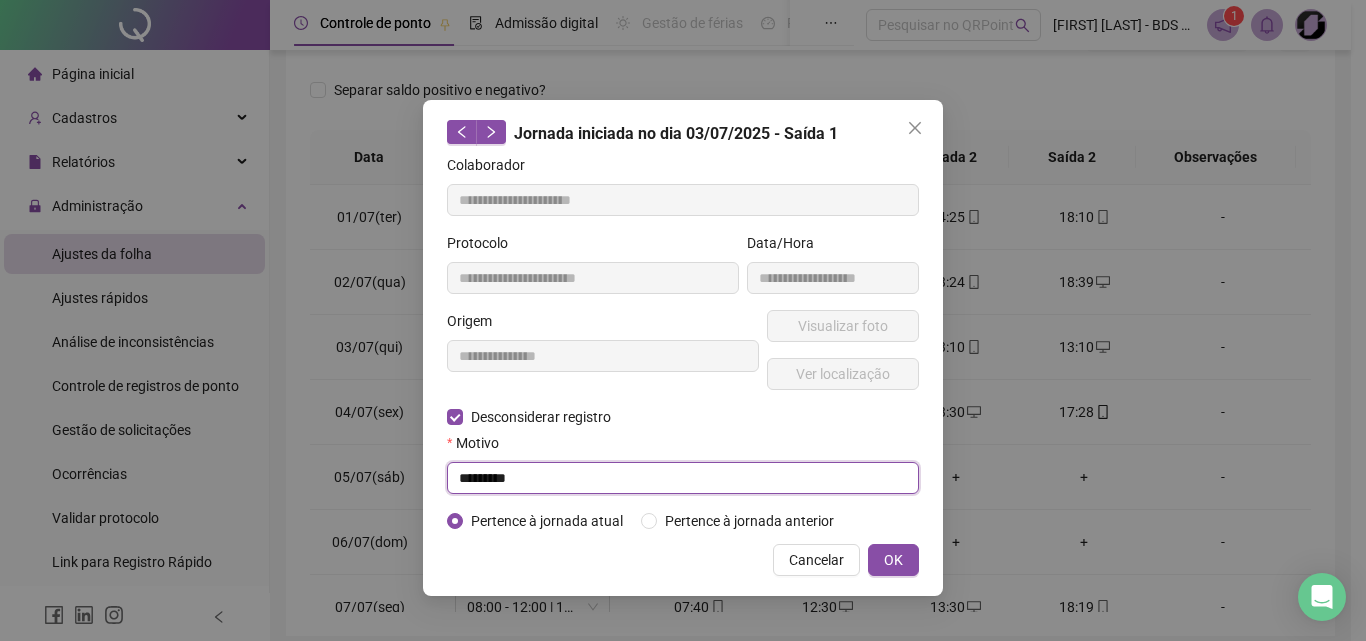 drag, startPoint x: 662, startPoint y: 486, endPoint x: 148, endPoint y: 485, distance: 514.001 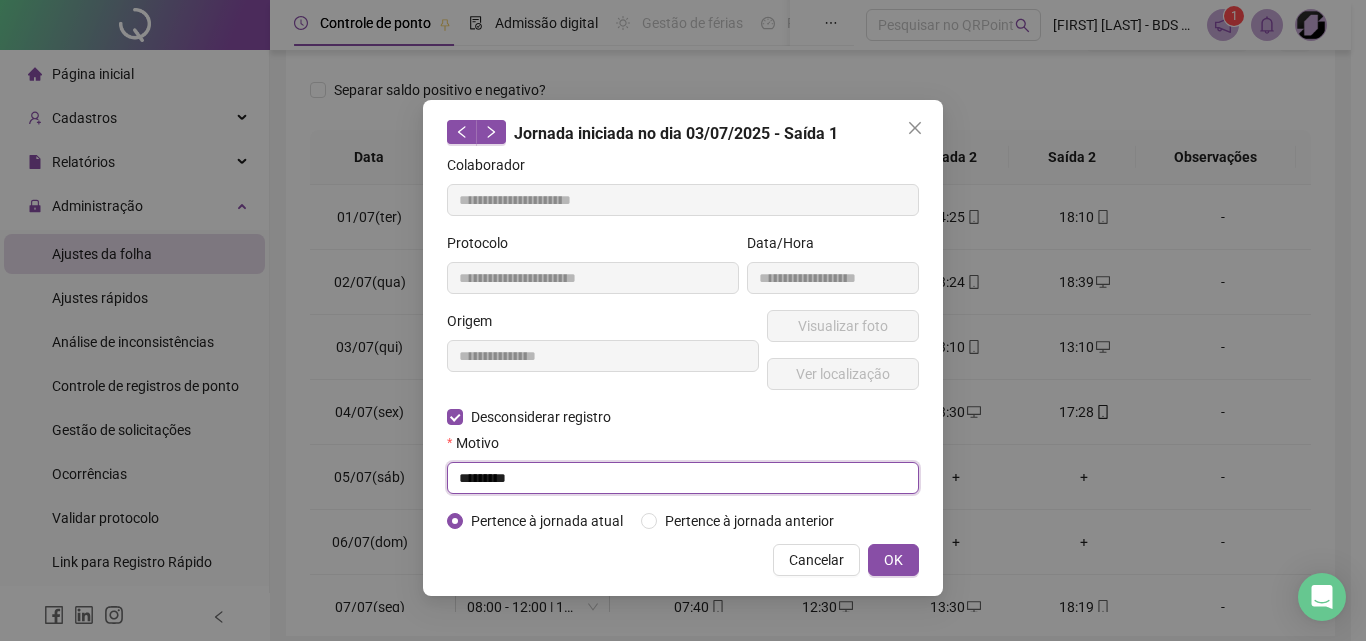 click on "**********" at bounding box center [683, 320] 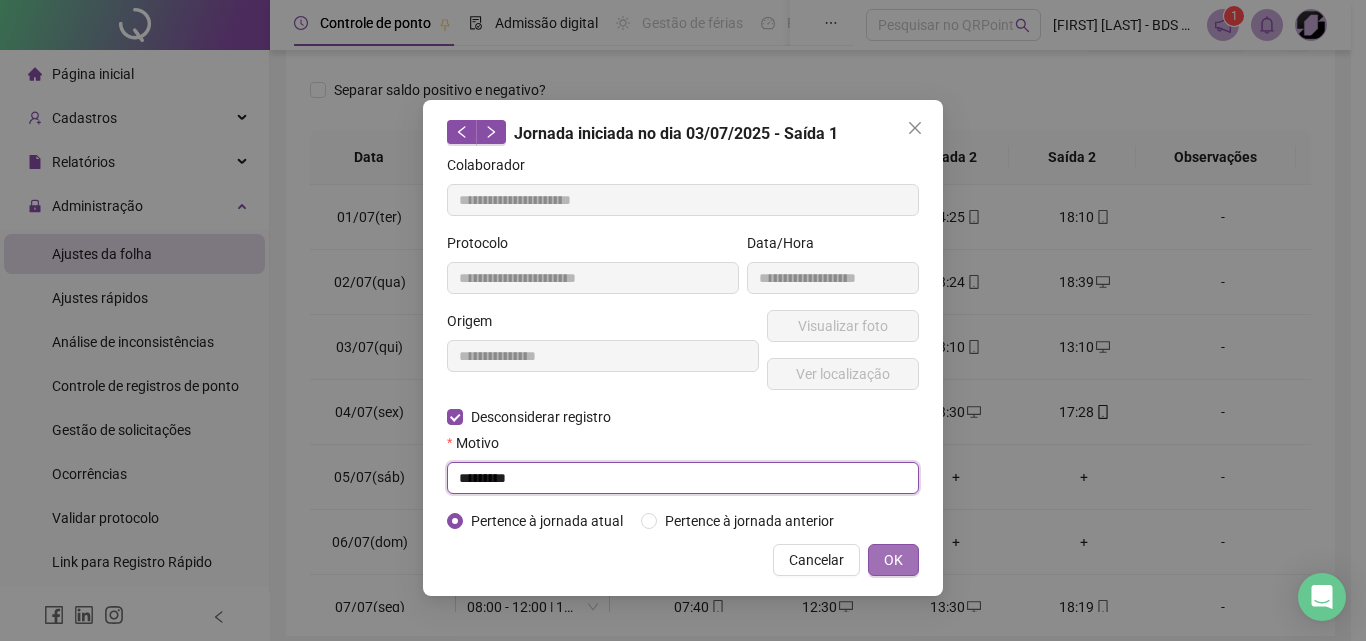 type on "*********" 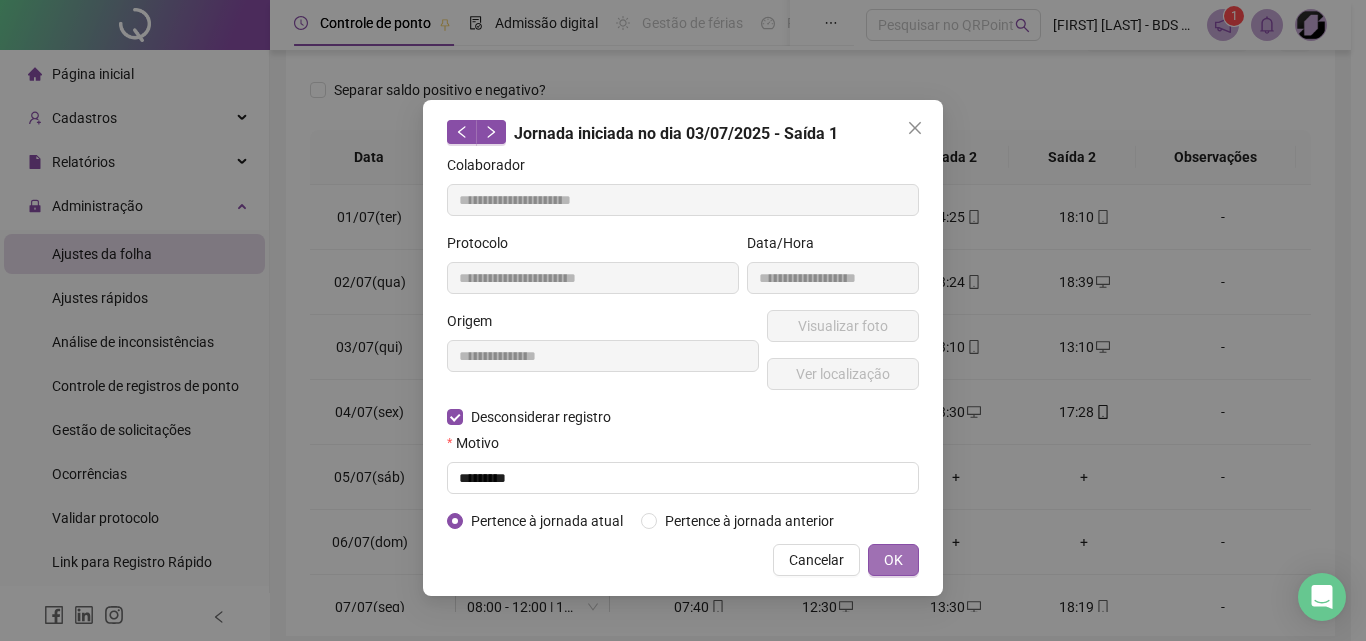 click on "OK" at bounding box center [893, 560] 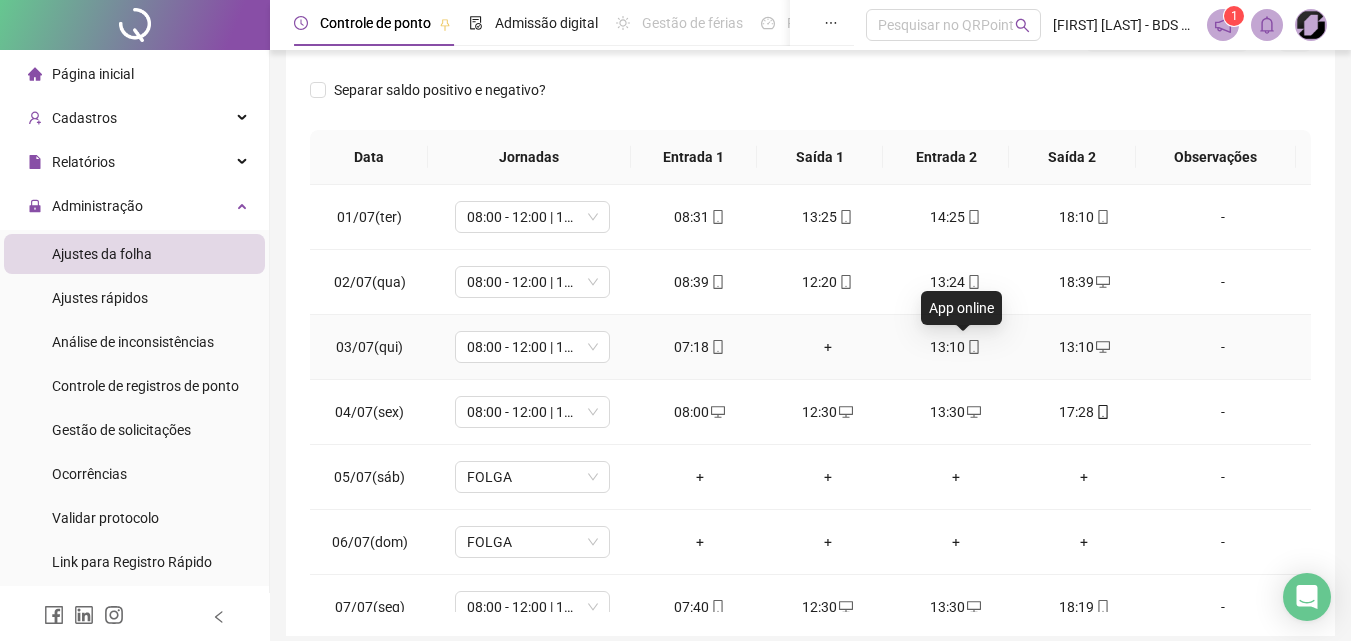 click 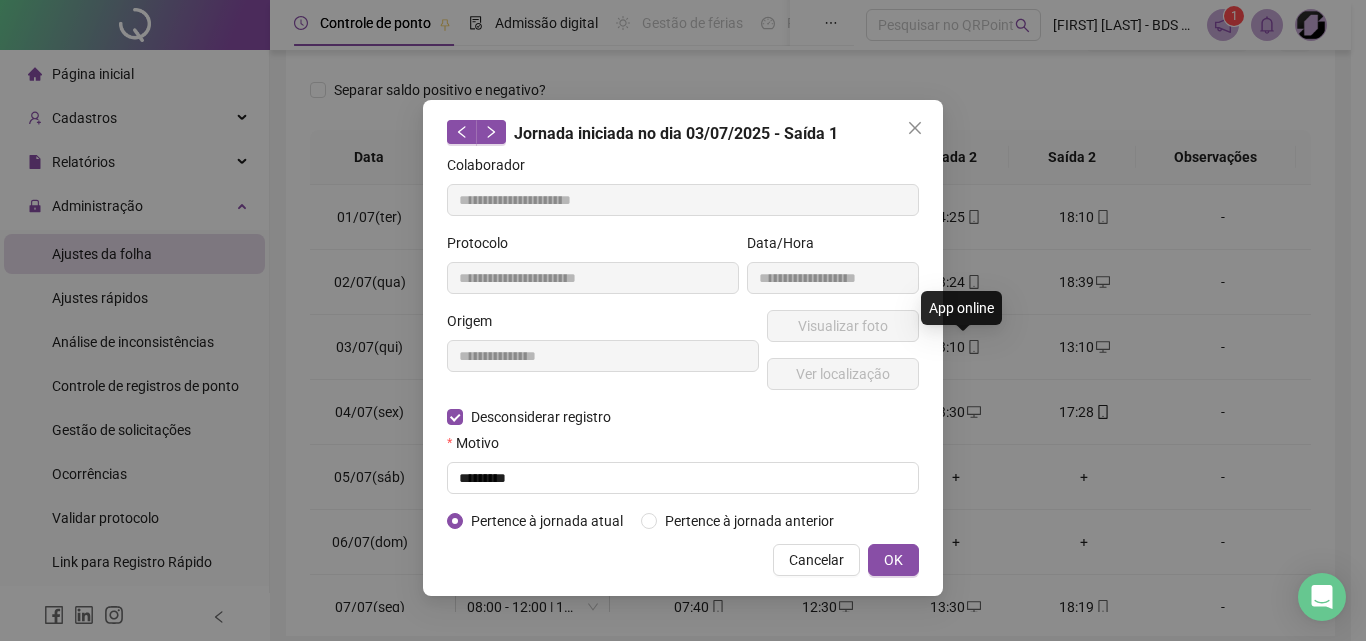 type on "**********" 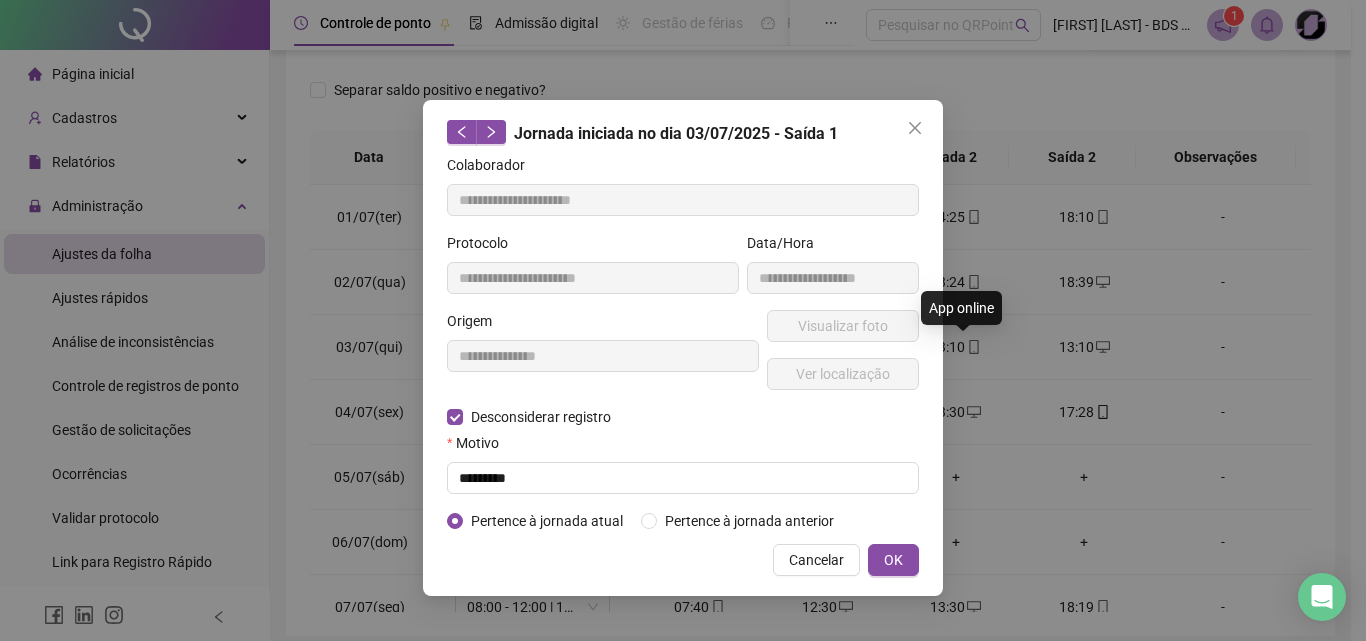 type on "**********" 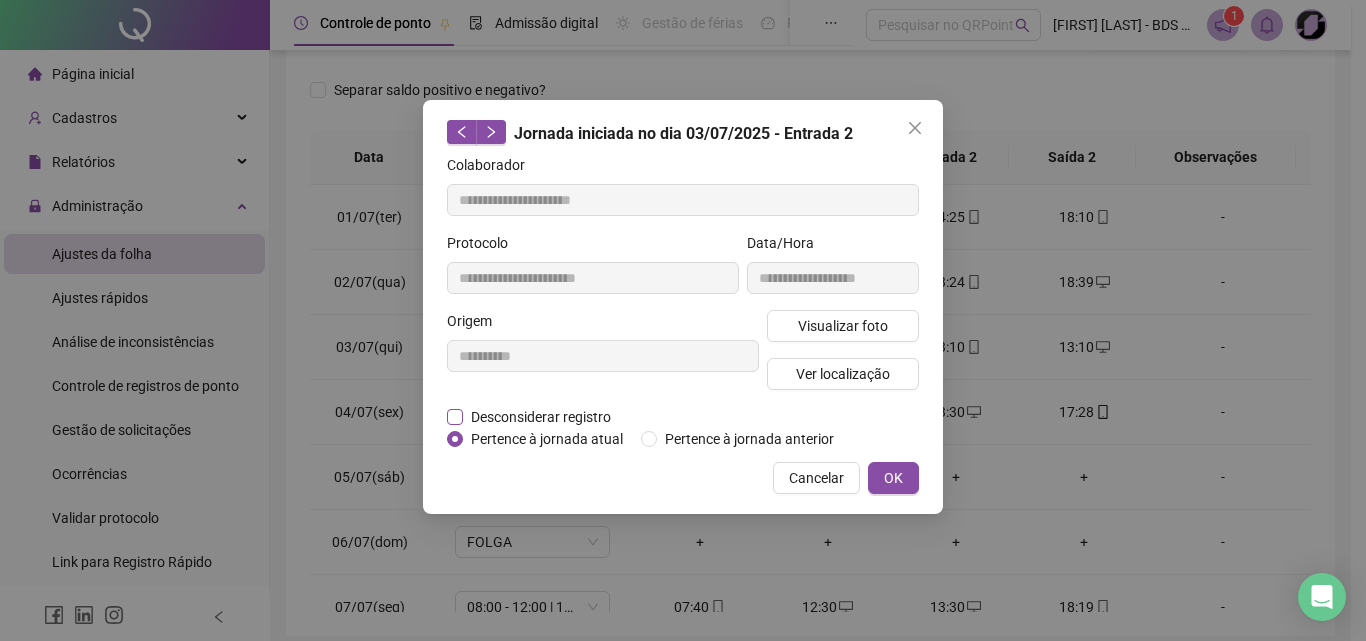 click on "Desconsiderar registro" at bounding box center [541, 417] 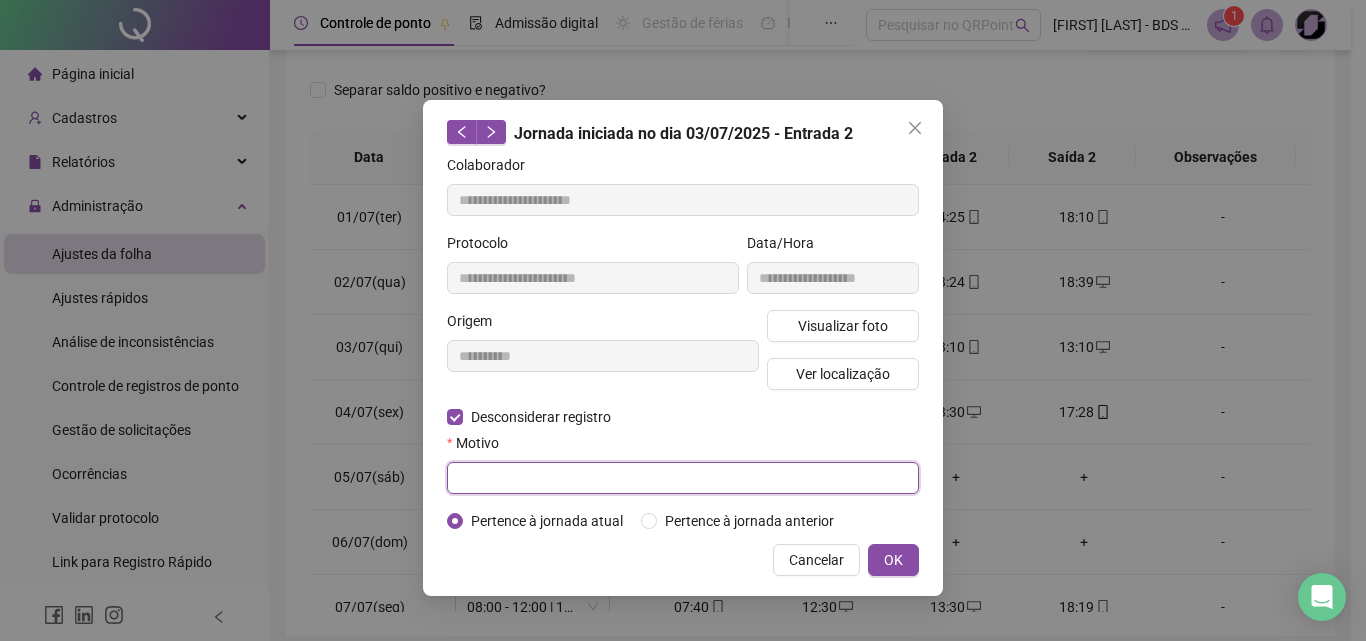 click at bounding box center (683, 478) 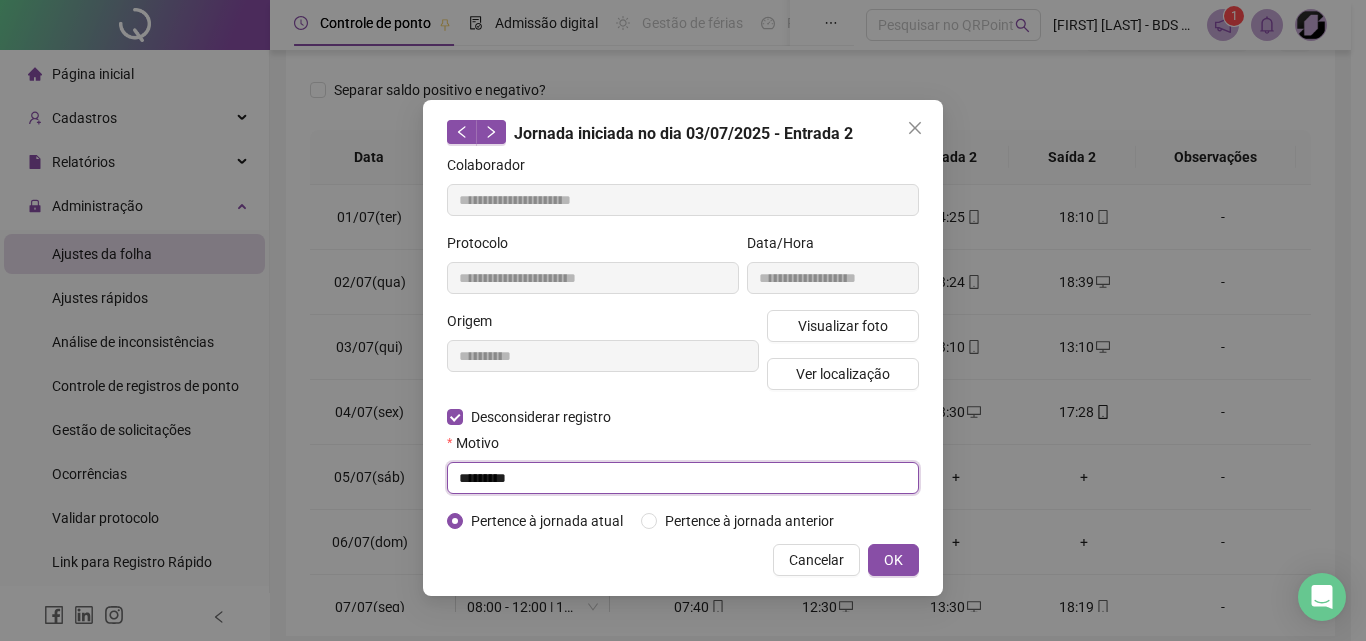 type on "*********" 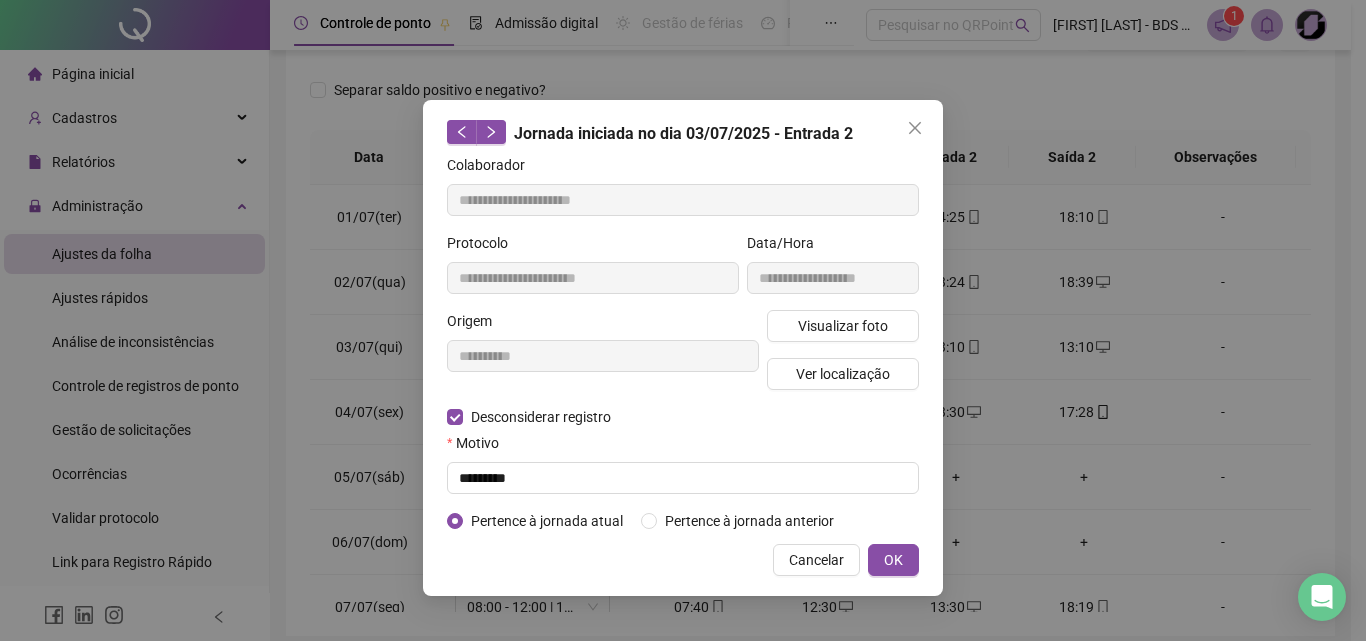 click on "OK" at bounding box center [893, 560] 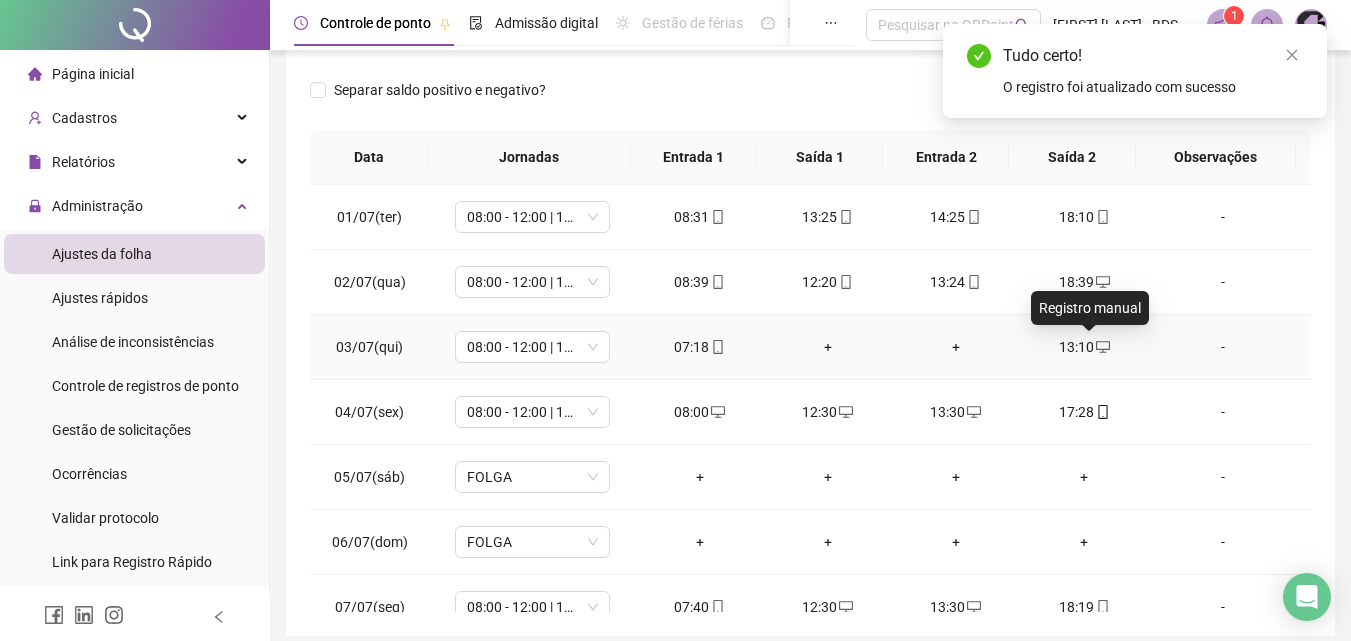 click 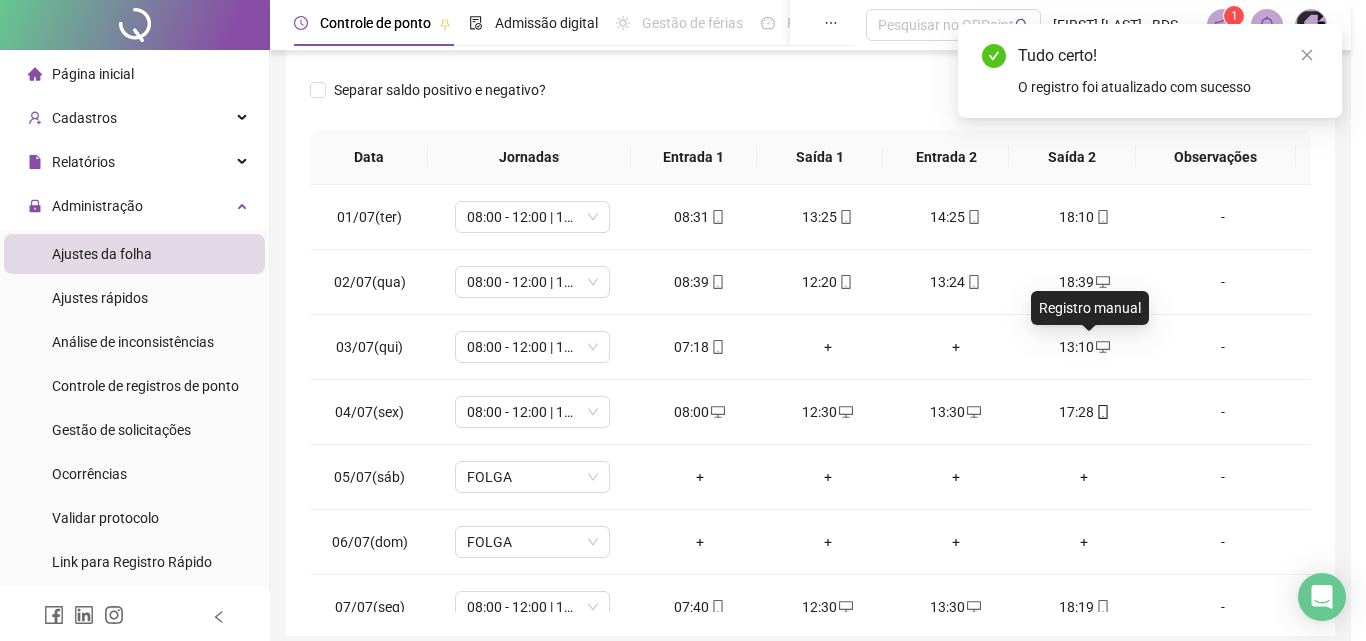 type on "**********" 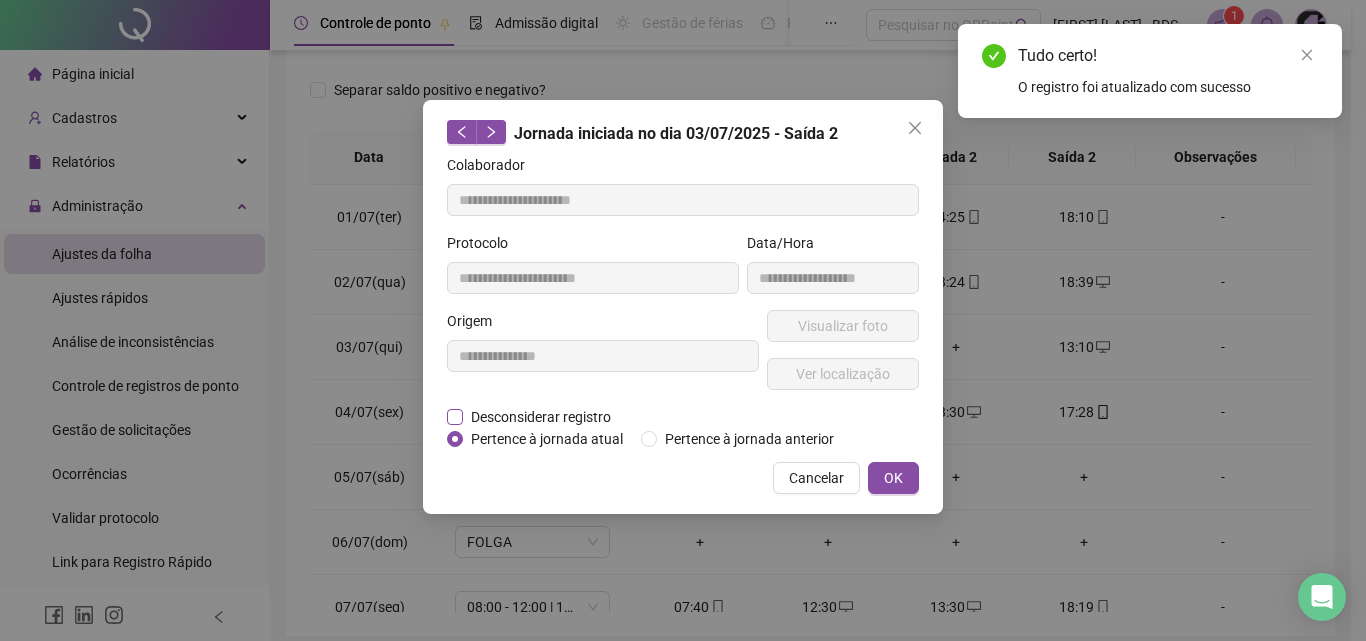 click on "Desconsiderar registro" at bounding box center (541, 417) 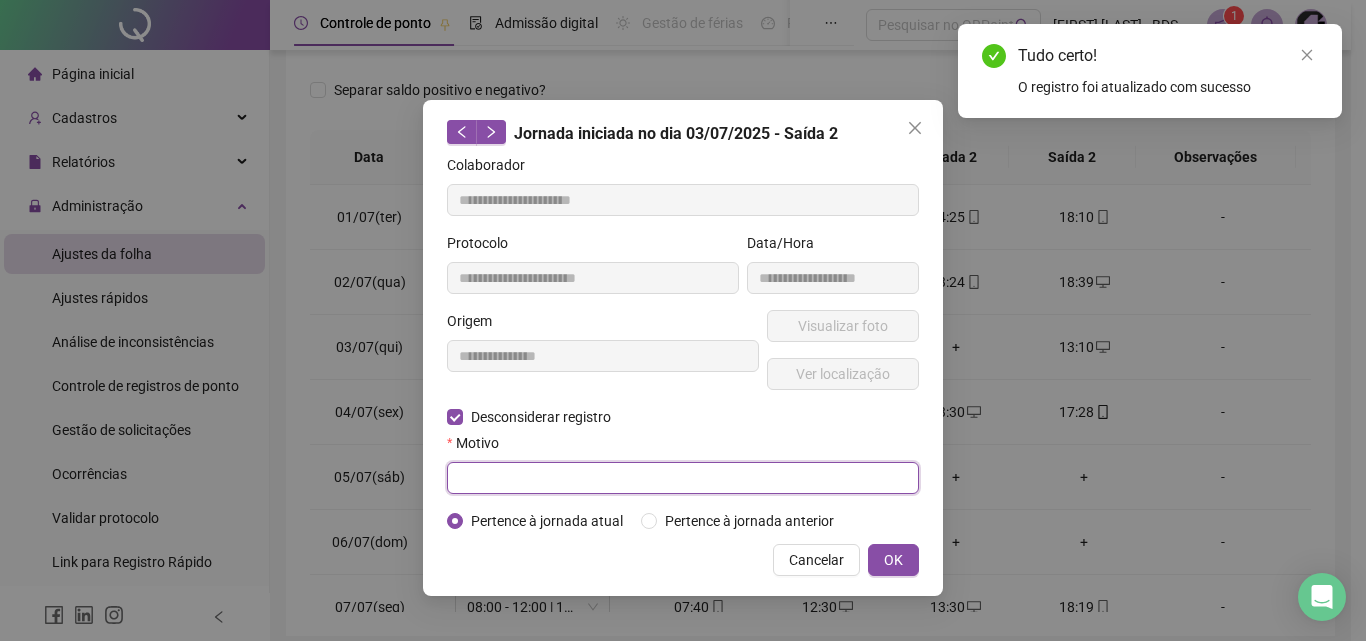 click at bounding box center [683, 478] 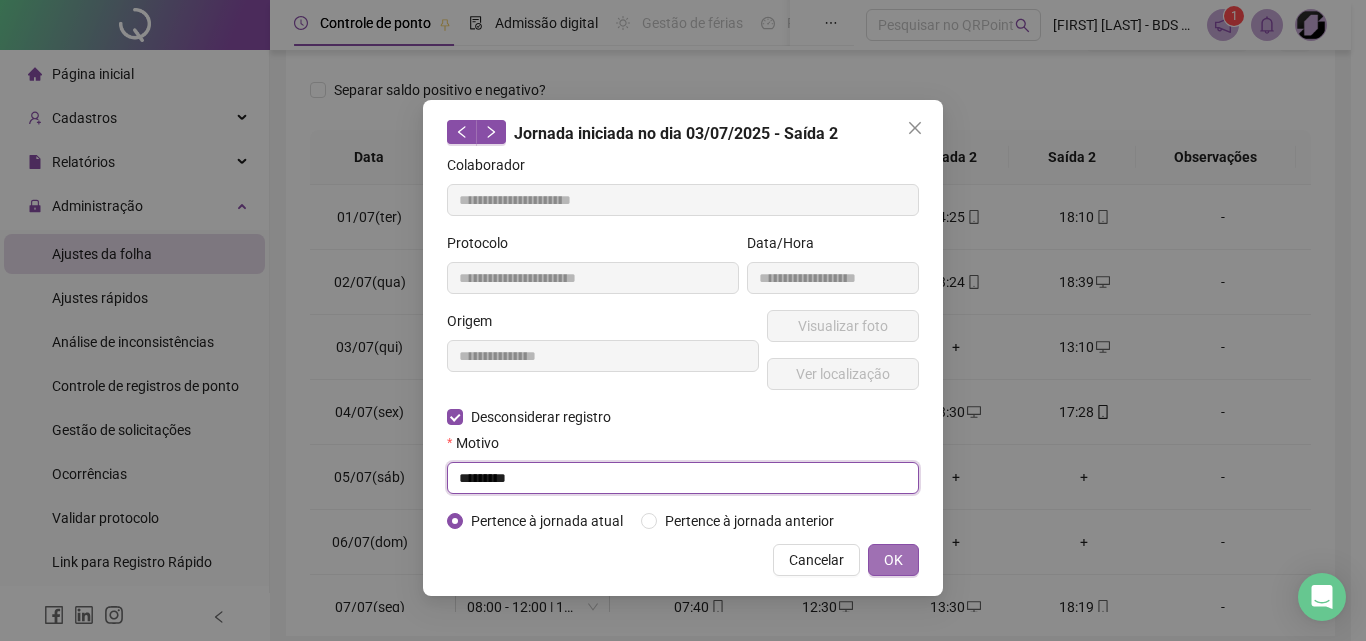 type on "*********" 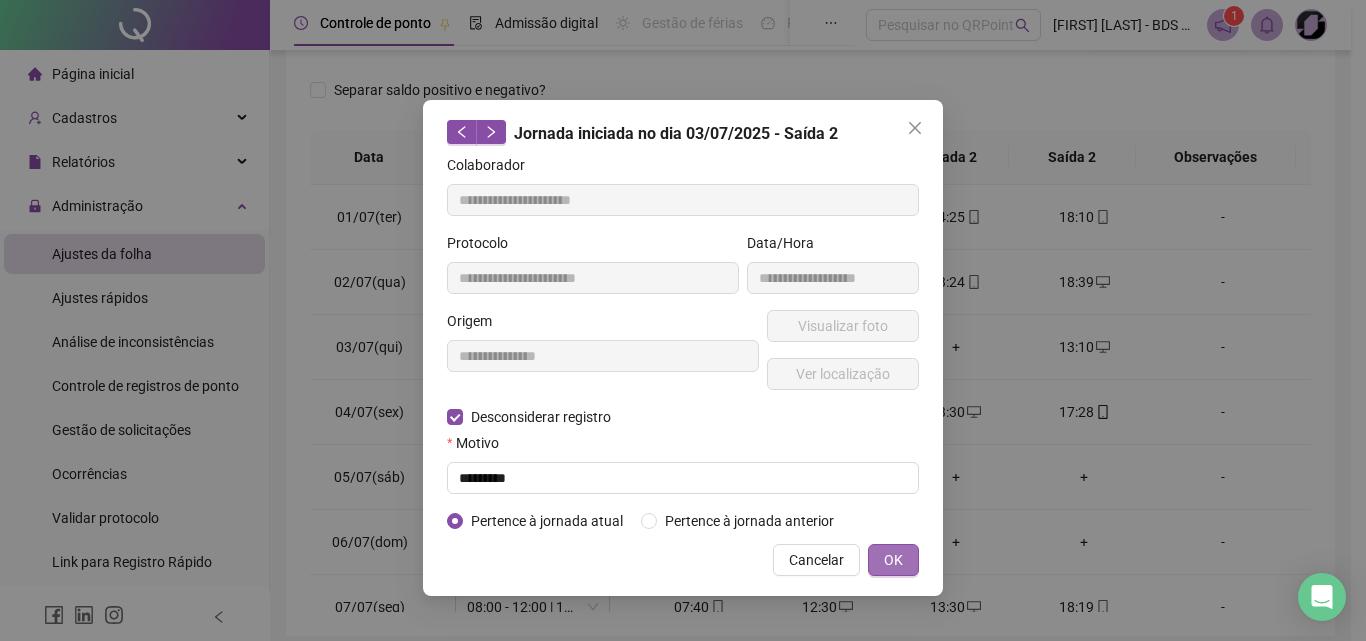 click on "OK" at bounding box center (893, 560) 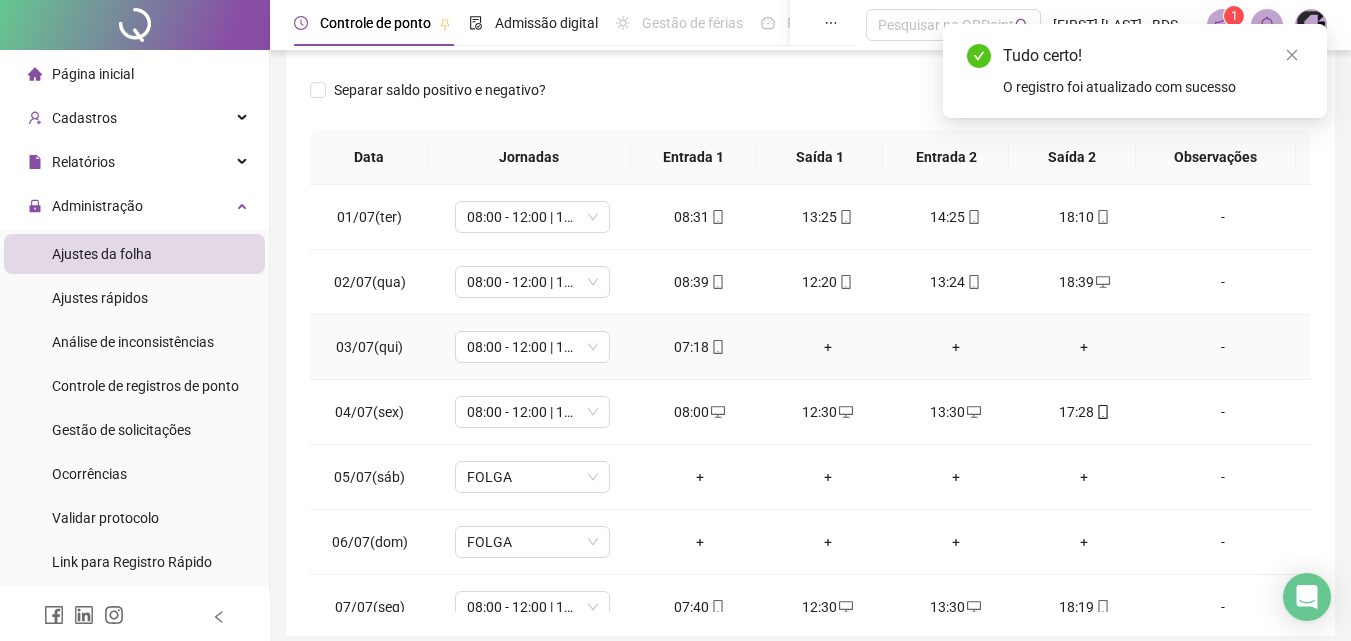 click on "+" at bounding box center (828, 347) 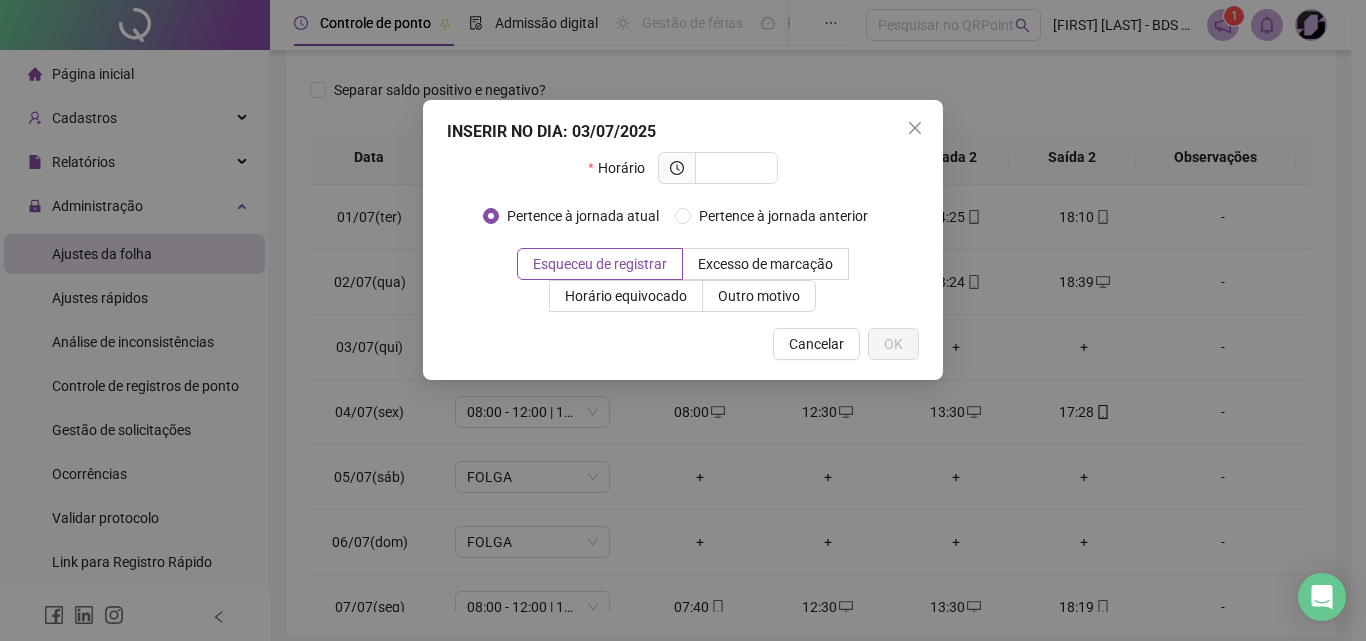 click 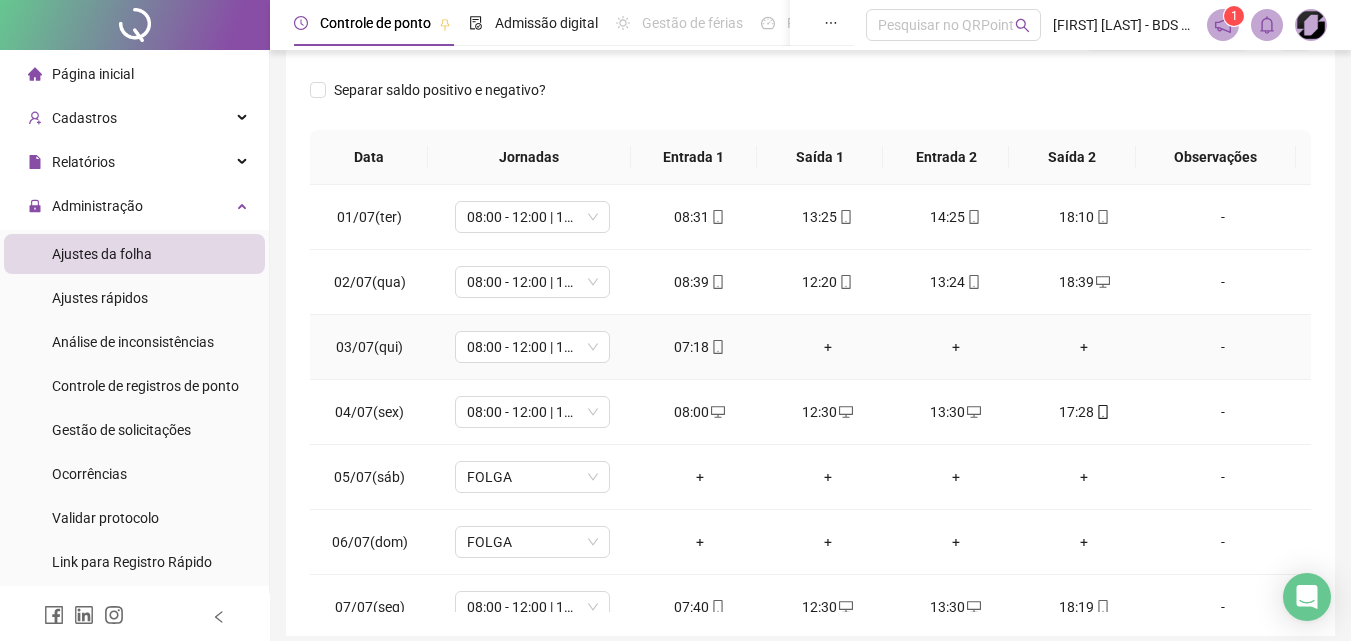 click on "+" at bounding box center [828, 347] 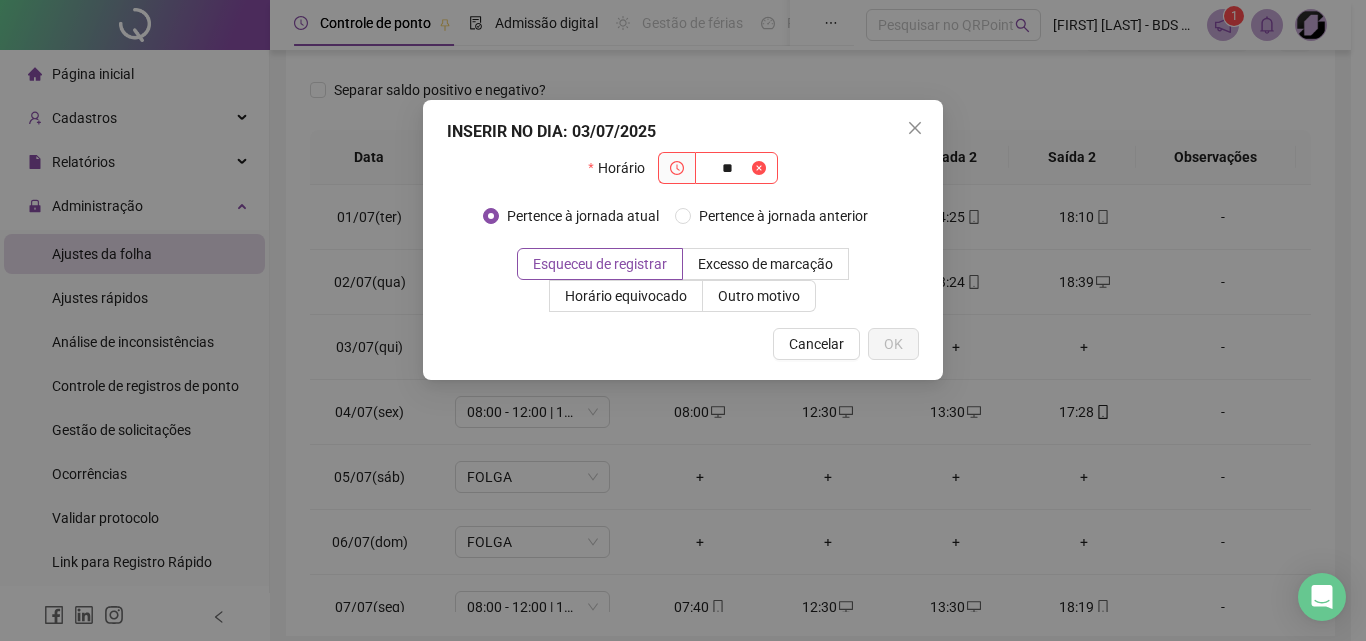 type on "*" 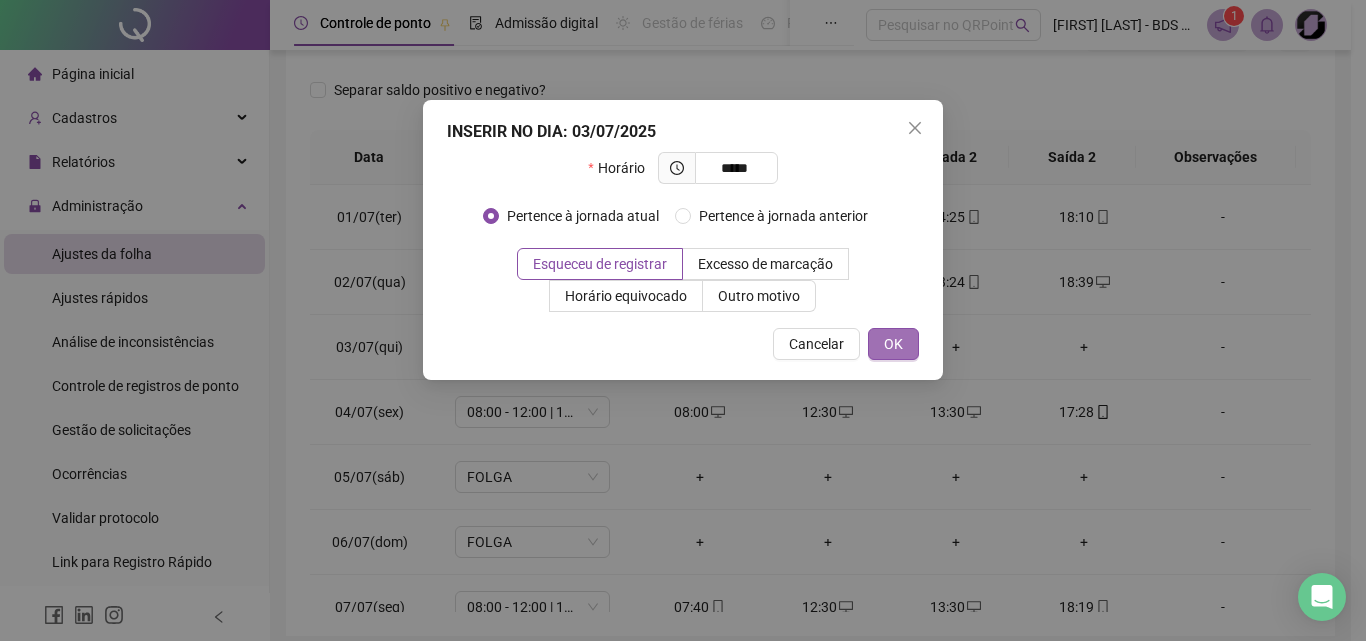 type on "*****" 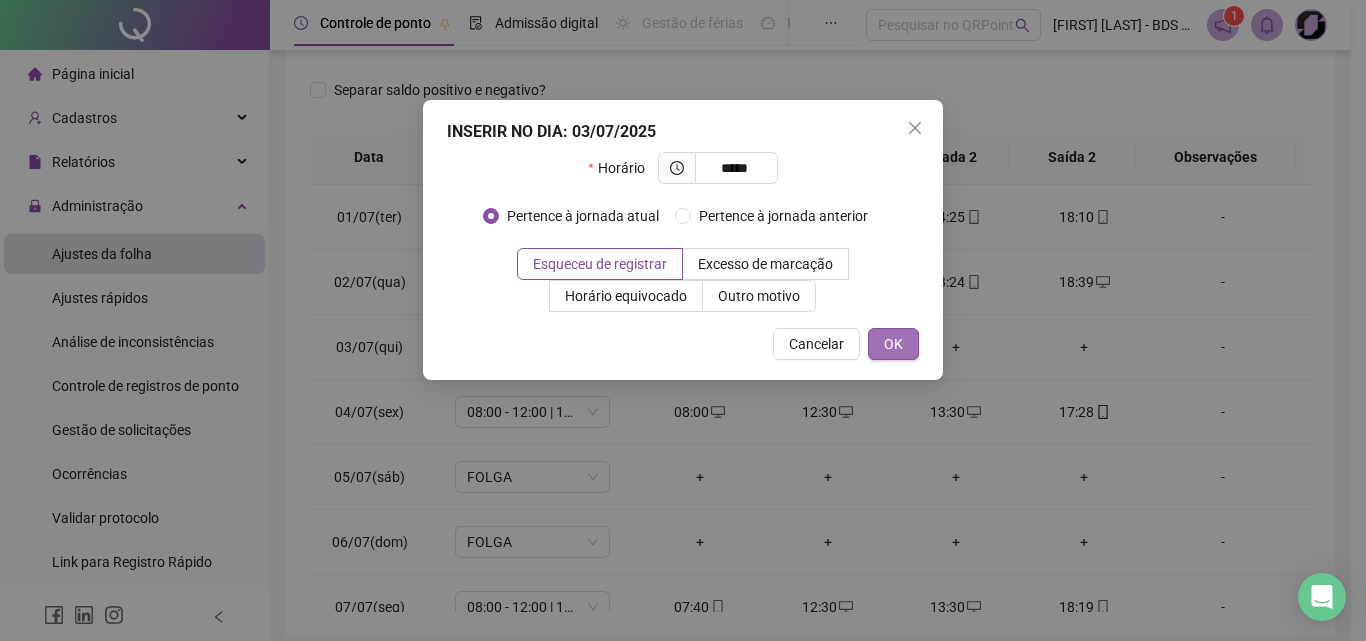 click on "OK" at bounding box center [893, 344] 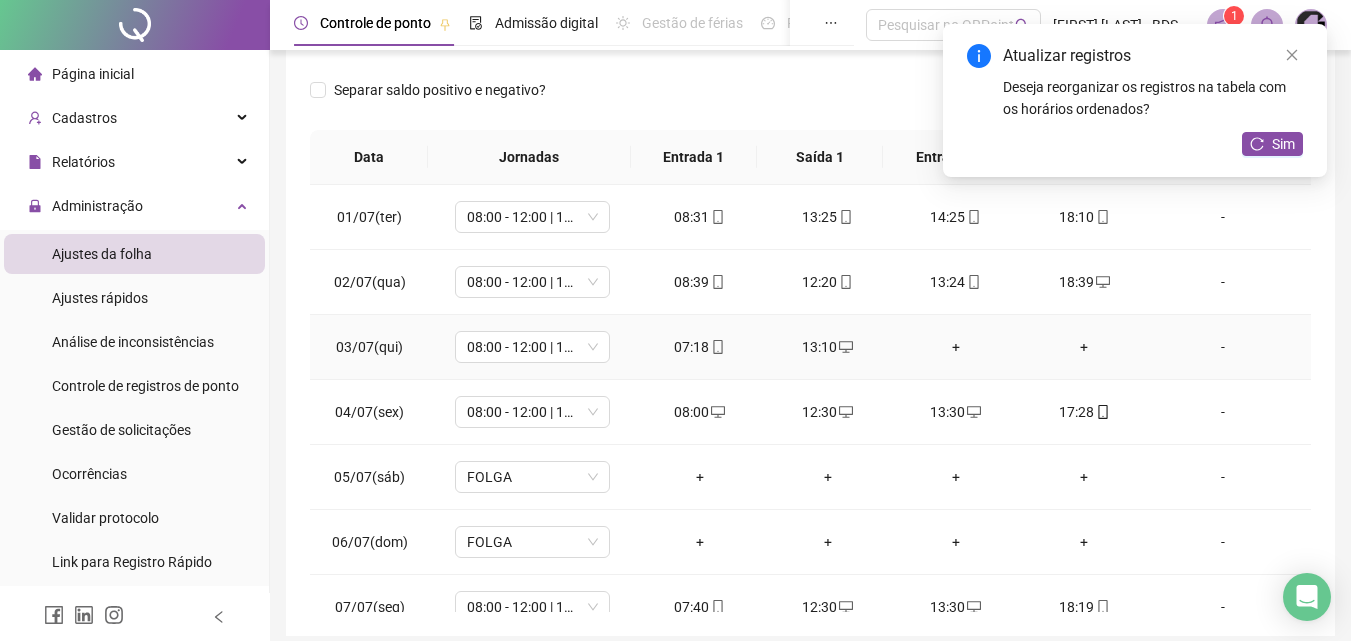 click on "+" at bounding box center (956, 347) 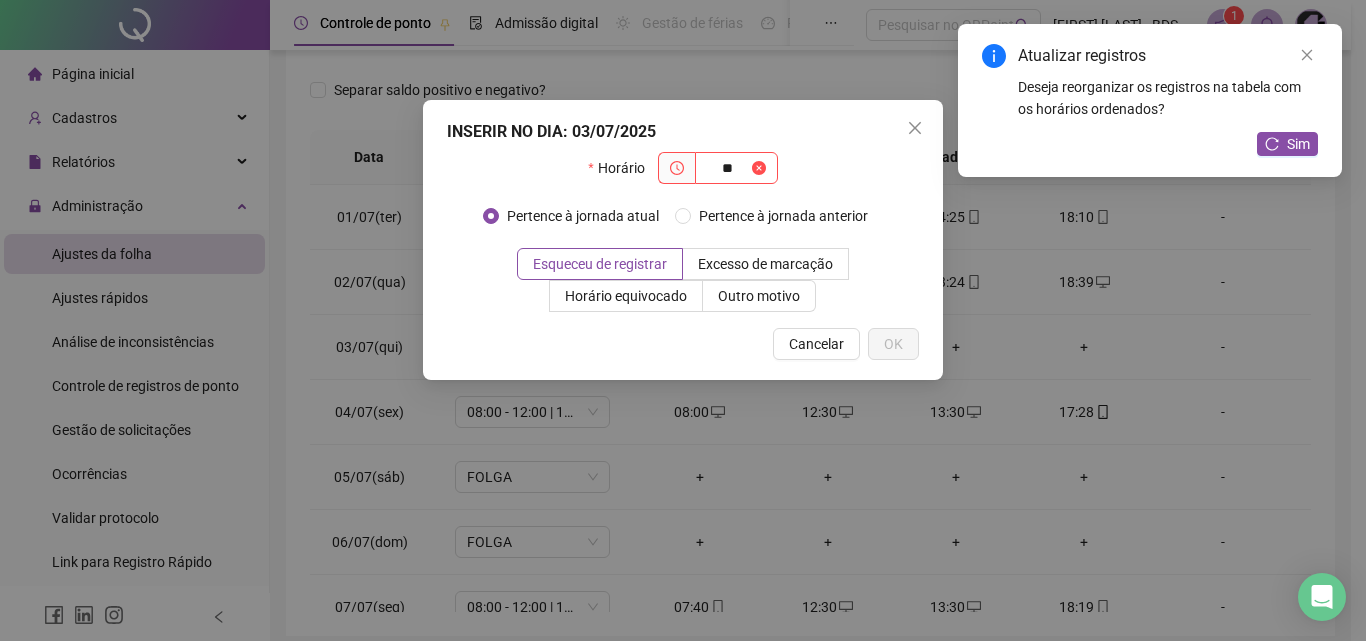 type on "*" 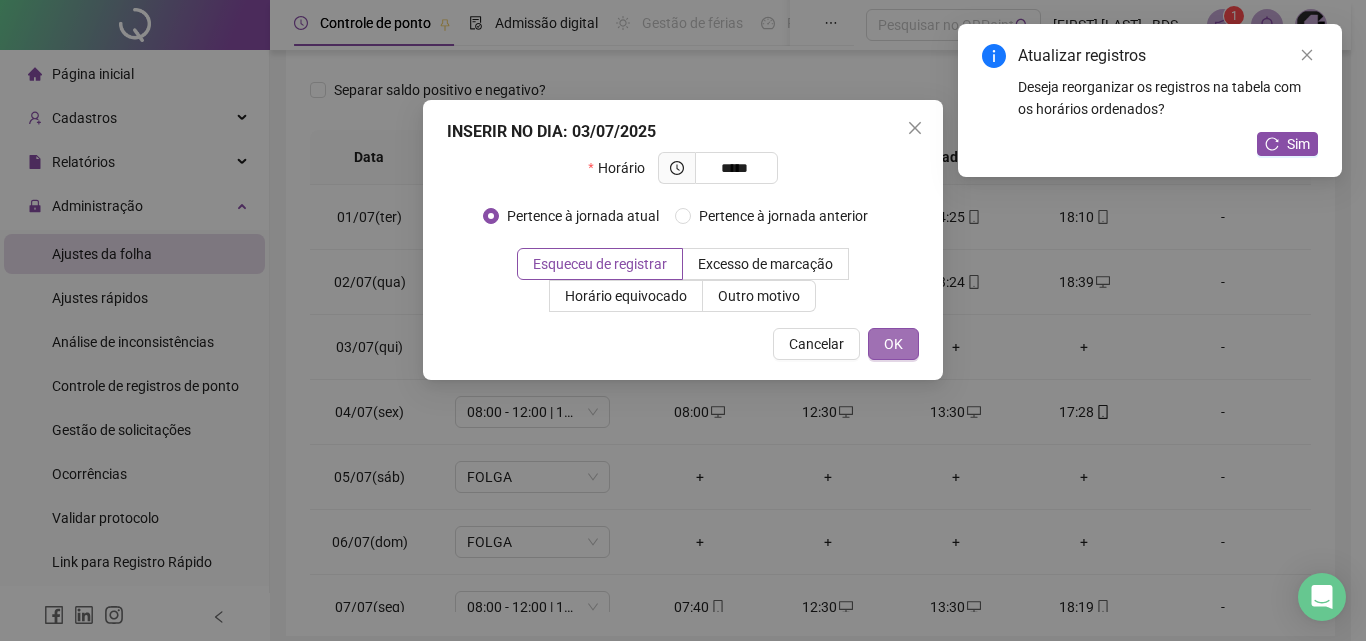 type on "*****" 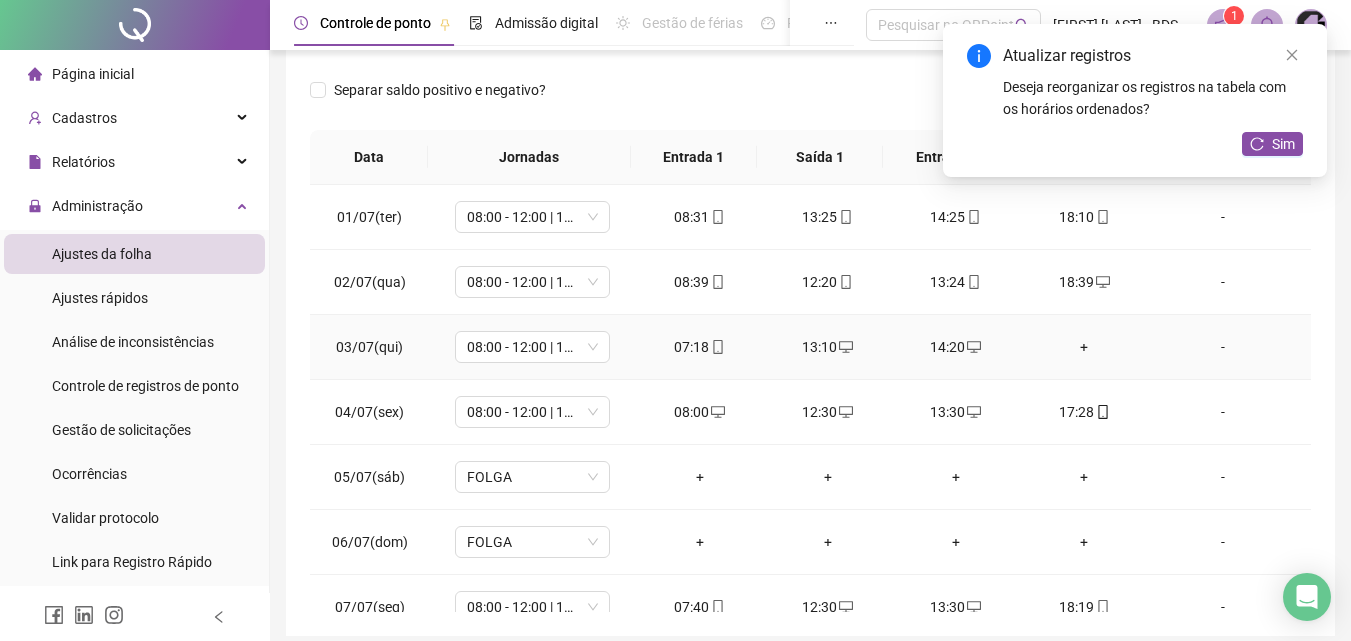 click on "+" at bounding box center (1084, 347) 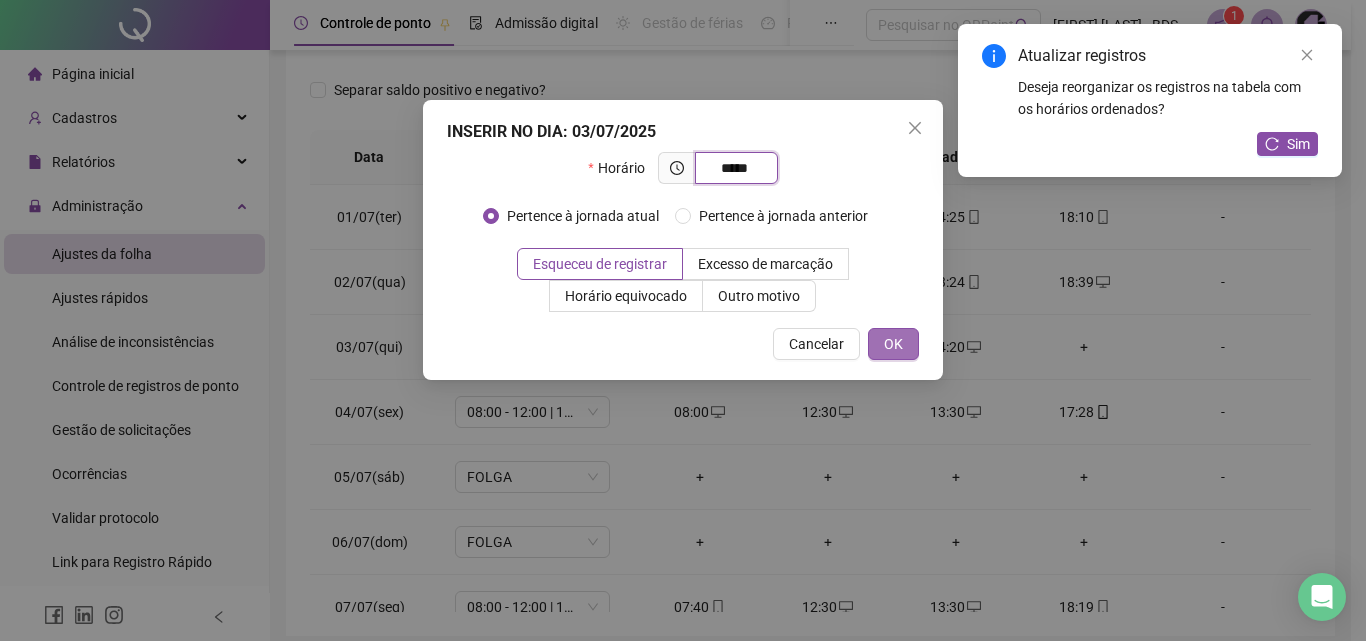 type on "*****" 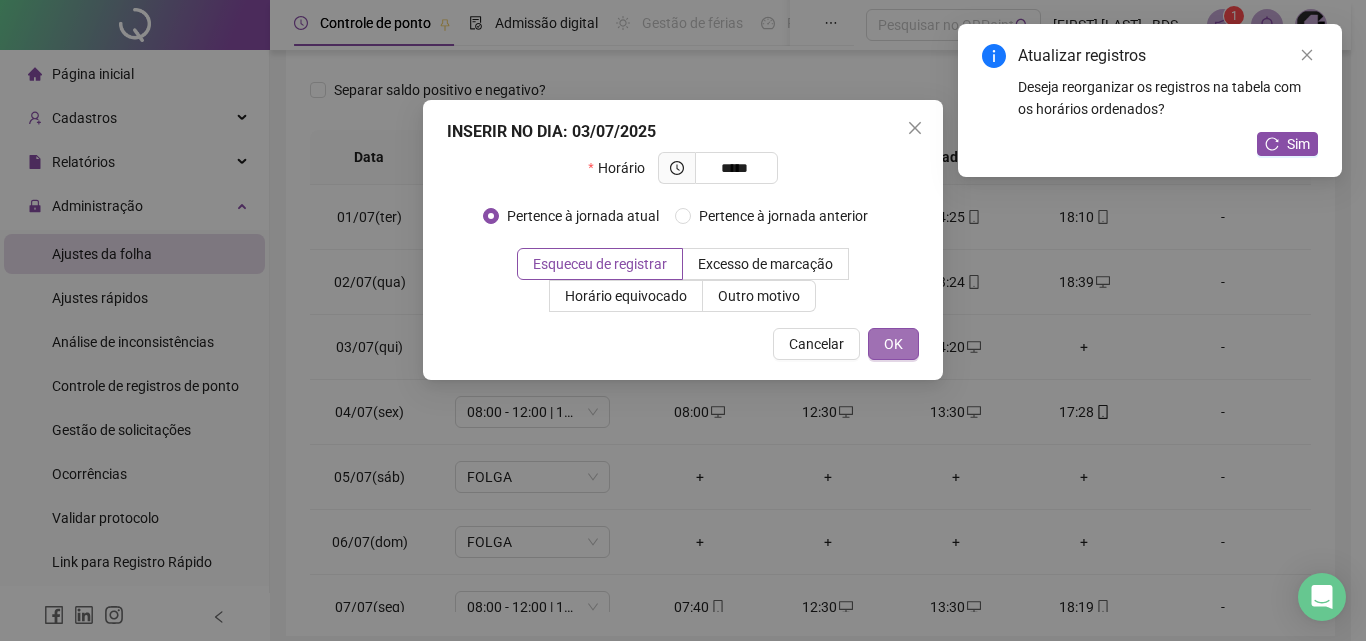 click on "OK" at bounding box center [893, 344] 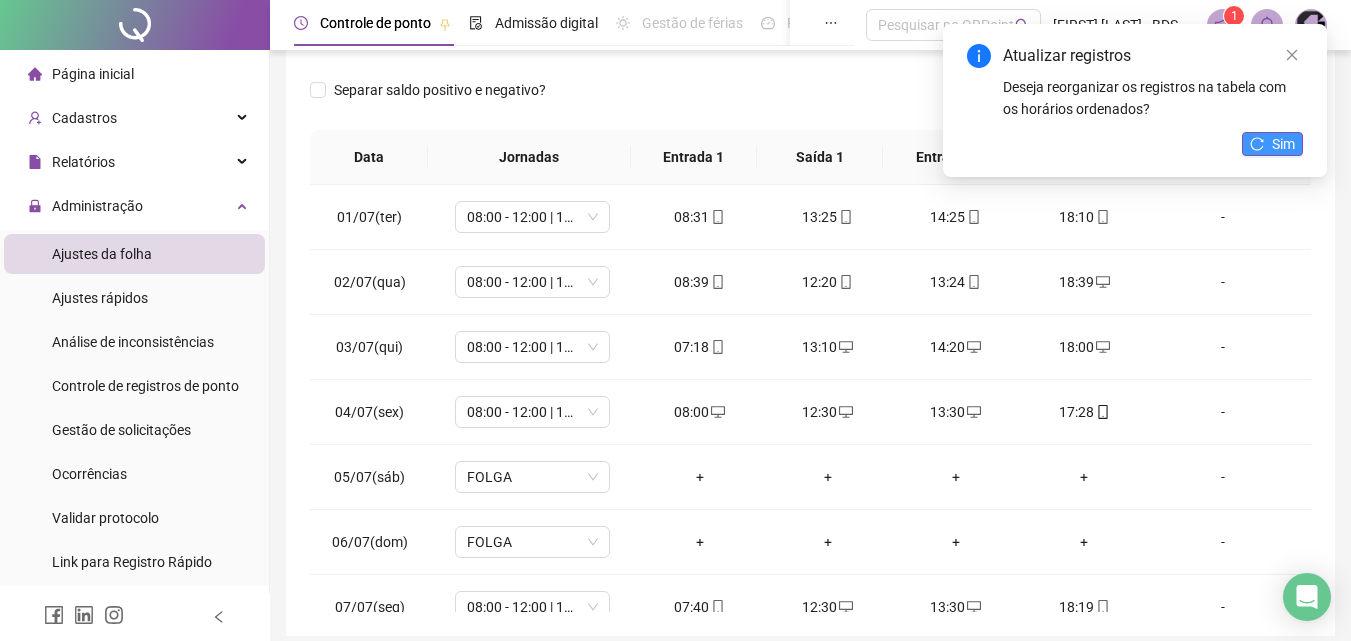 click on "Sim" at bounding box center [1283, 144] 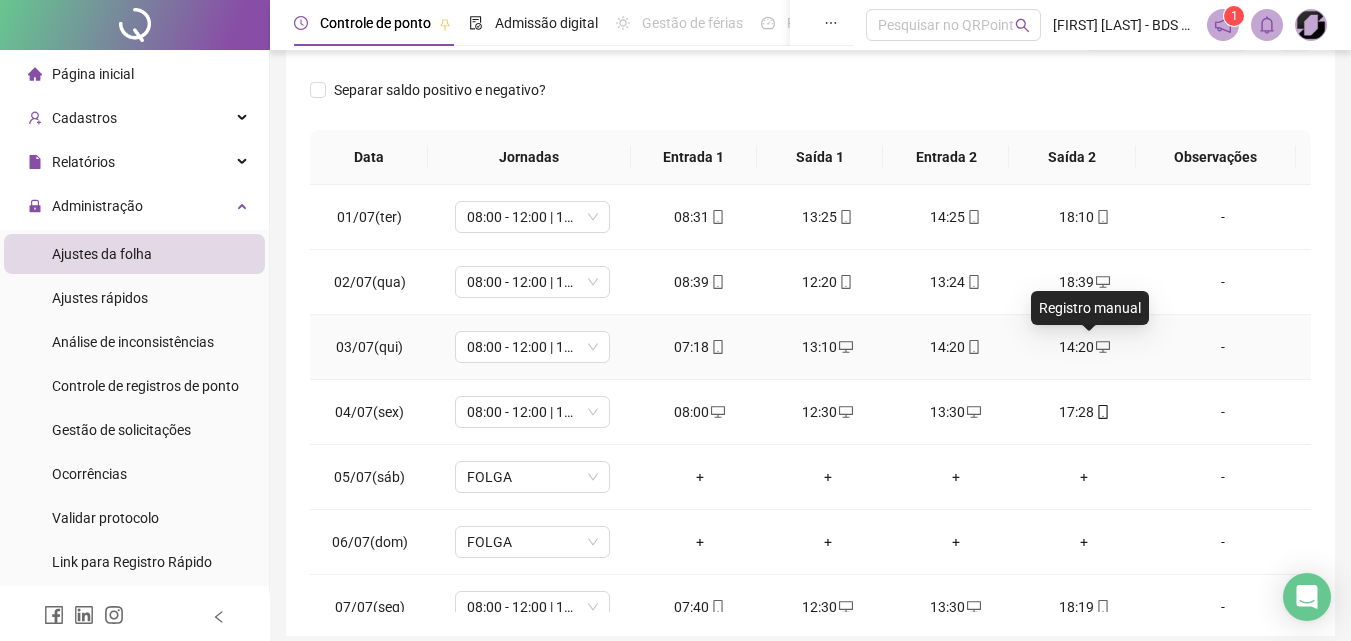 click 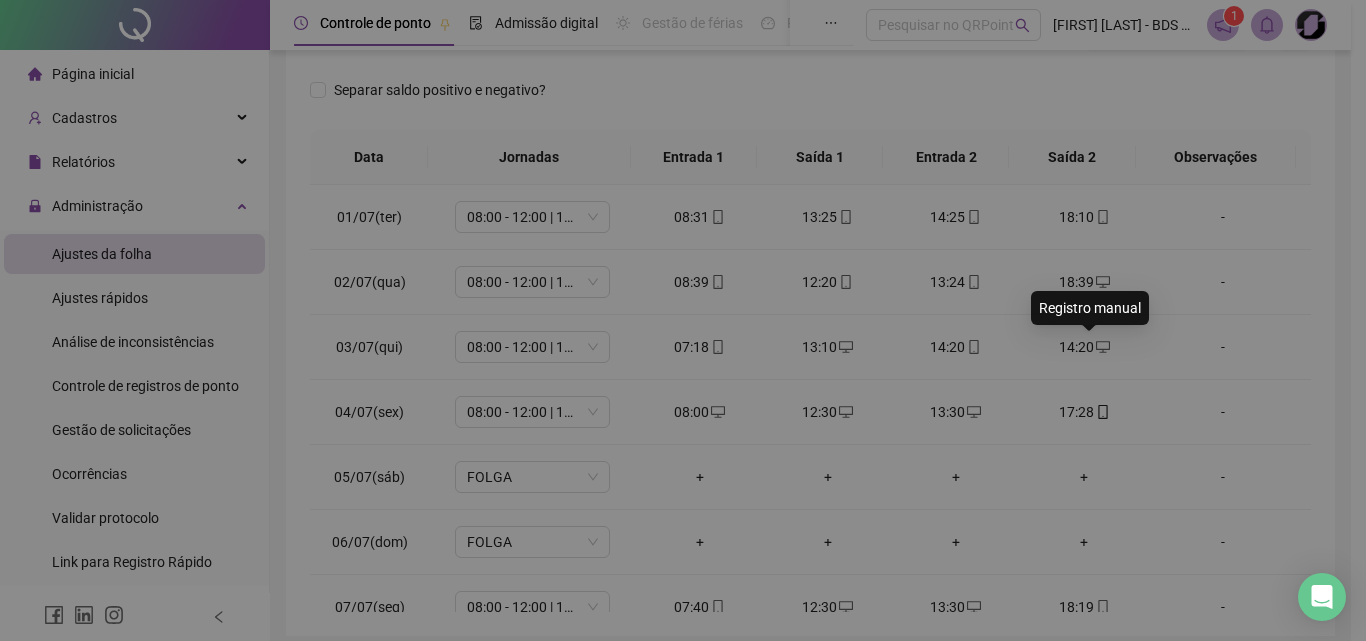 type on "**********" 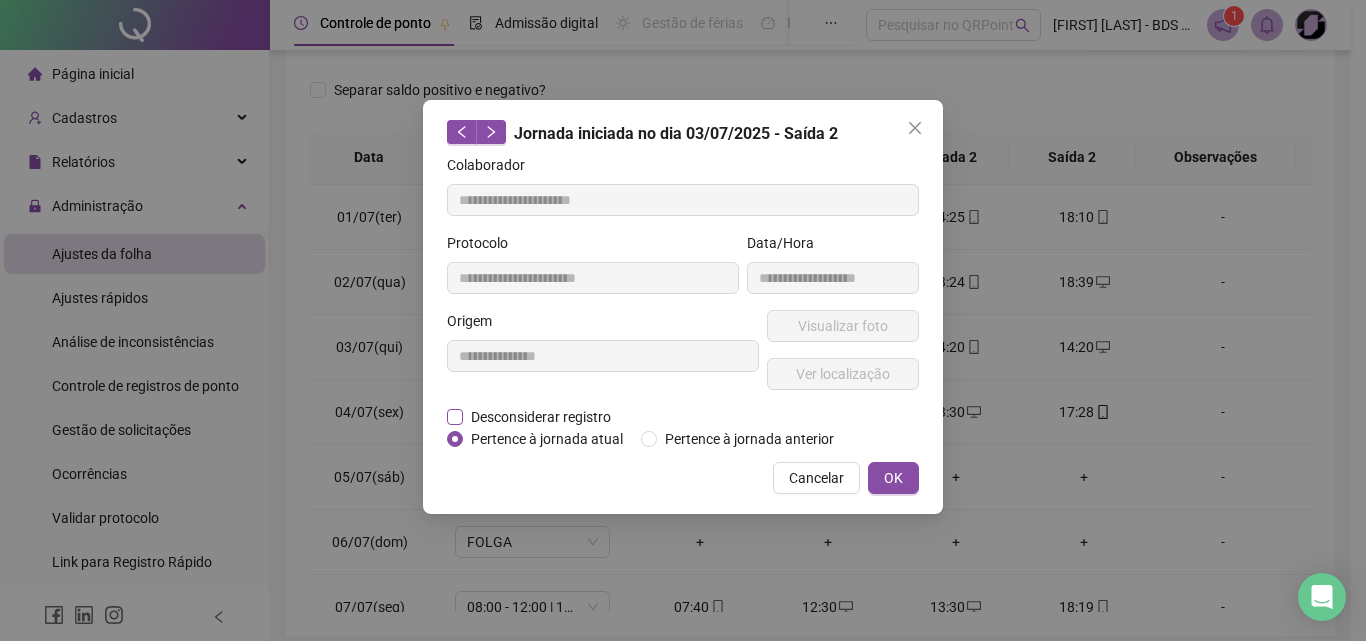 click on "Desconsiderar registro" at bounding box center (541, 417) 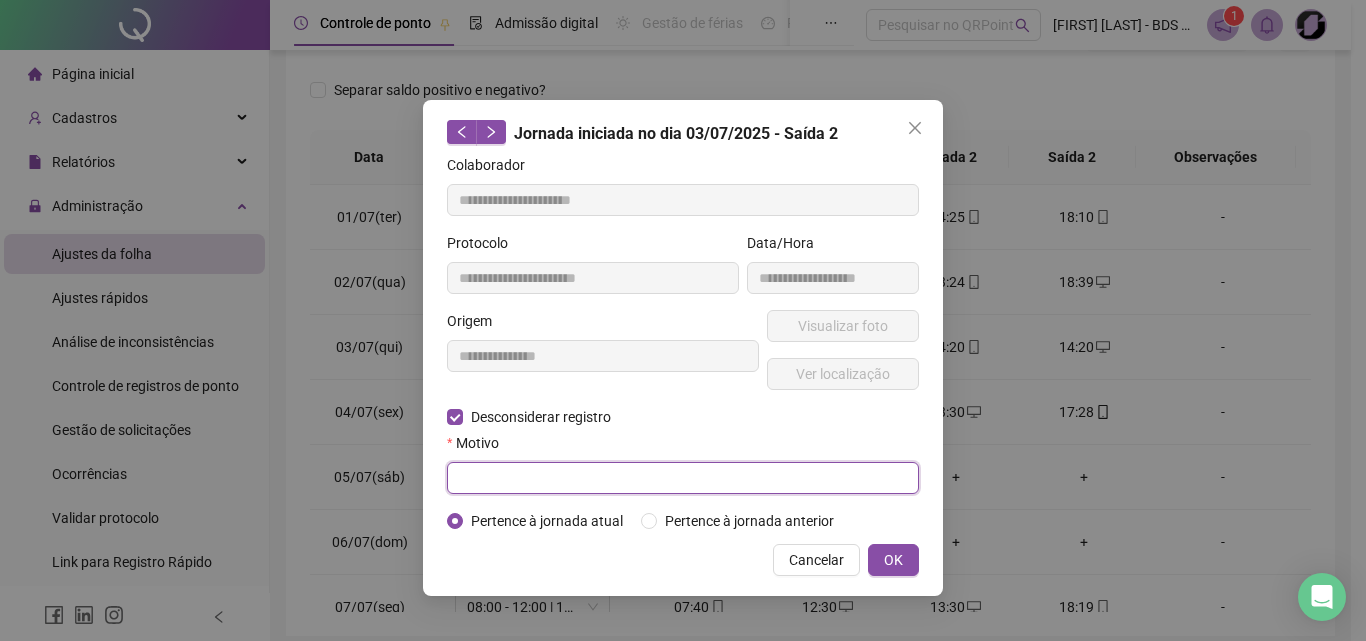 click at bounding box center (683, 478) 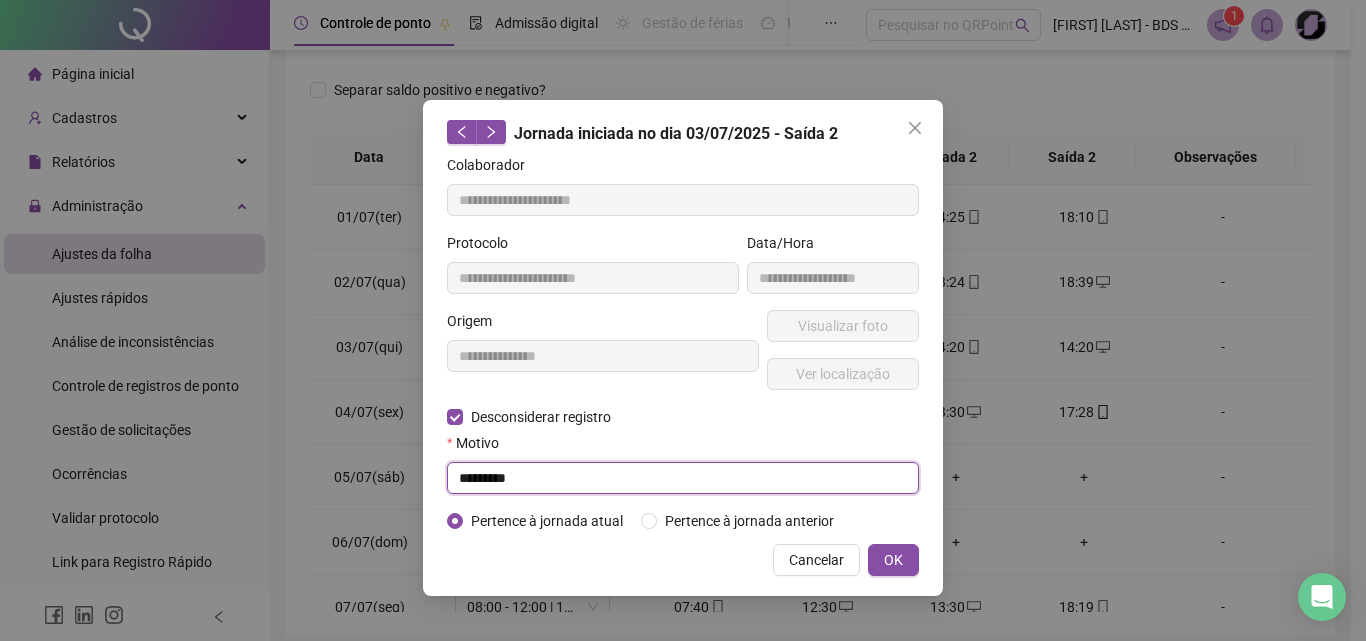 type on "*********" 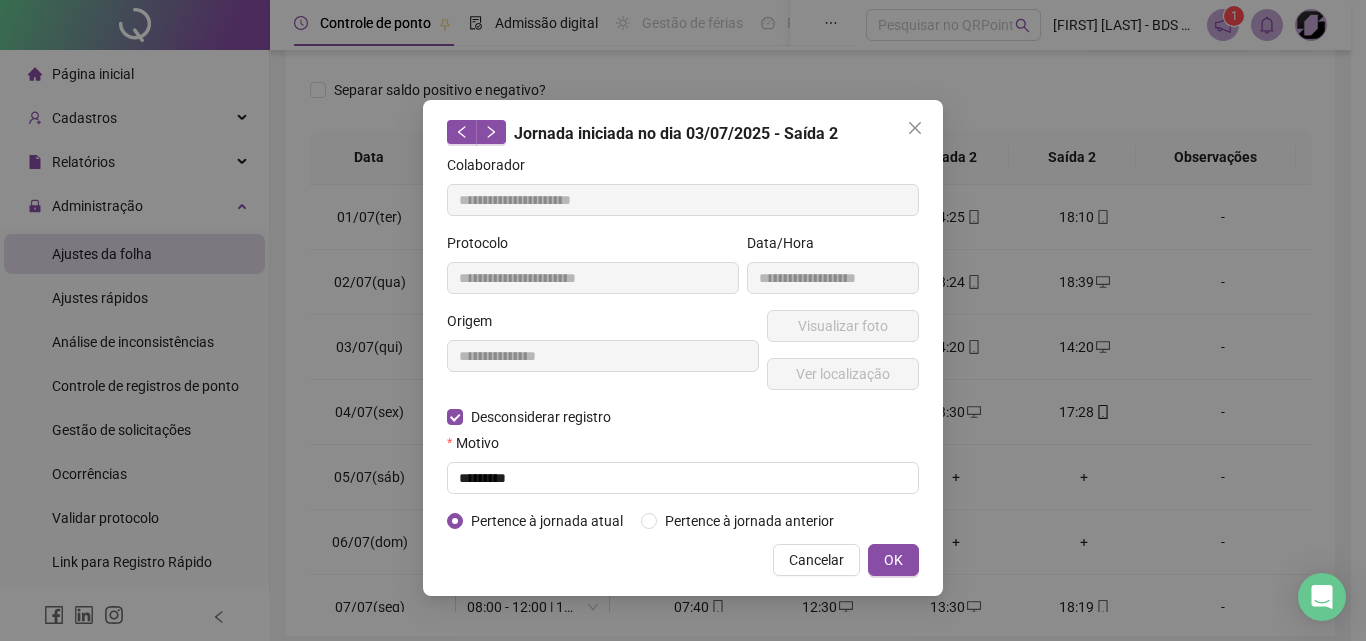 click on "**********" at bounding box center (683, 348) 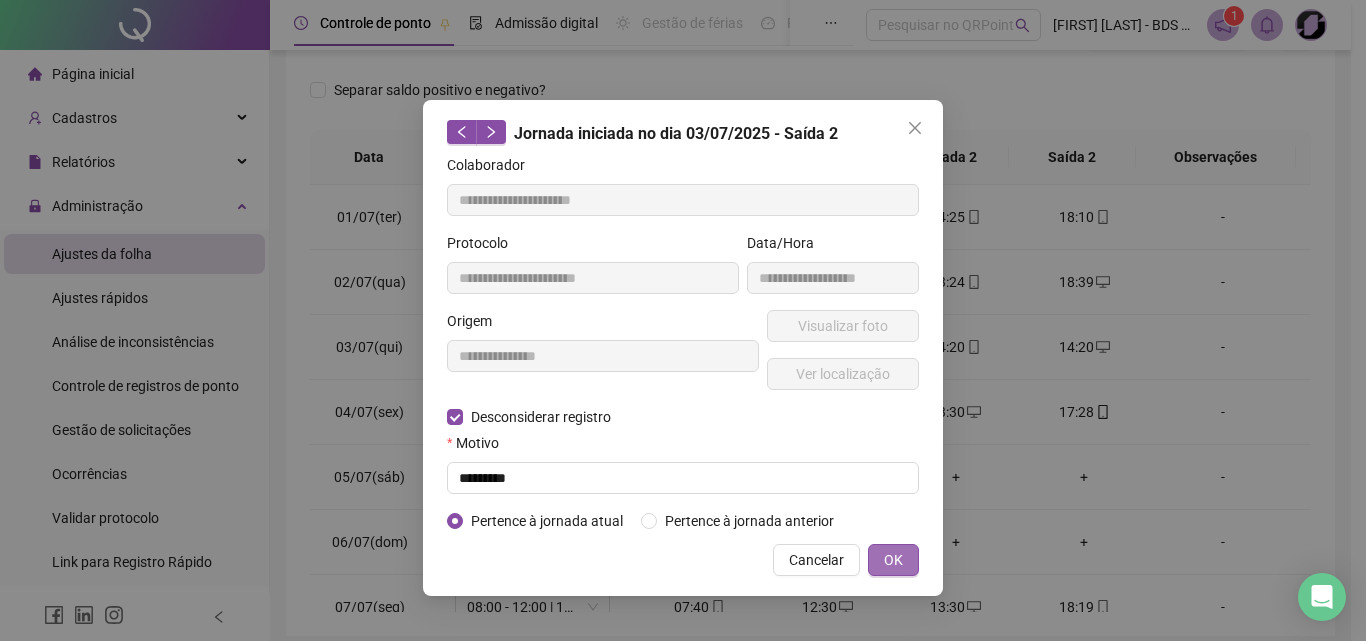click on "OK" at bounding box center [893, 560] 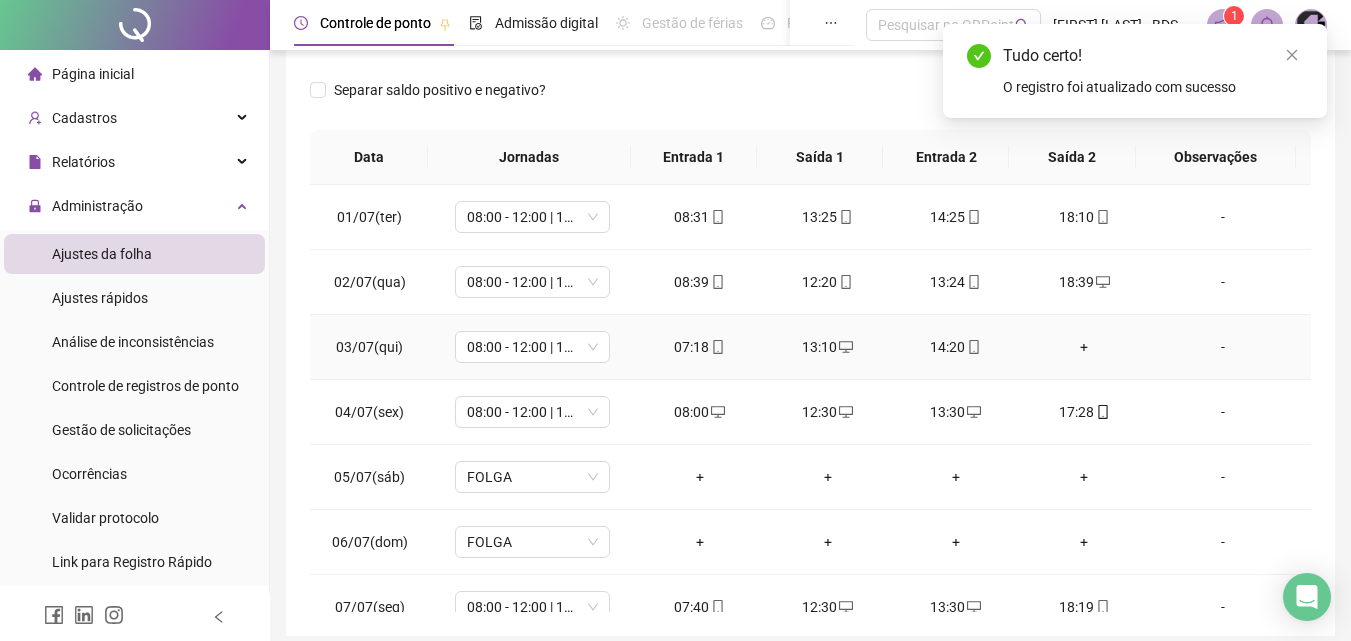 click on "+" at bounding box center (1084, 347) 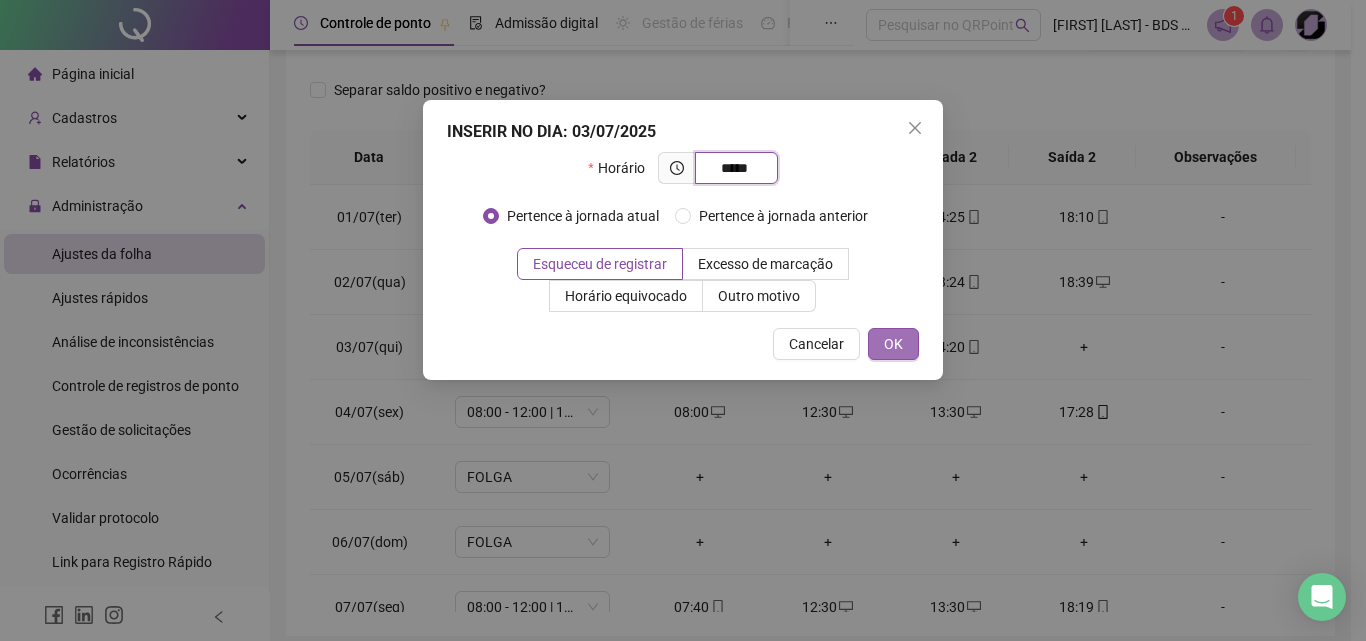 type on "*****" 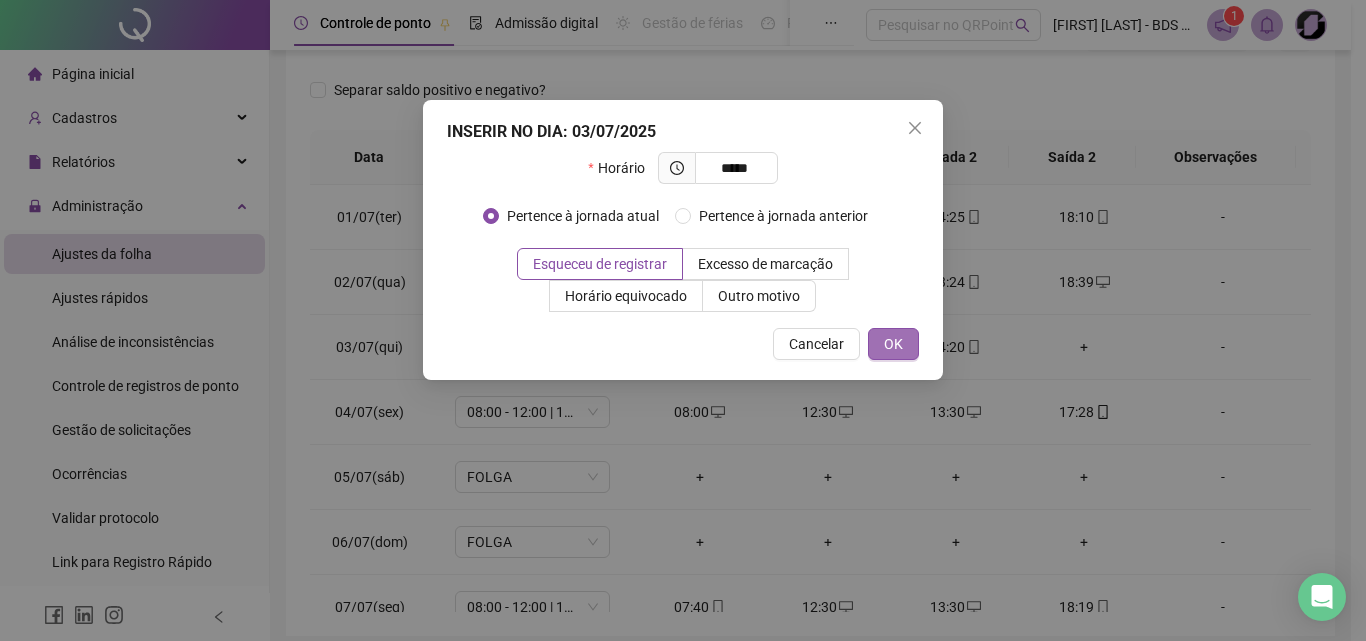 click on "OK" at bounding box center (893, 344) 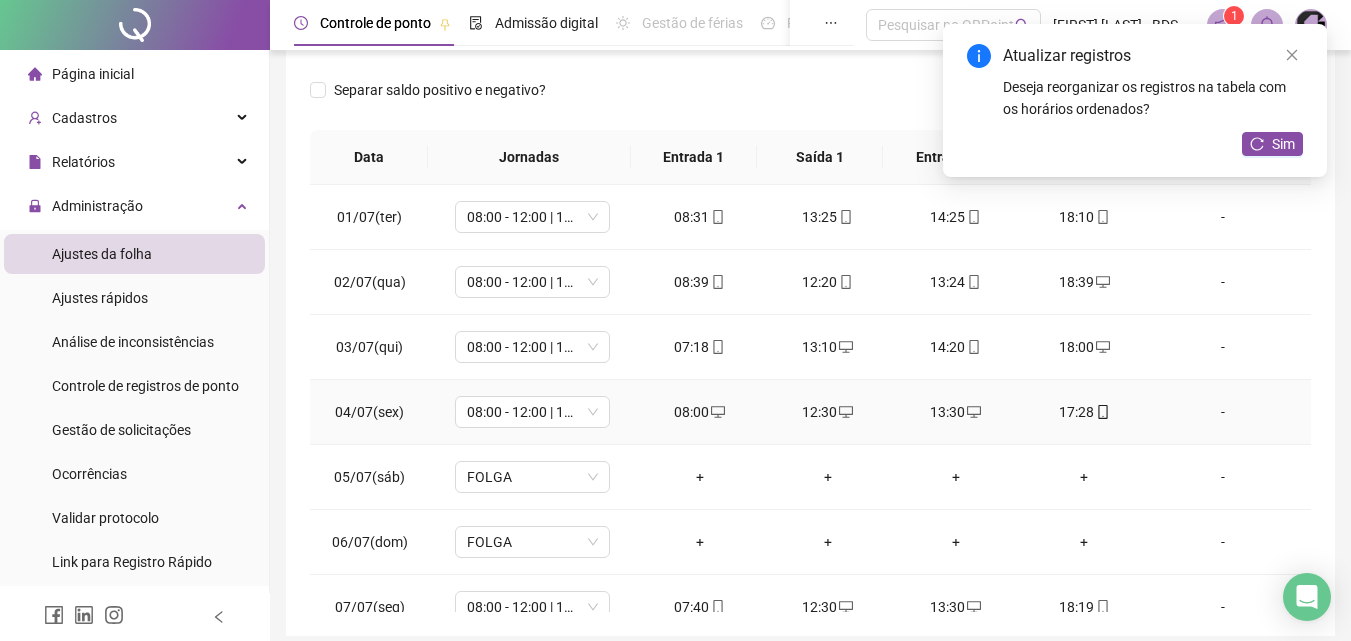 click on "-" at bounding box center [1229, 412] 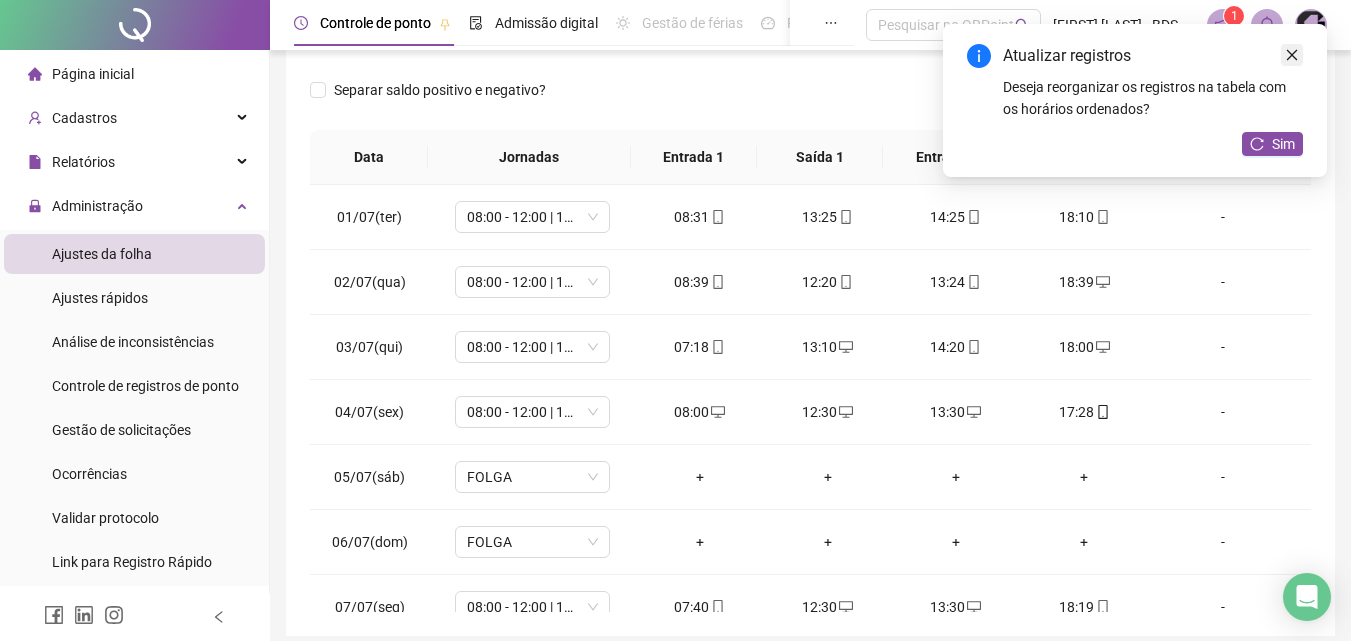 click at bounding box center [1292, 55] 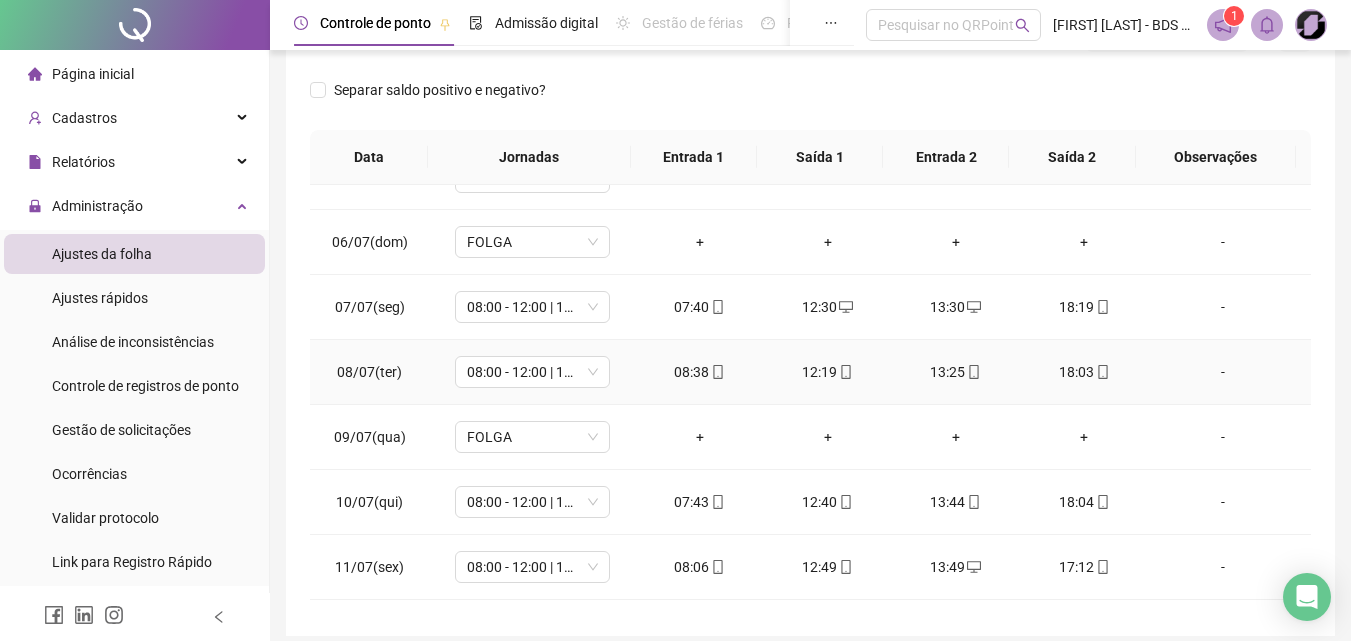 scroll, scrollTop: 0, scrollLeft: 0, axis: both 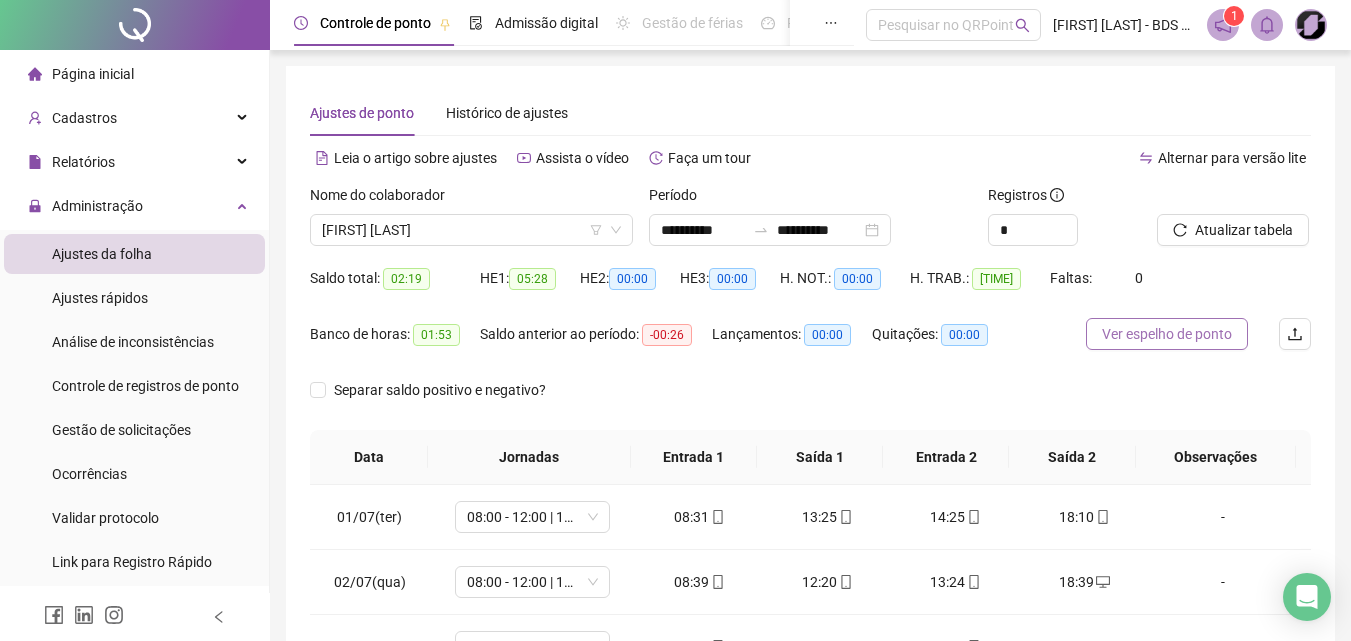 click on "Ver espelho de ponto" at bounding box center (1167, 334) 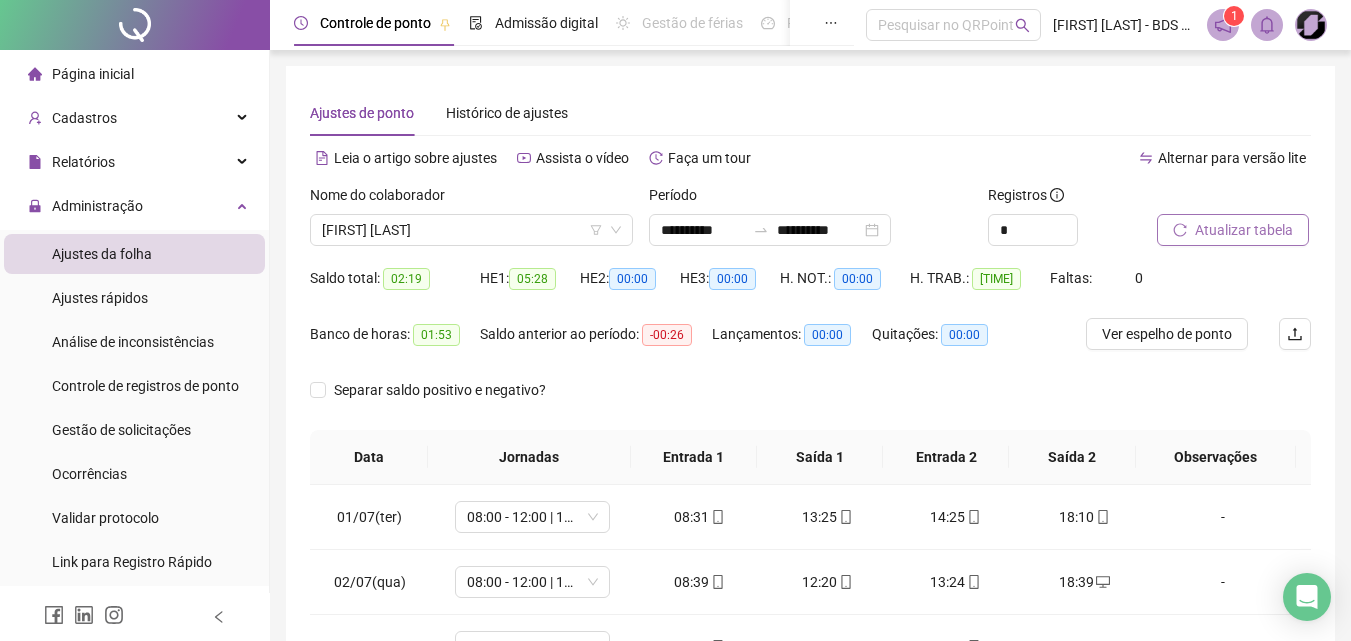 click on "Atualizar tabela" at bounding box center [1244, 230] 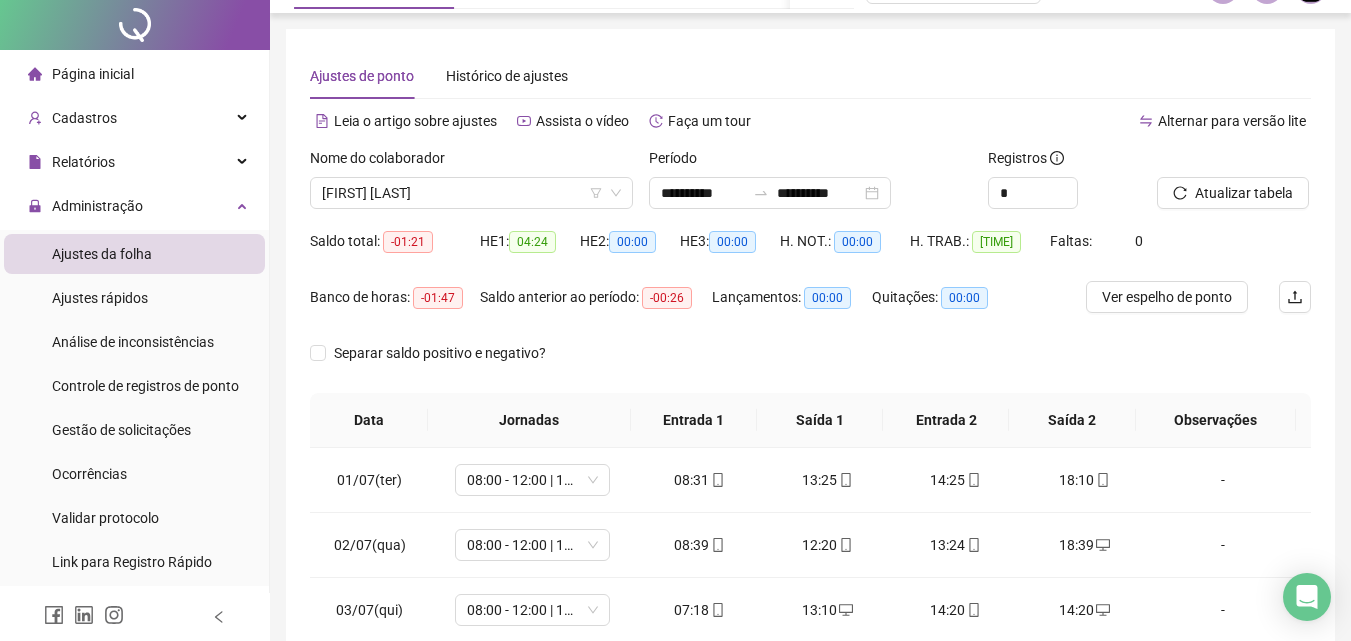 scroll, scrollTop: 300, scrollLeft: 0, axis: vertical 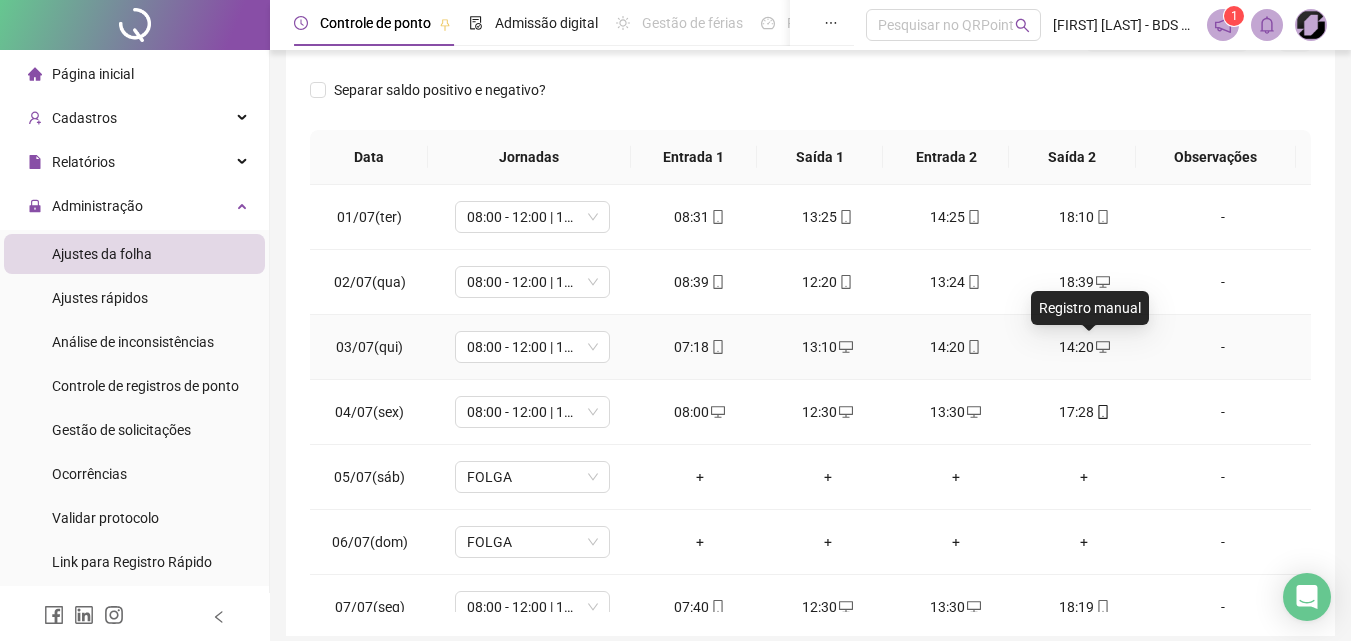 click 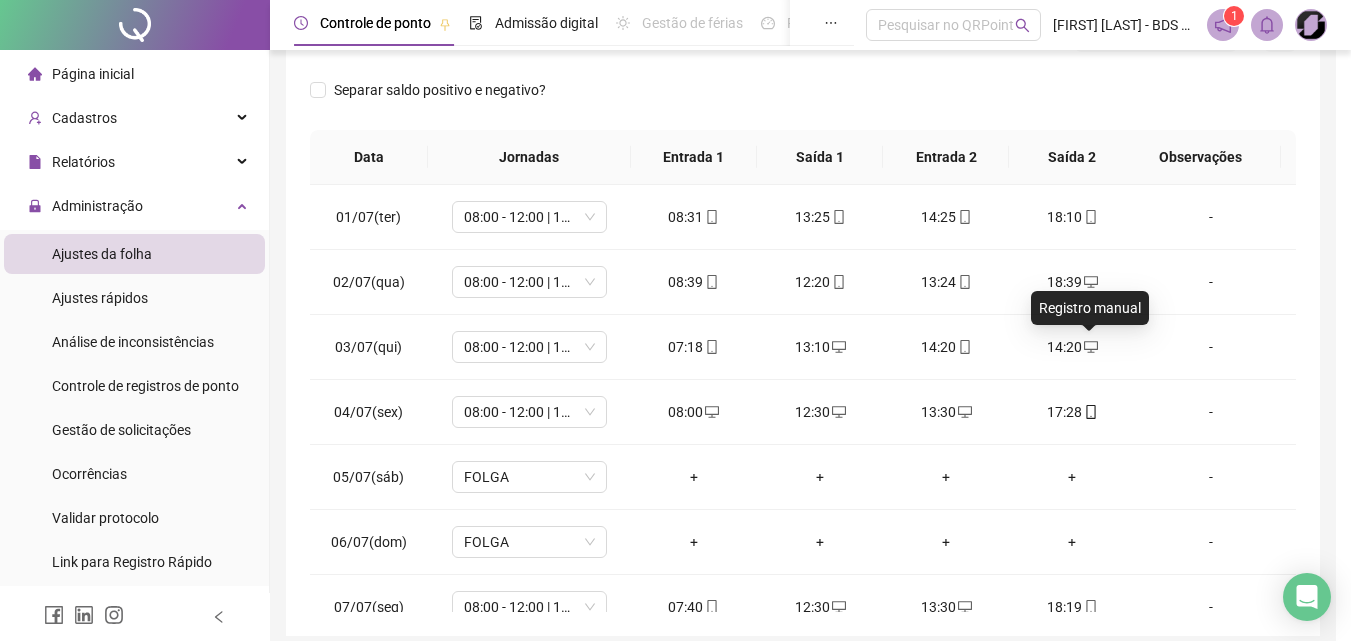 type on "**********" 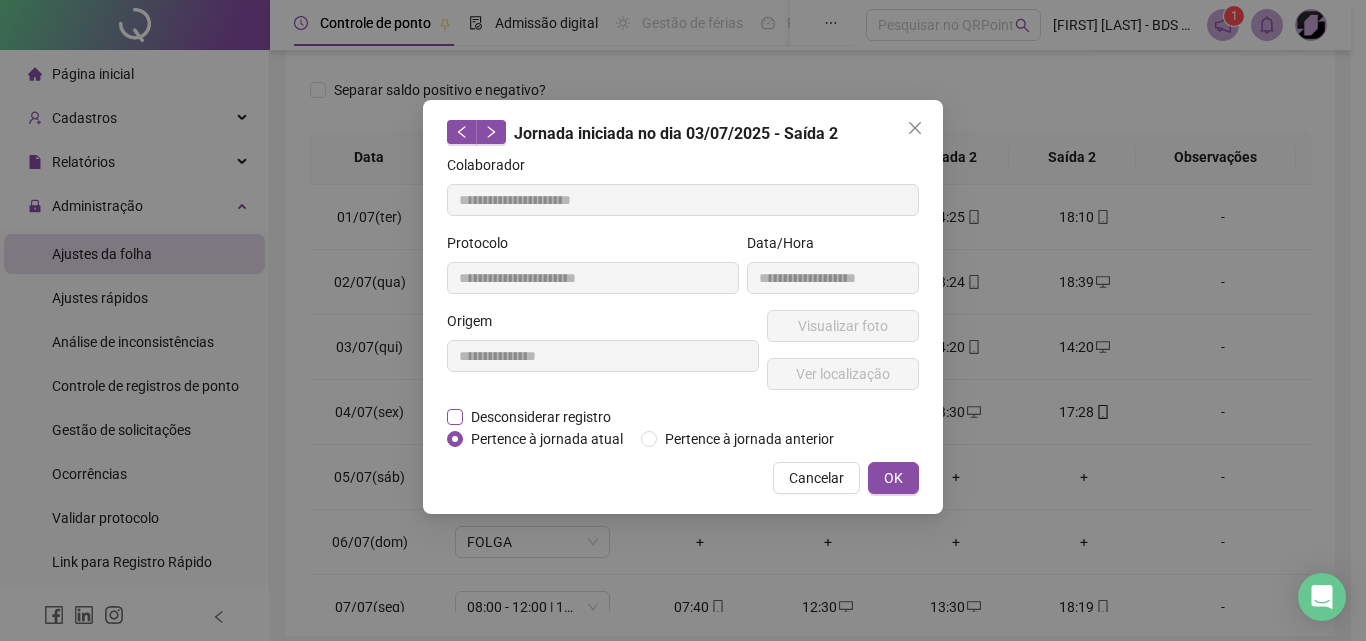 click on "Desconsiderar registro" at bounding box center [541, 417] 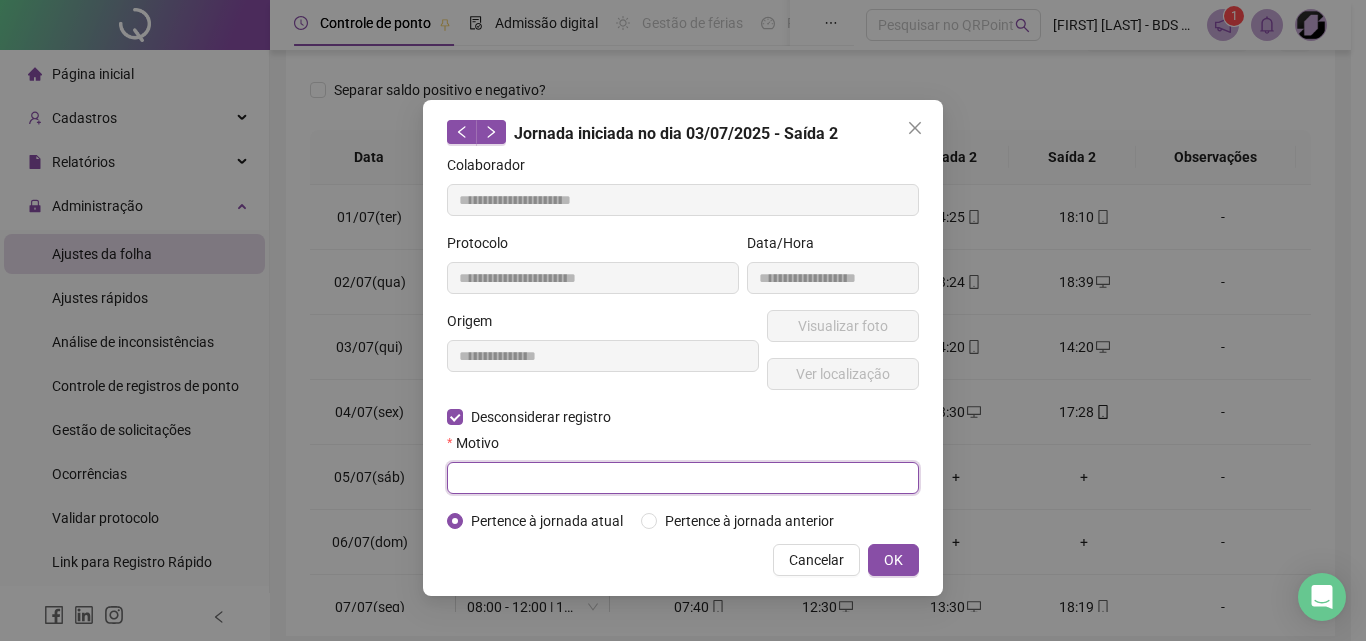 click at bounding box center (683, 478) 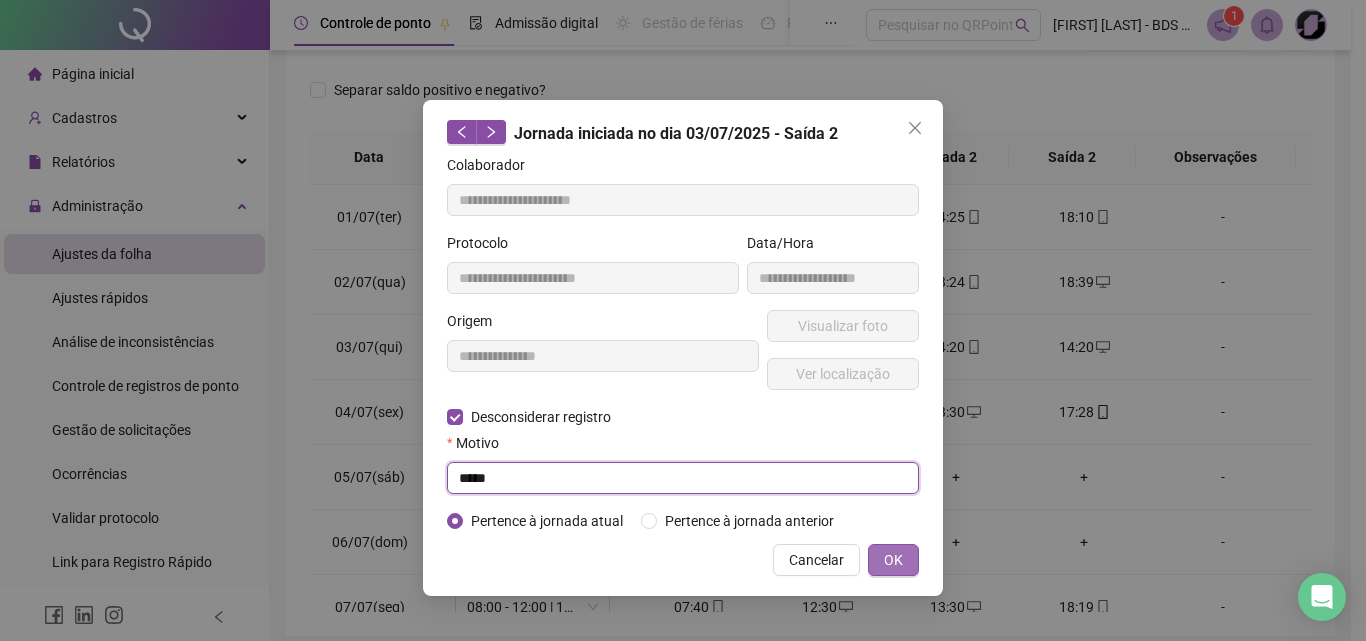 type on "****" 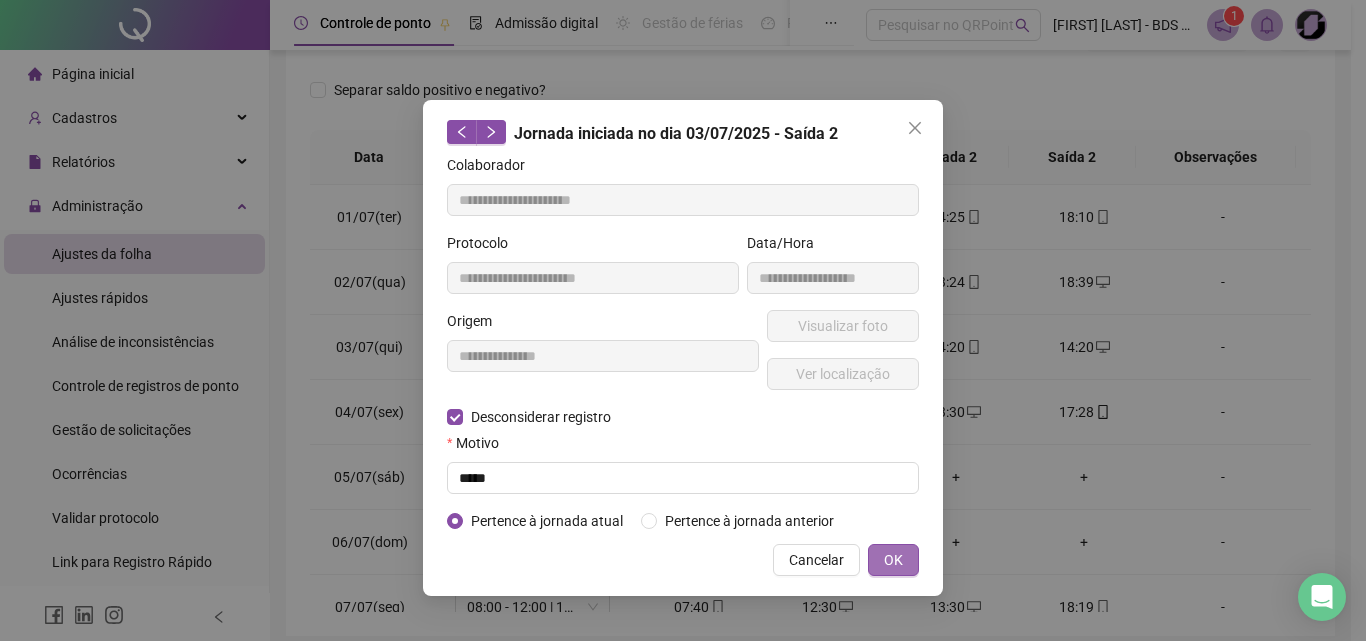 click on "OK" at bounding box center (893, 560) 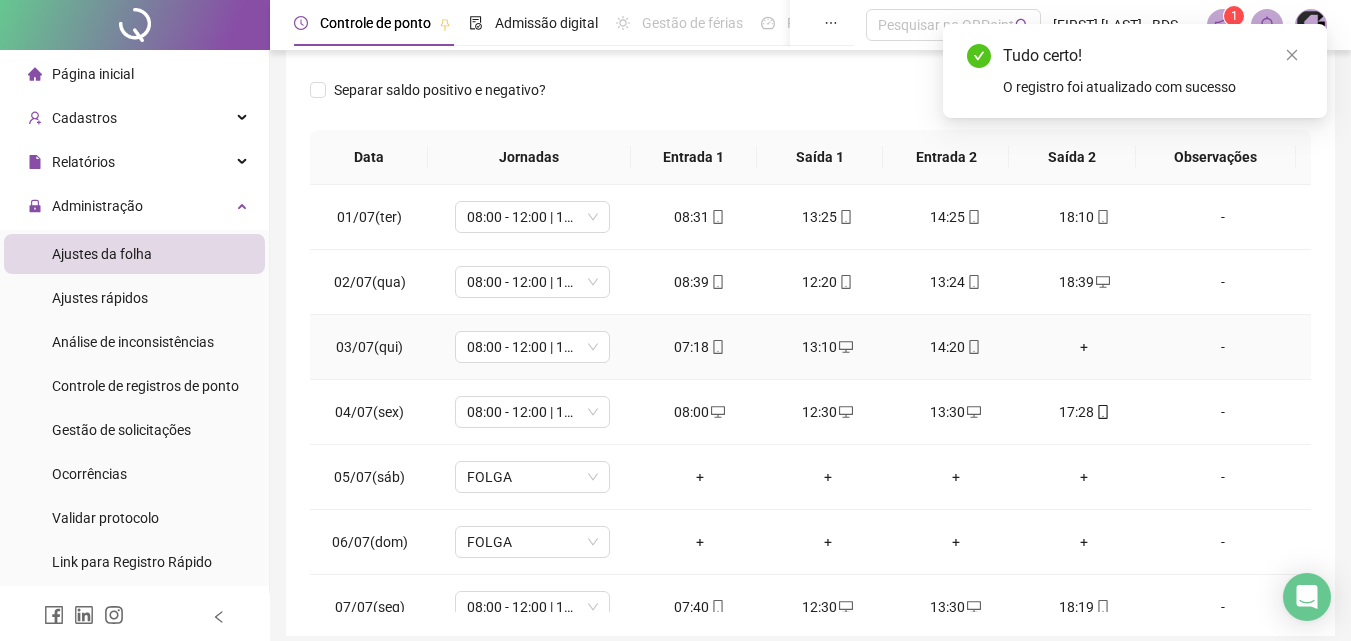 click on "+" at bounding box center (1084, 347) 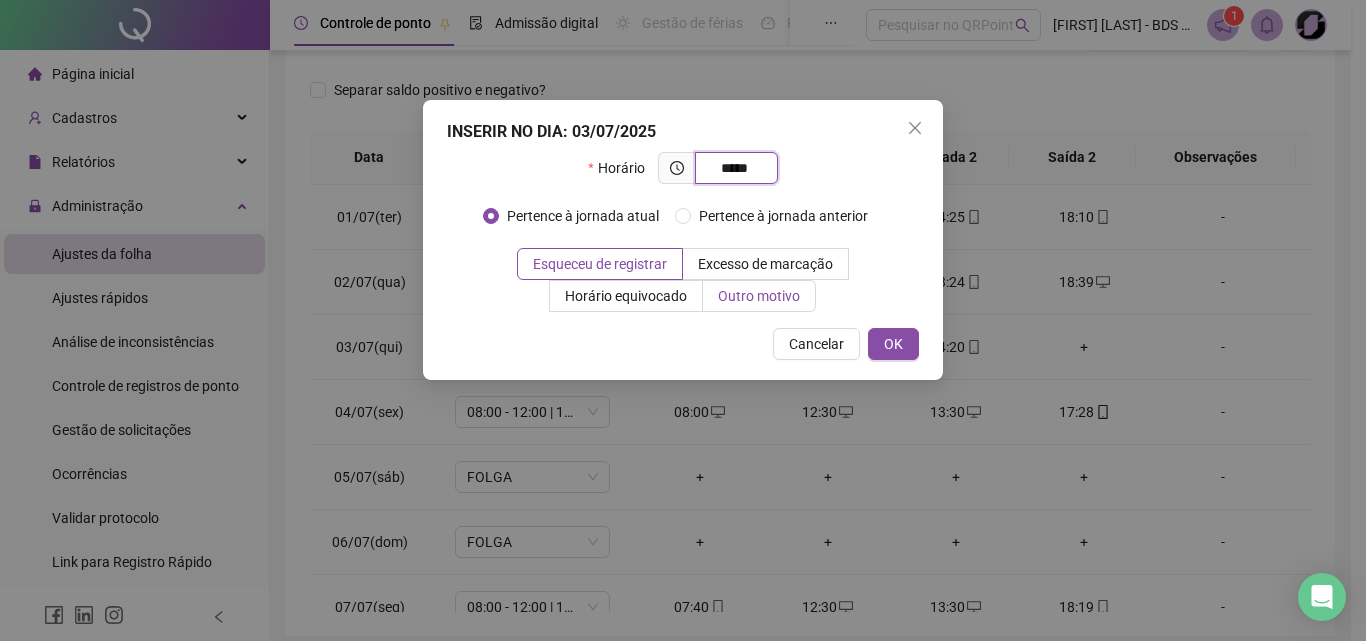type on "*****" 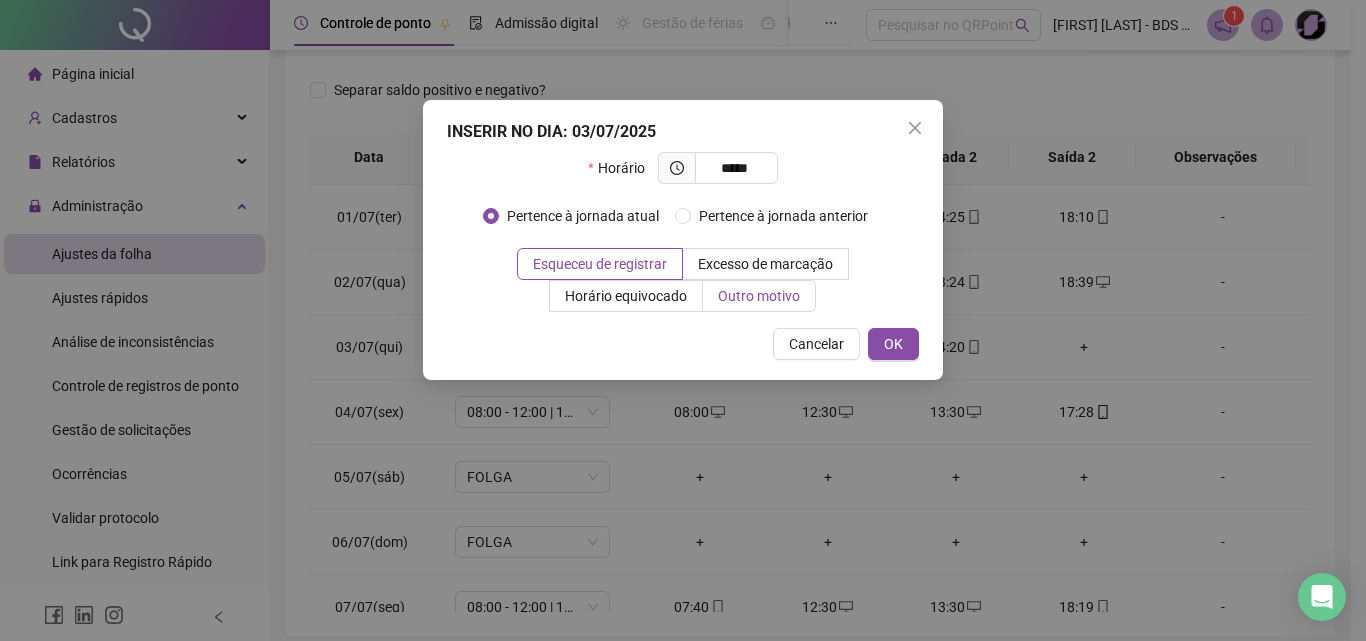 click on "Outro motivo" at bounding box center [759, 296] 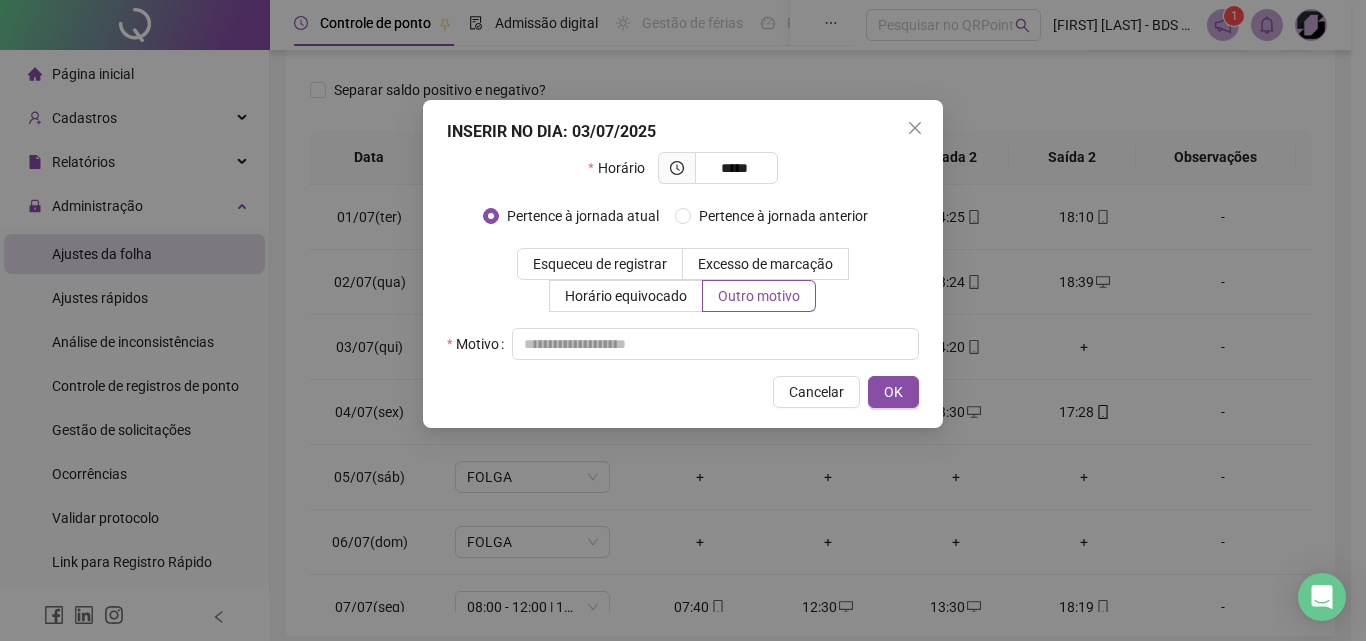 click on "INSERIR NO DIA :   03/07/2025 Horário ***** Pertence à jornada atual Pertence à jornada anterior Esqueceu de registrar Excesso de marcação Horário equivocado Outro motivo Motivo Cancelar OK" at bounding box center (683, 264) 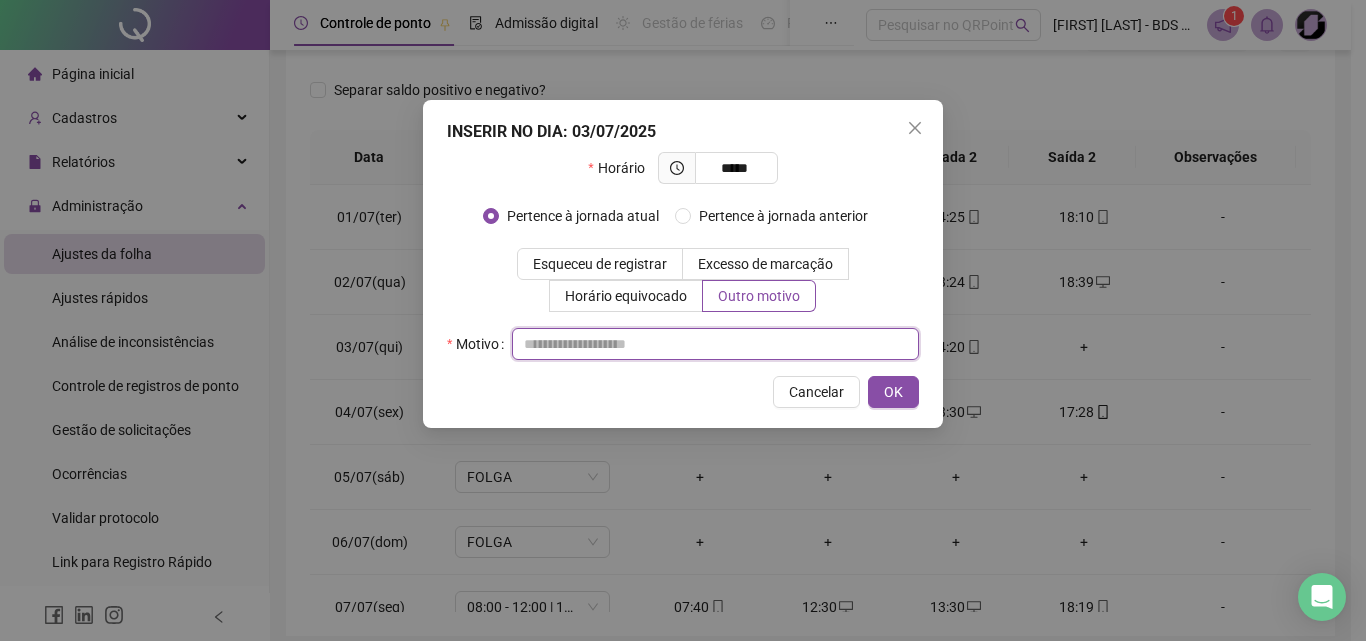 click at bounding box center [715, 344] 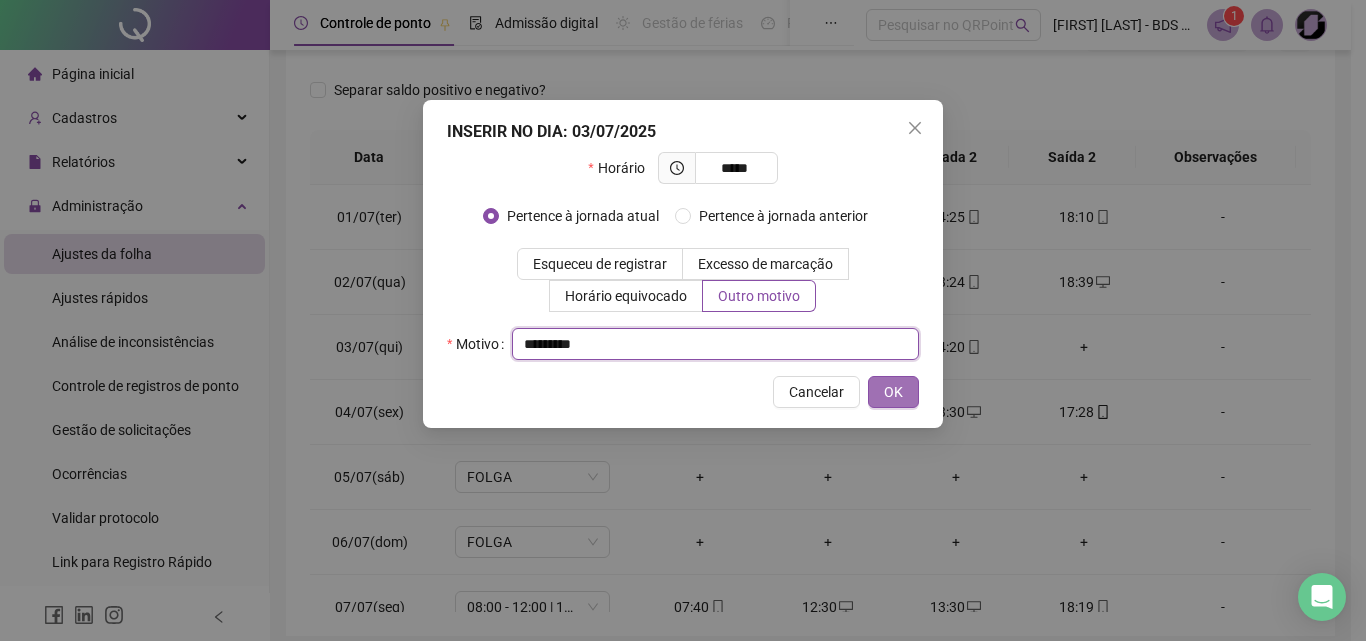 type on "*********" 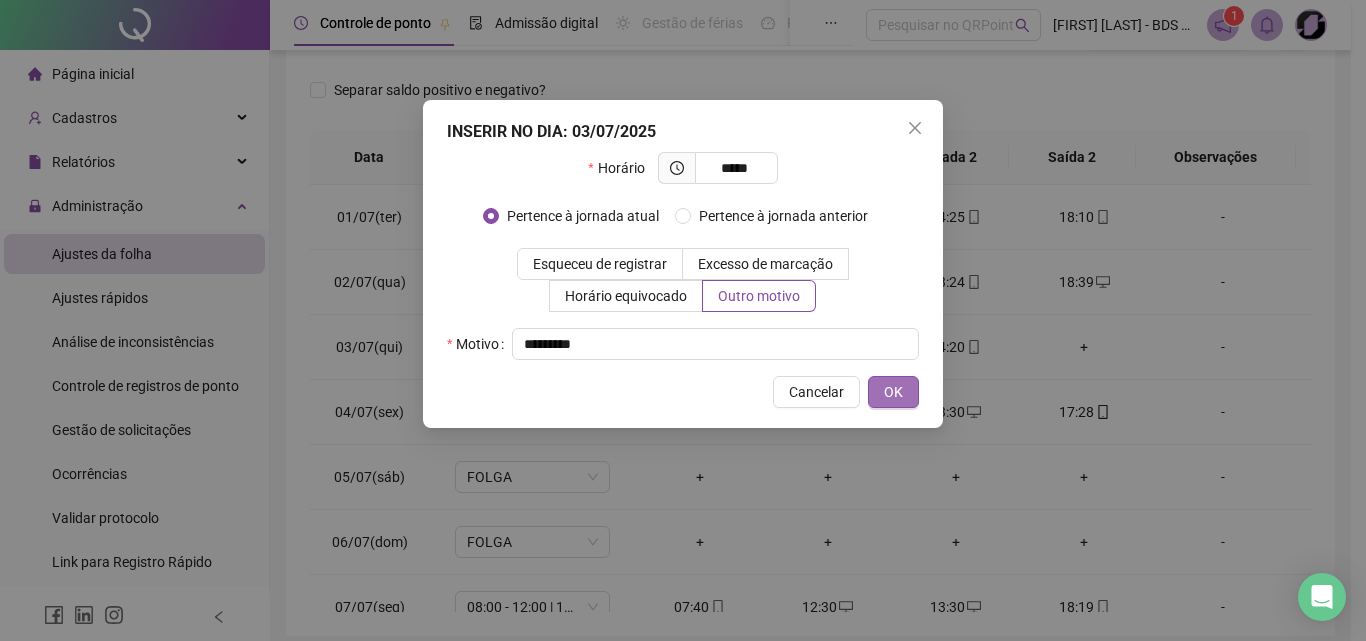 click on "OK" at bounding box center (893, 392) 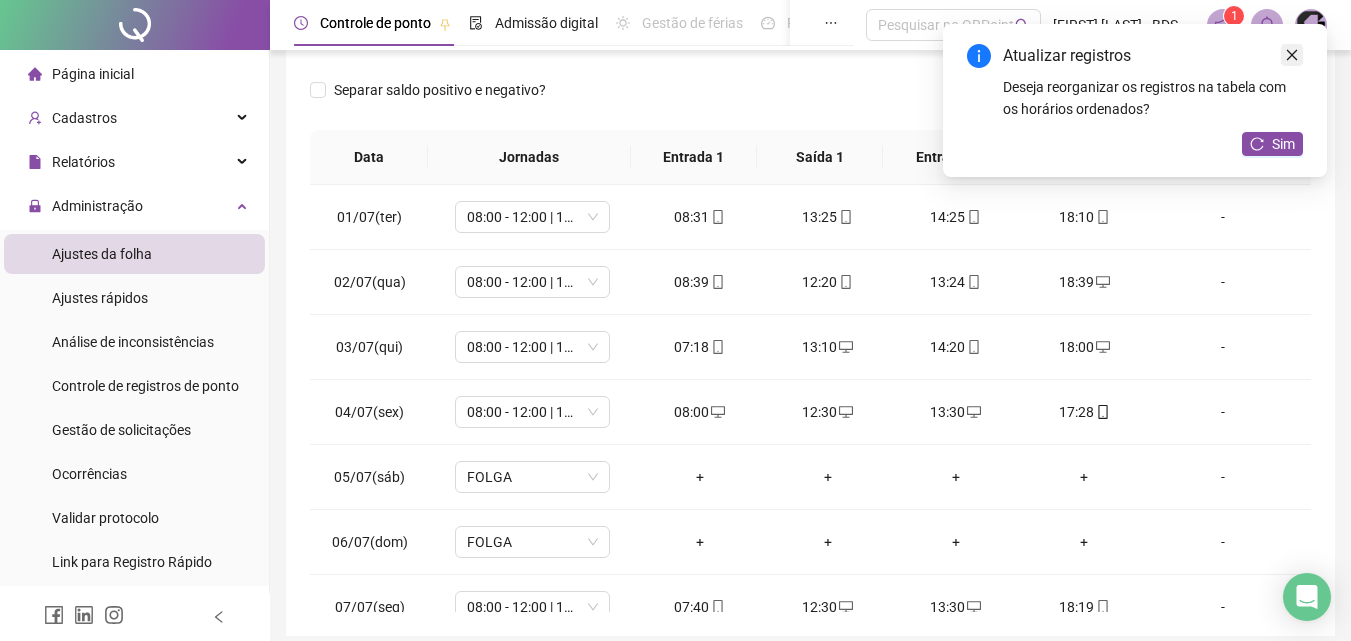 click 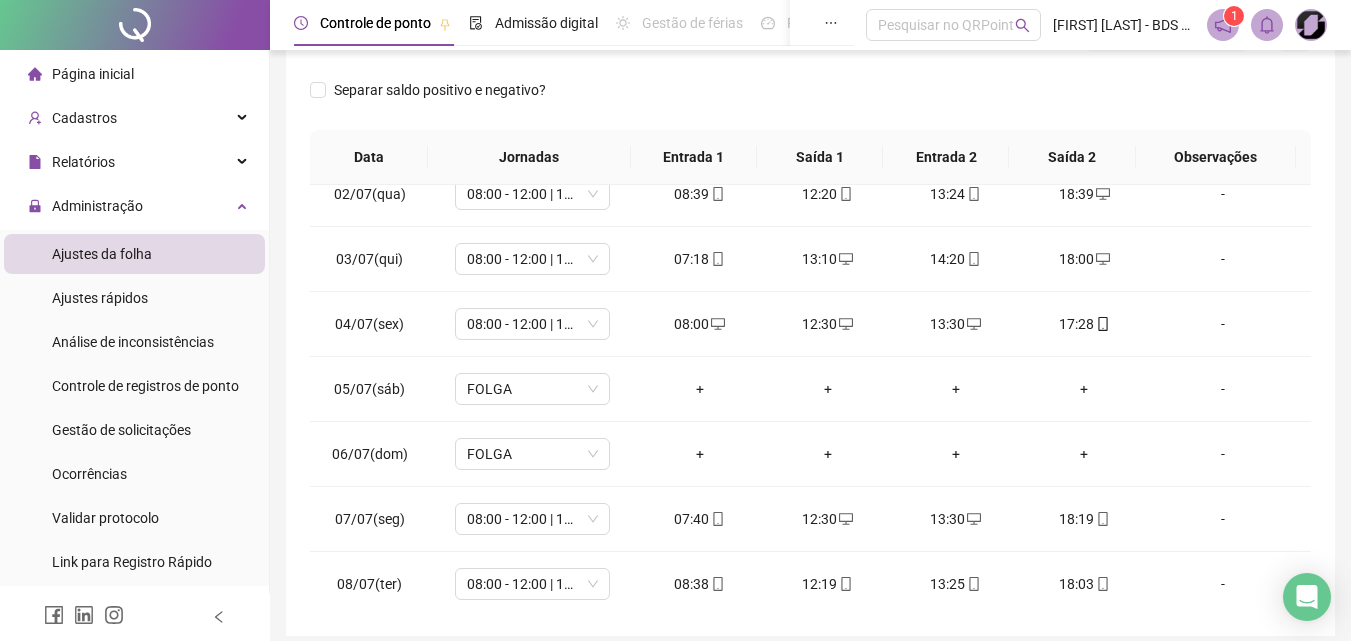 scroll, scrollTop: 0, scrollLeft: 0, axis: both 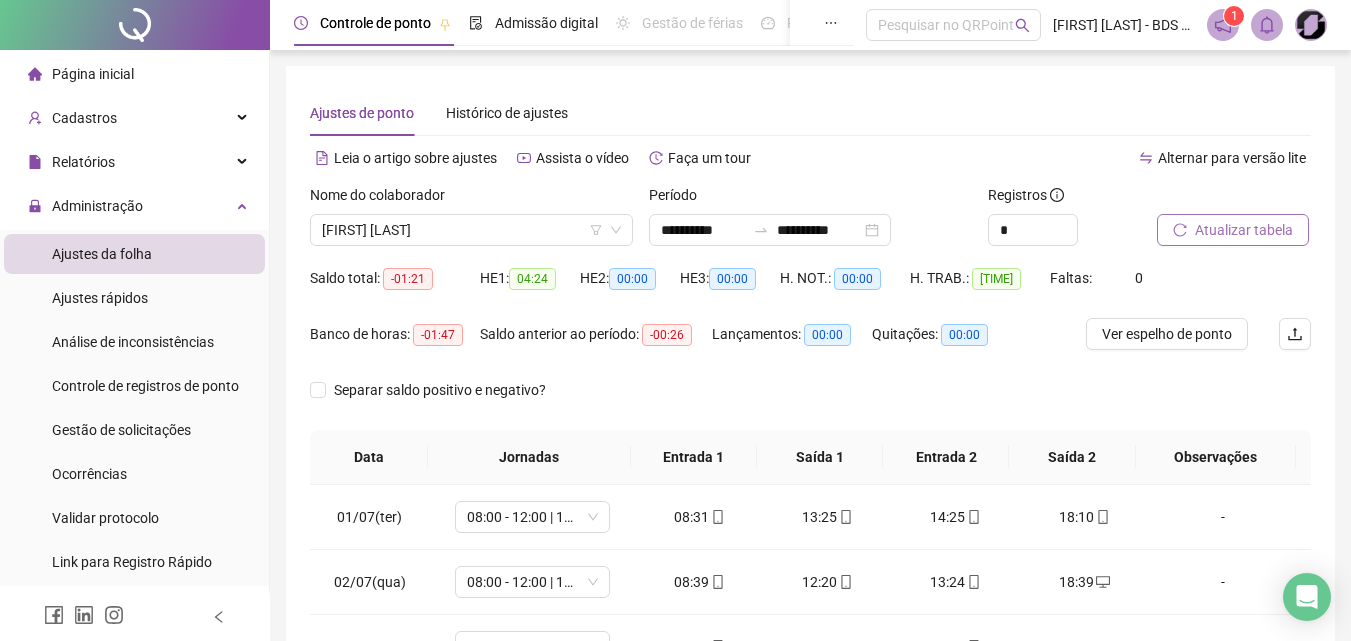 click on "Atualizar tabela" at bounding box center (1244, 230) 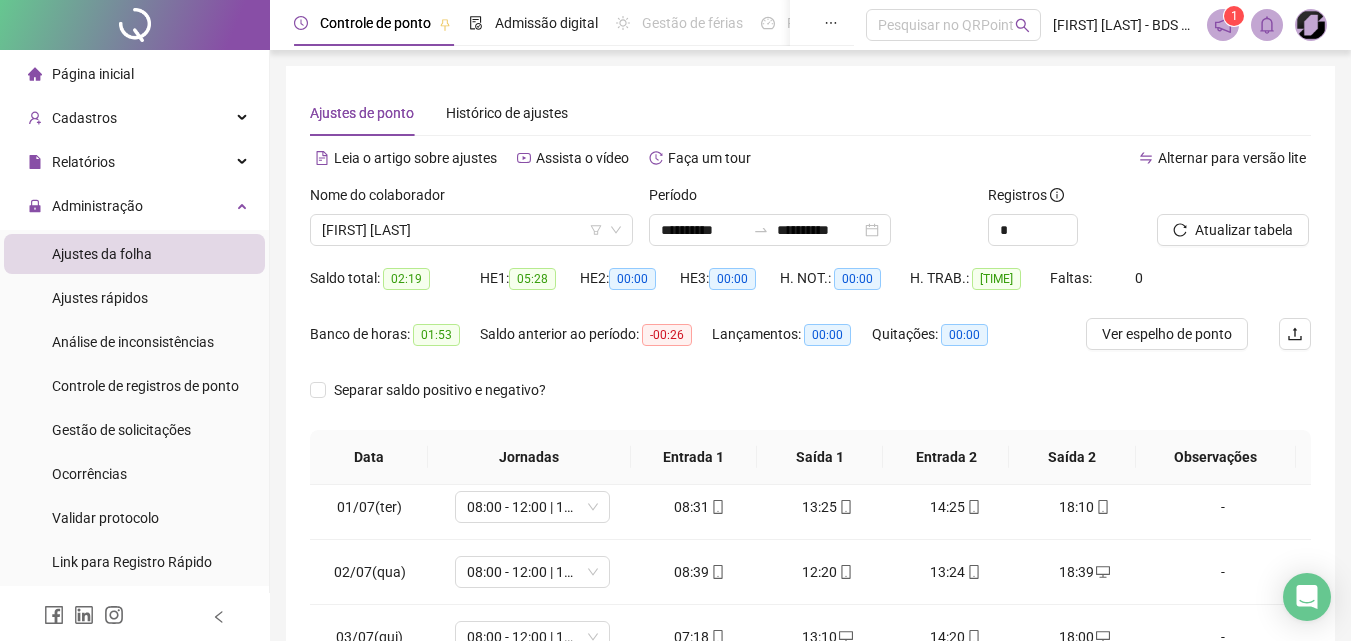scroll, scrollTop: 0, scrollLeft: 0, axis: both 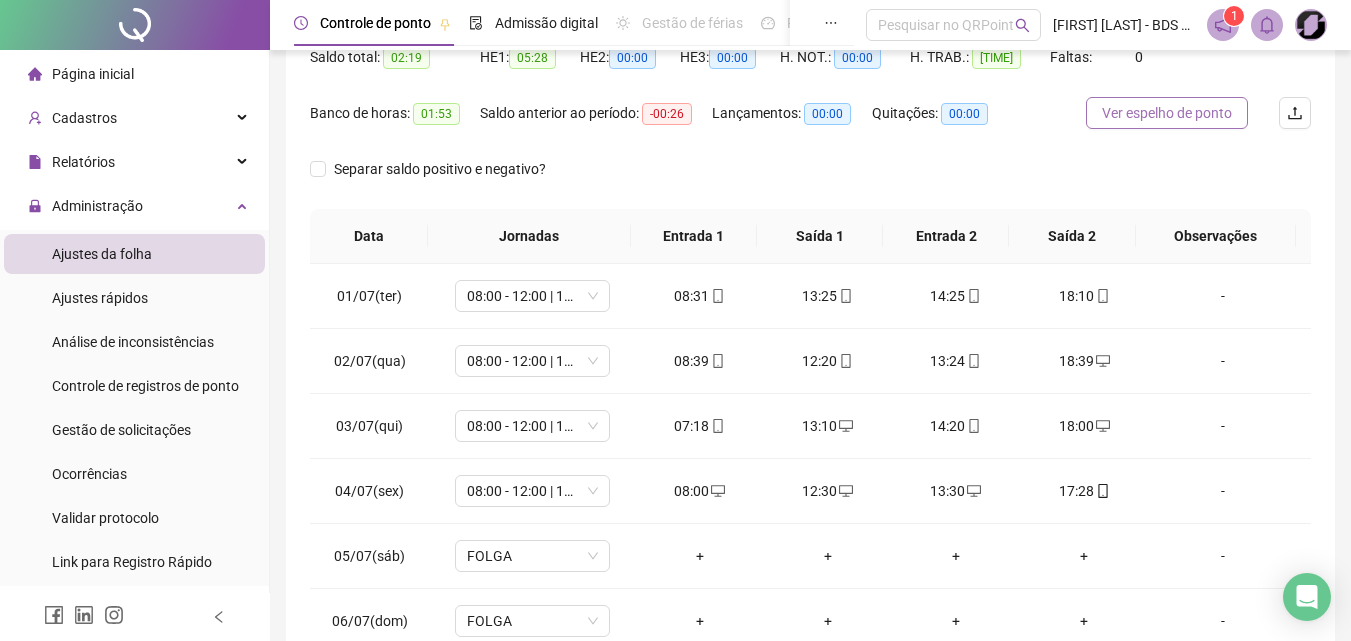 click on "Ver espelho de ponto" at bounding box center [1167, 113] 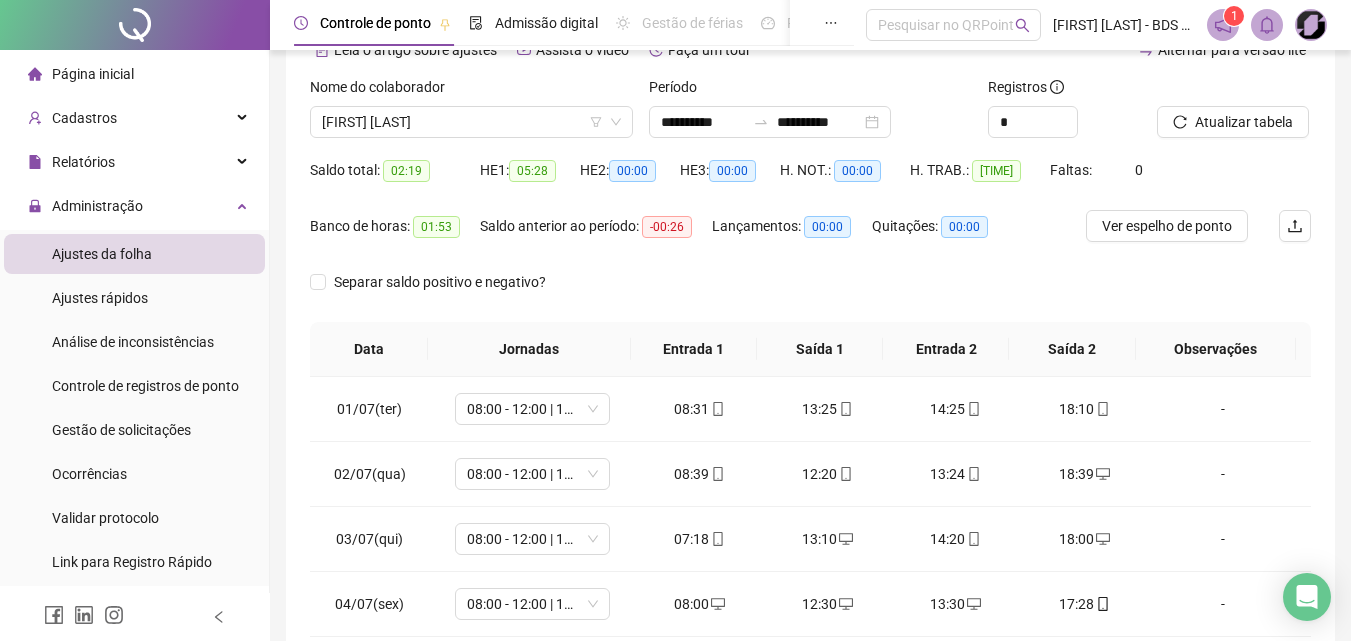 scroll, scrollTop: 0, scrollLeft: 0, axis: both 